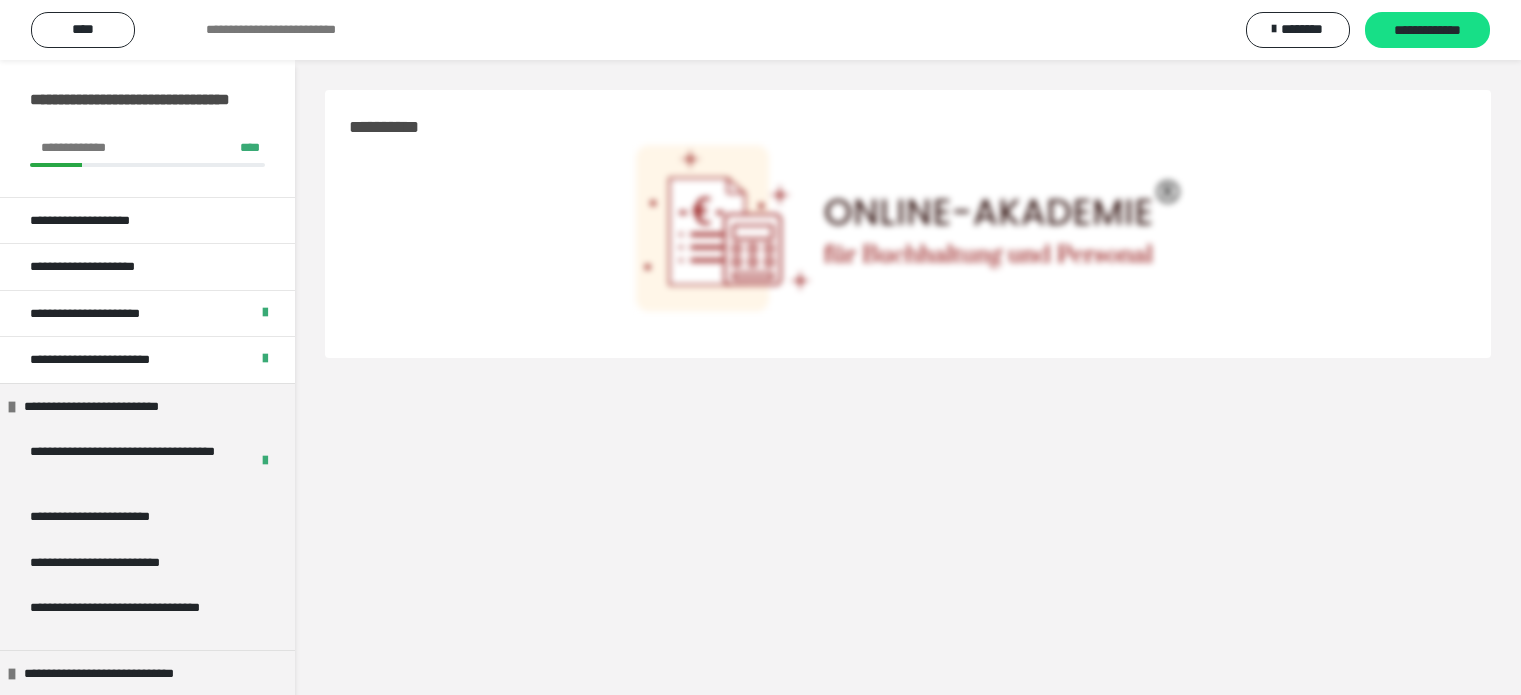 scroll, scrollTop: 0, scrollLeft: 0, axis: both 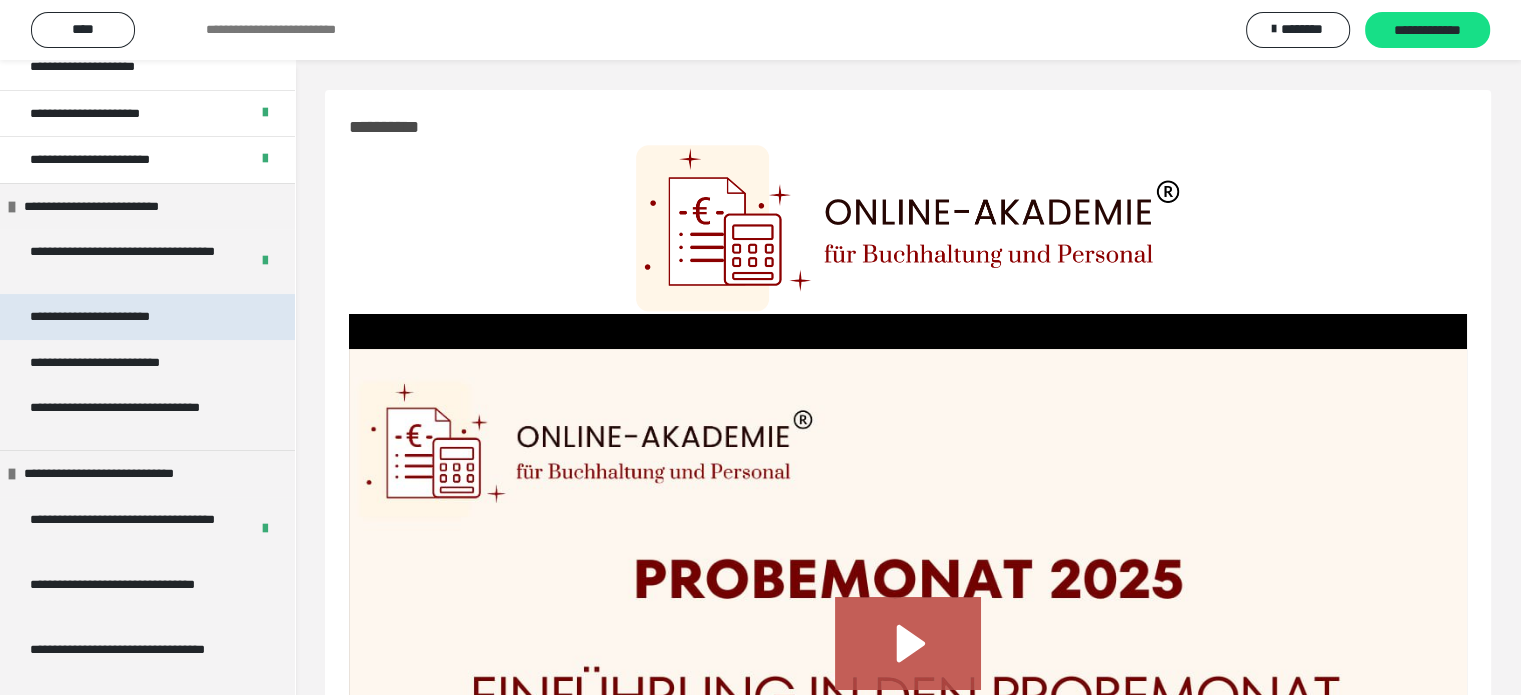 click on "**********" at bounding box center (122, 317) 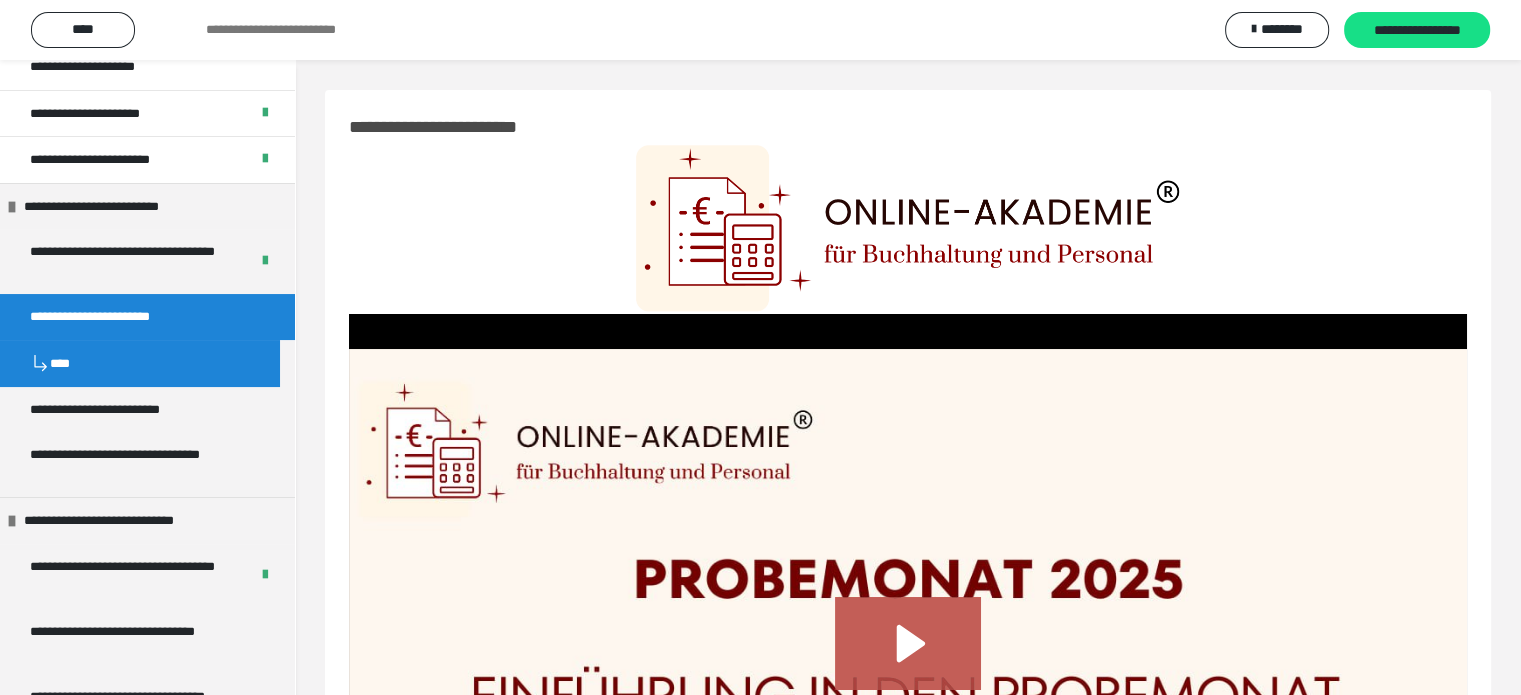 click on "**********" at bounding box center [122, 317] 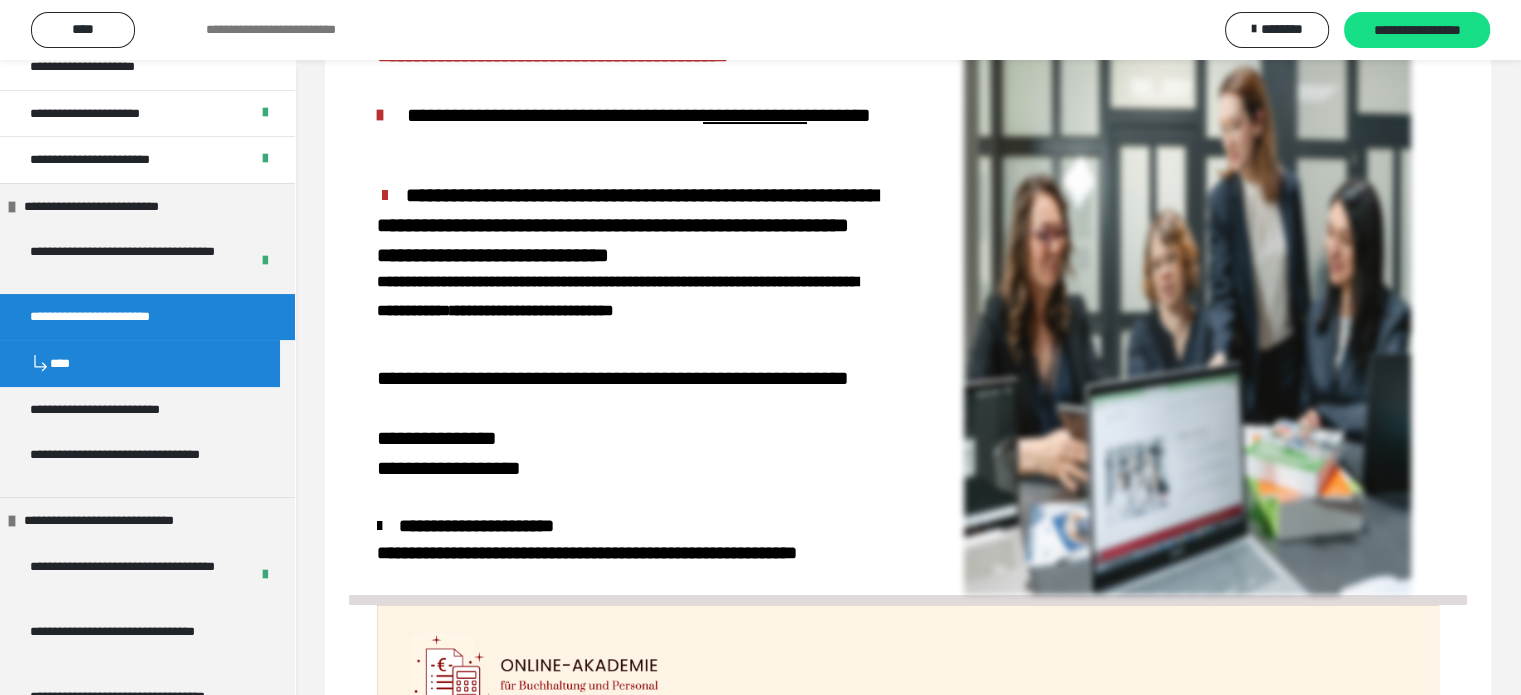 scroll, scrollTop: 200, scrollLeft: 0, axis: vertical 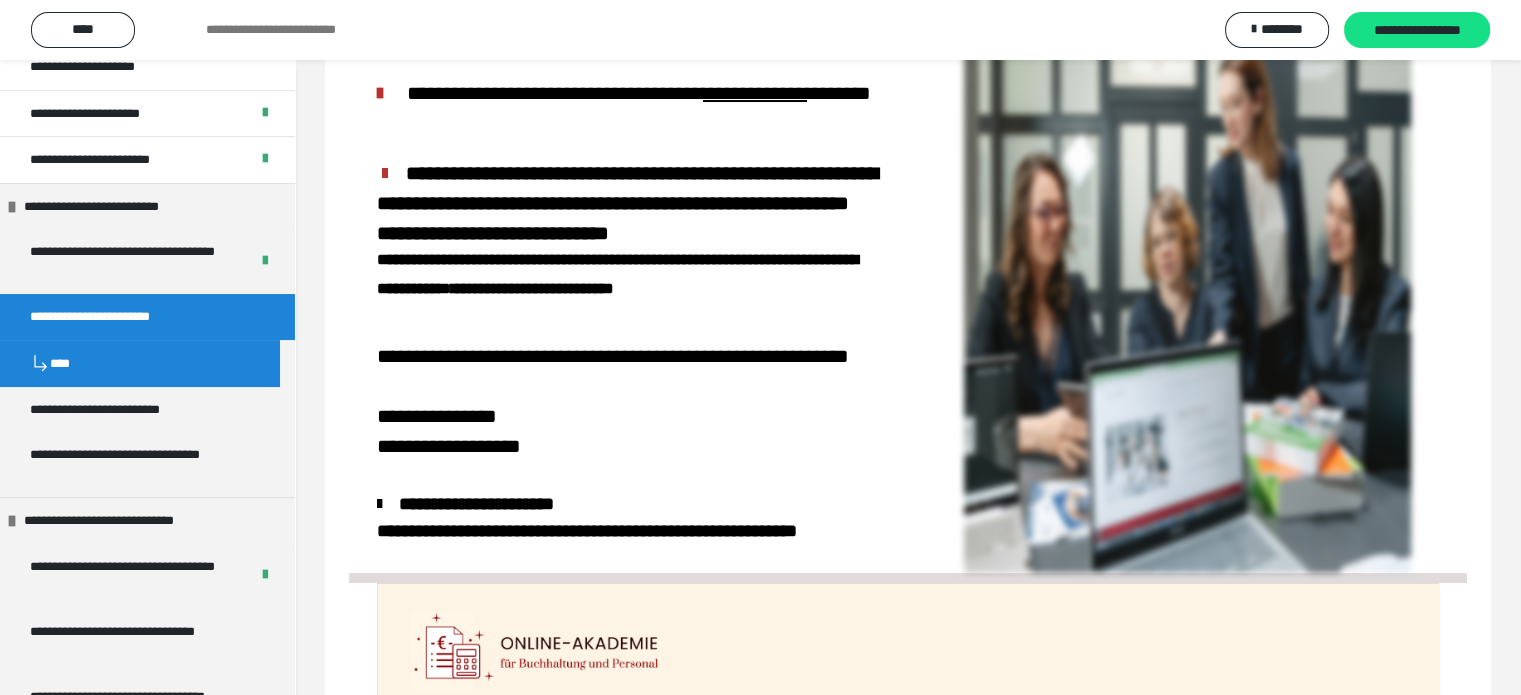 click on "**********" at bounding box center (627, 203) 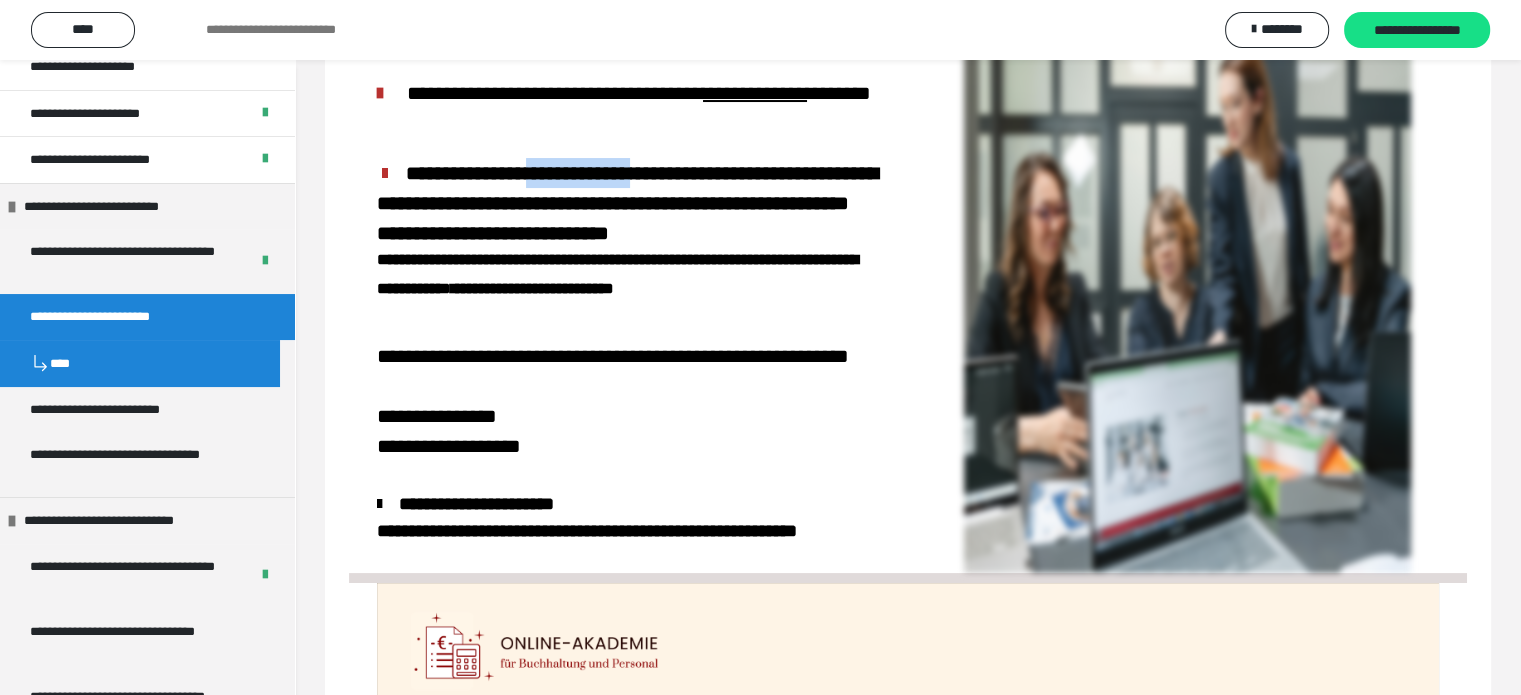 click on "**********" at bounding box center [627, 203] 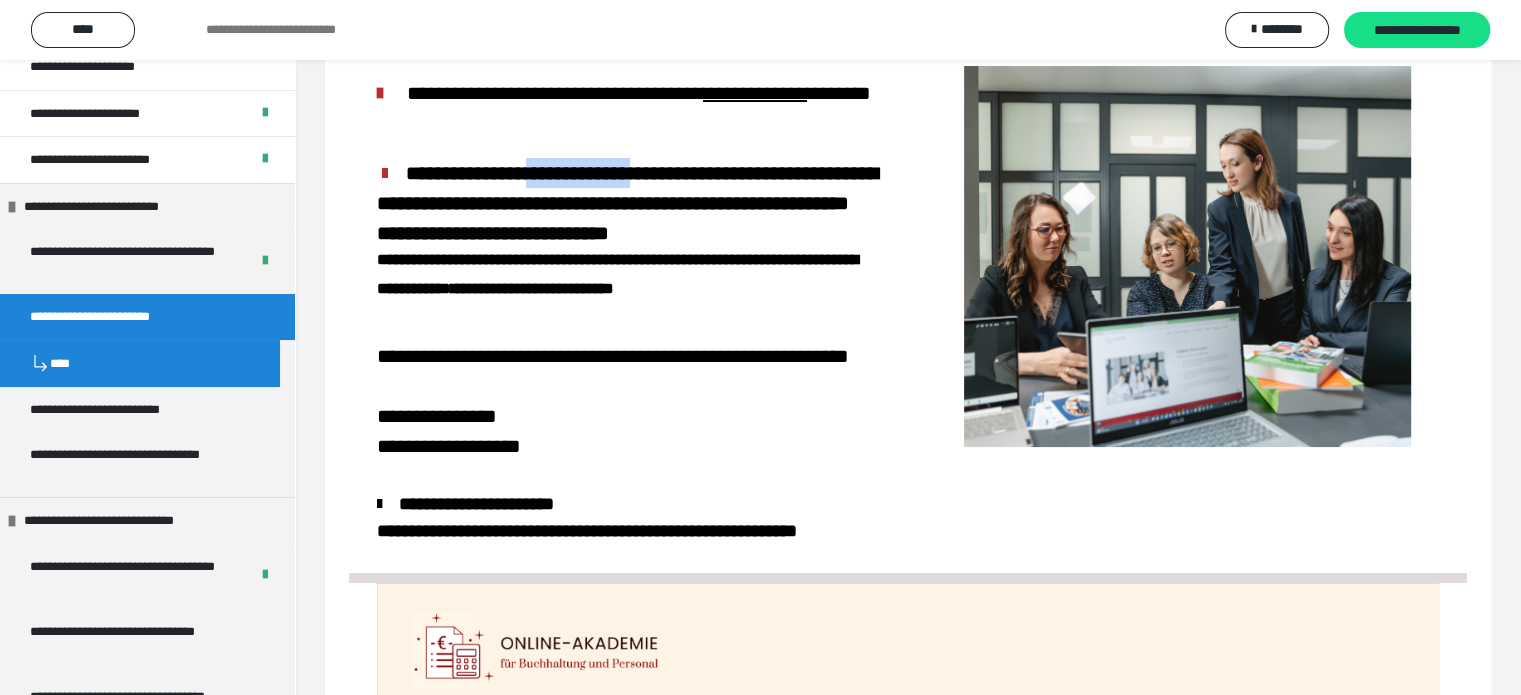 click on "**********" at bounding box center [627, 203] 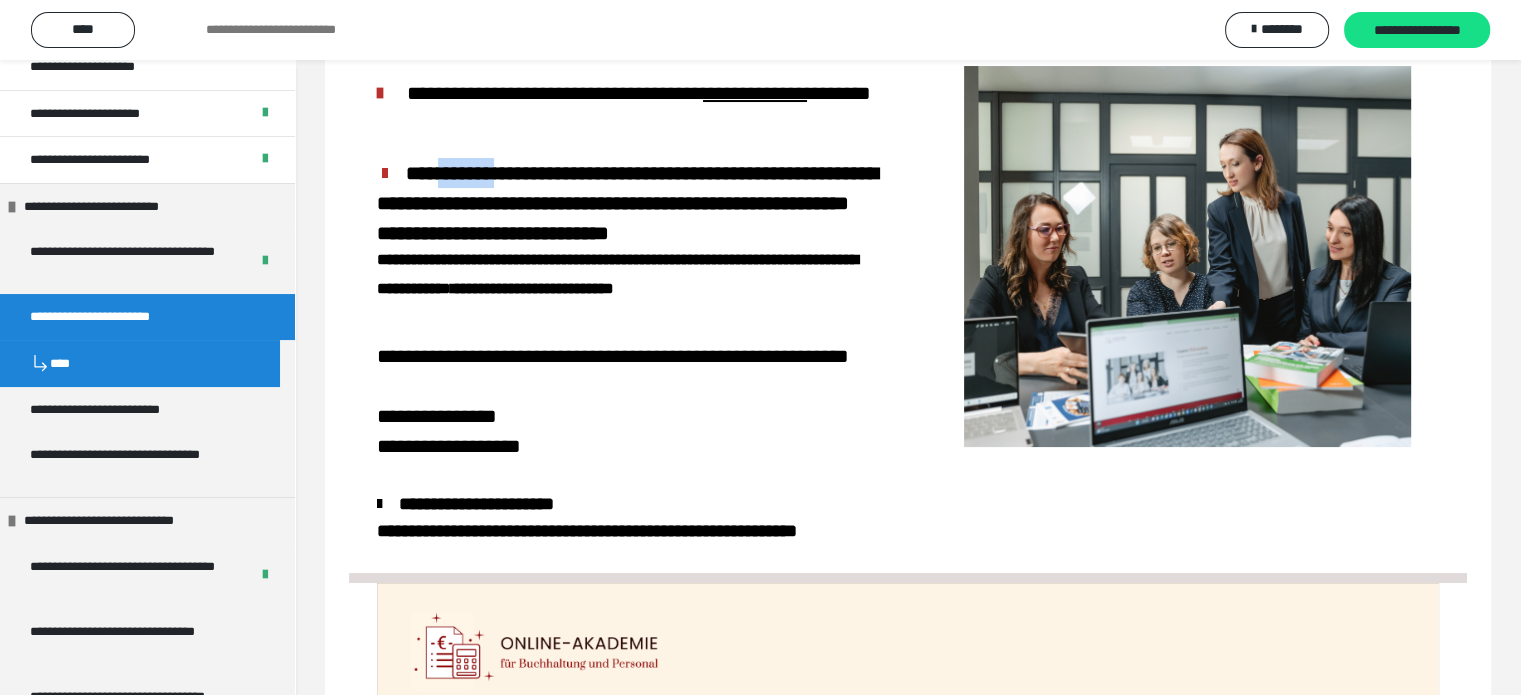 click on "**********" at bounding box center (627, 203) 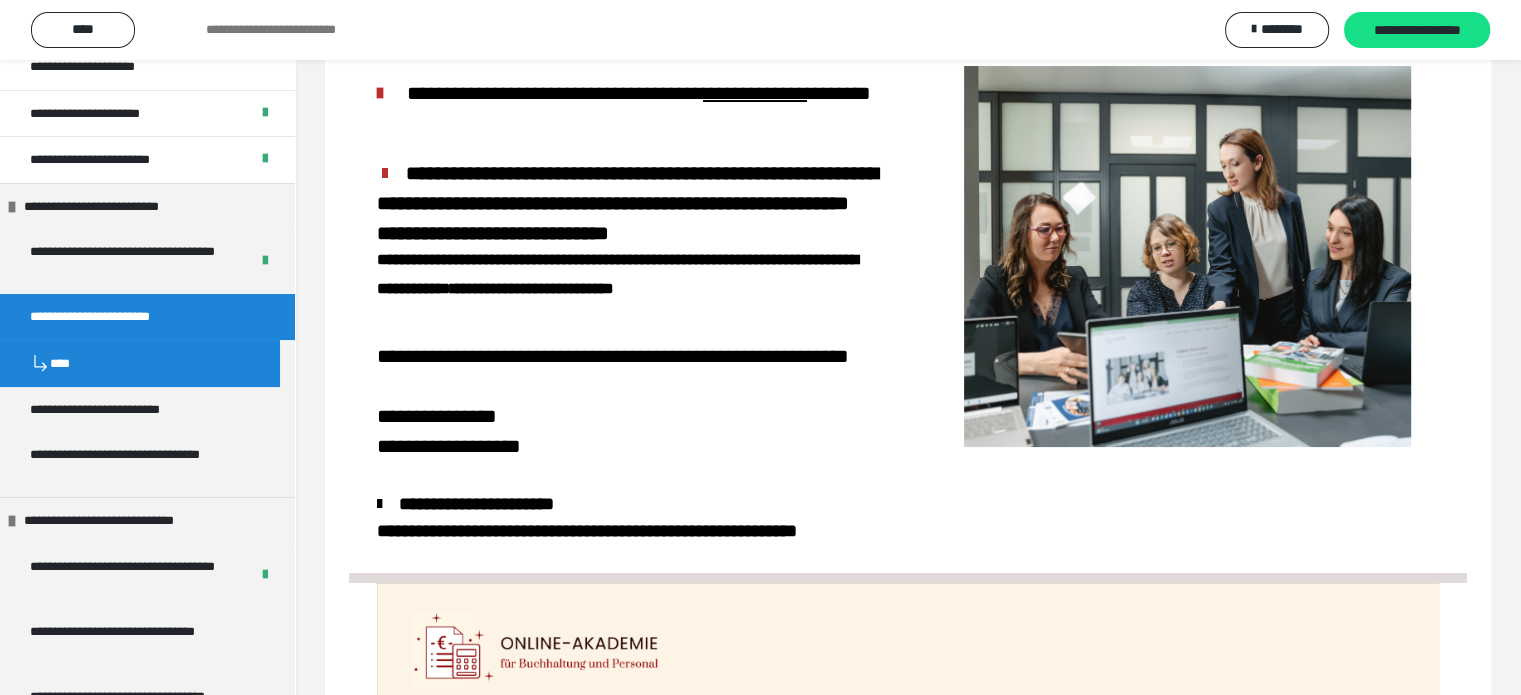 click on "**********" at bounding box center [627, 203] 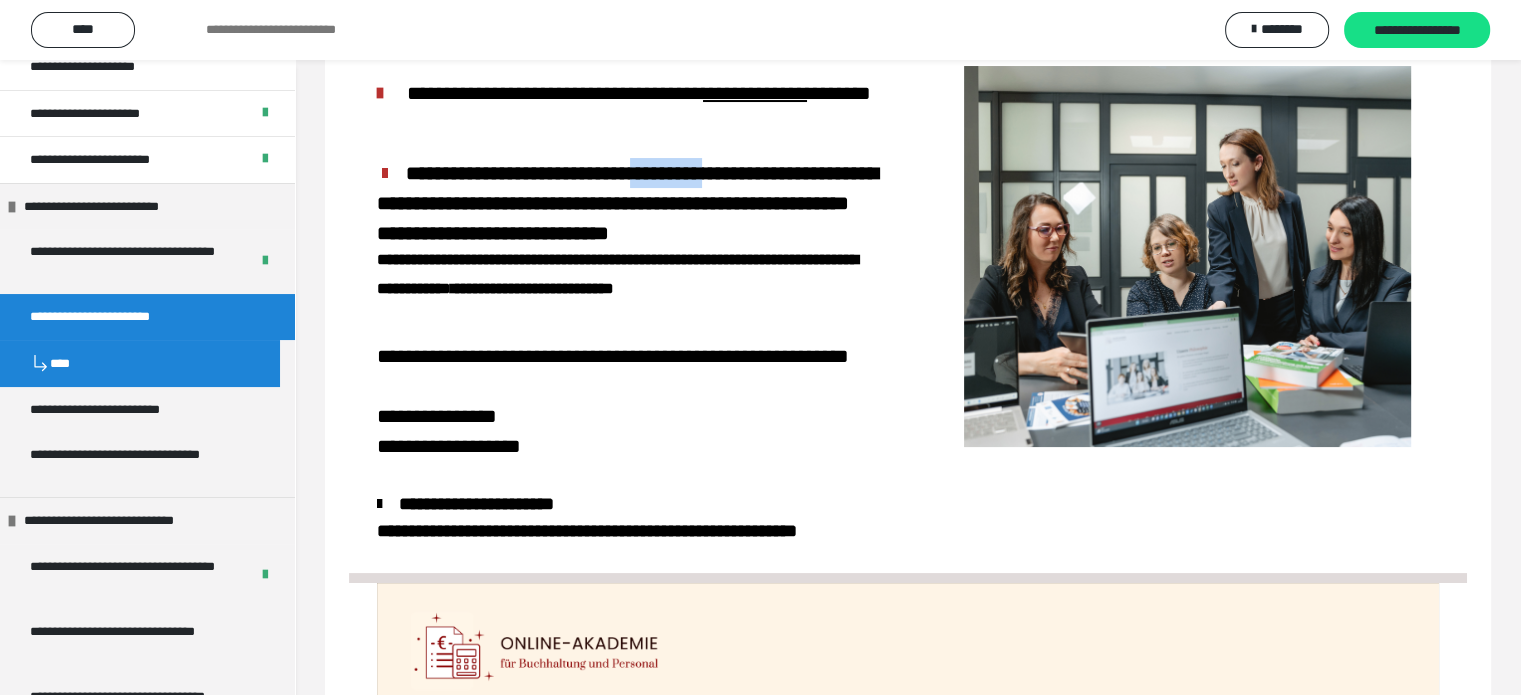 click on "**********" at bounding box center (627, 203) 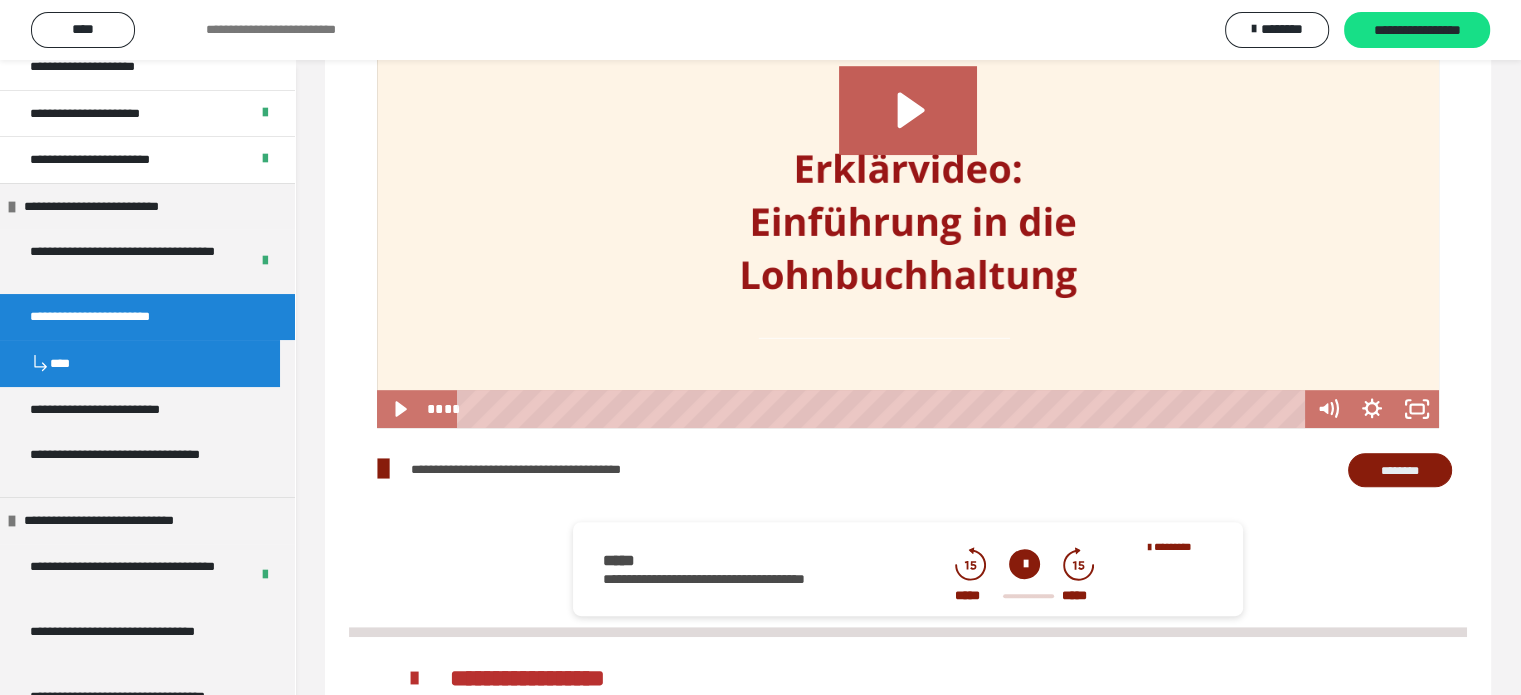 scroll, scrollTop: 1000, scrollLeft: 0, axis: vertical 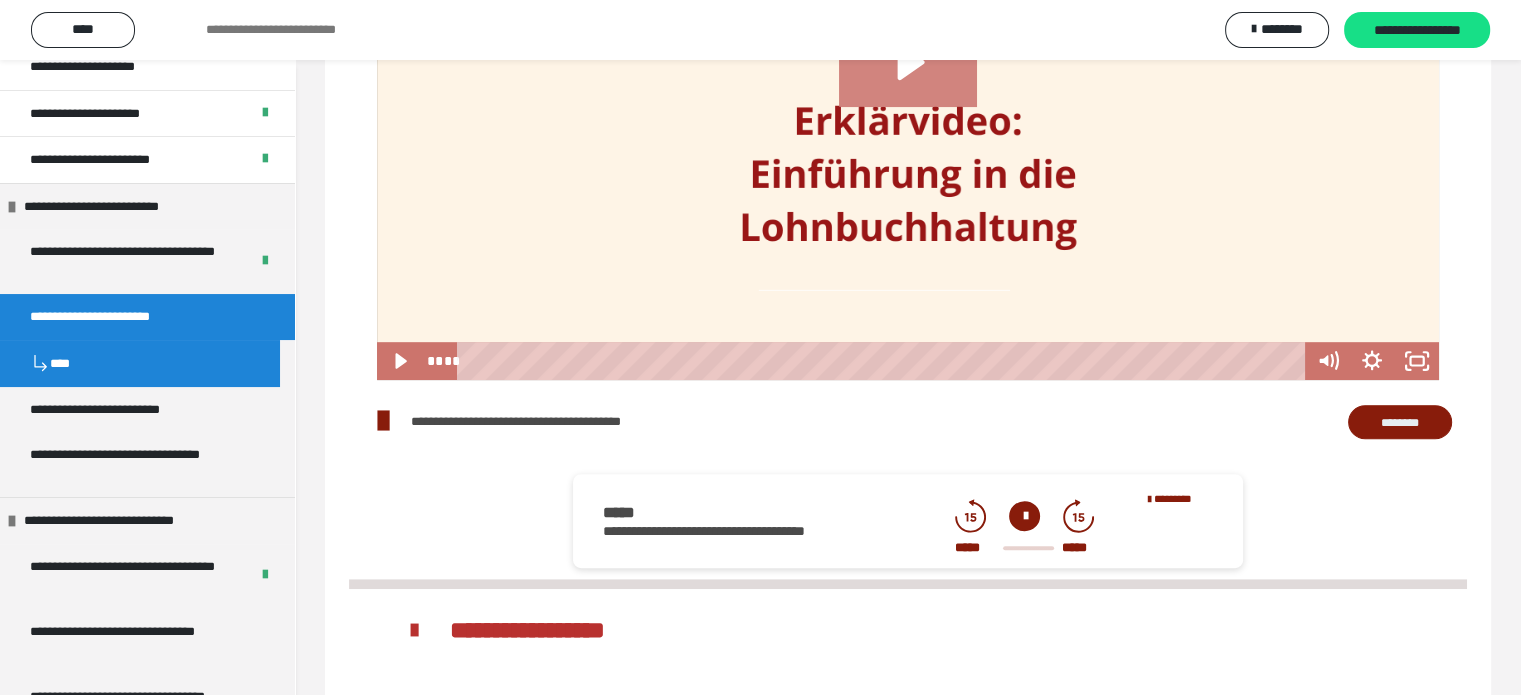 click 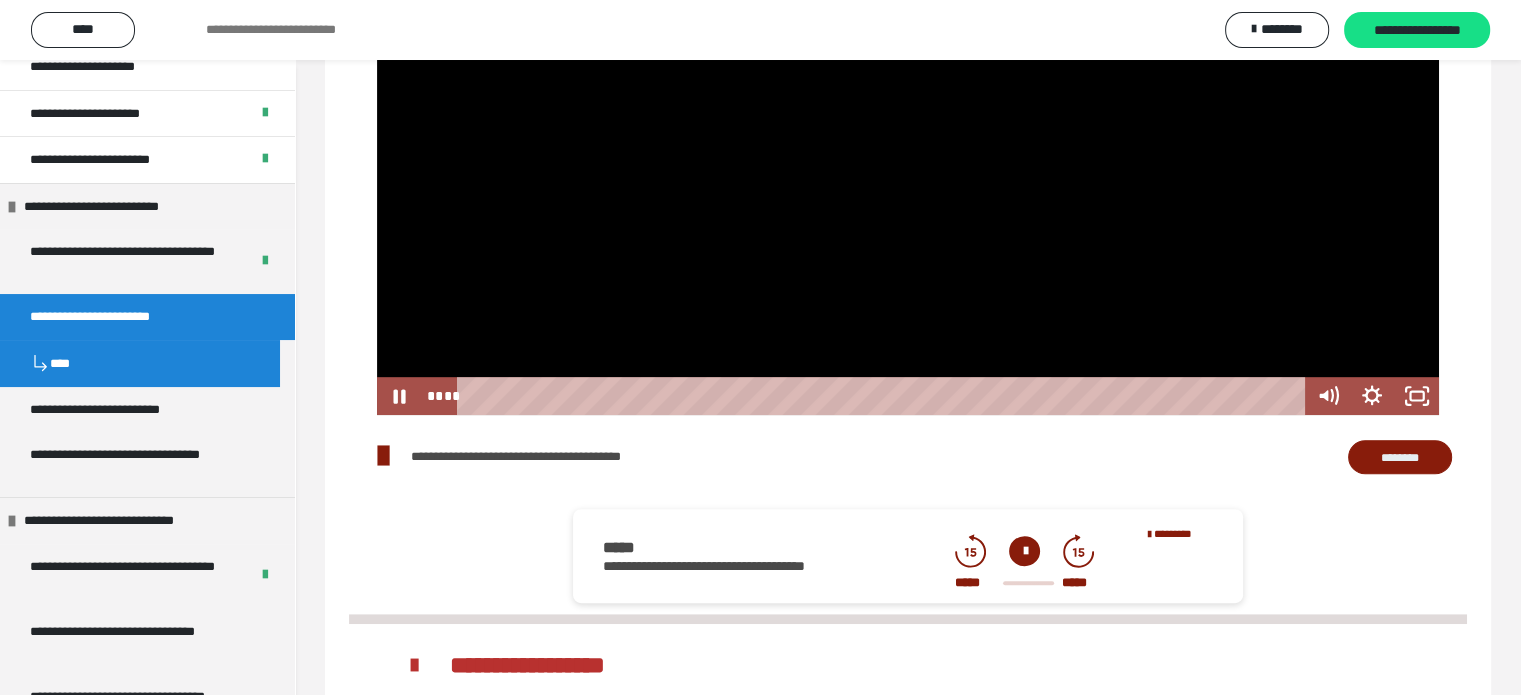 scroll, scrollTop: 1000, scrollLeft: 0, axis: vertical 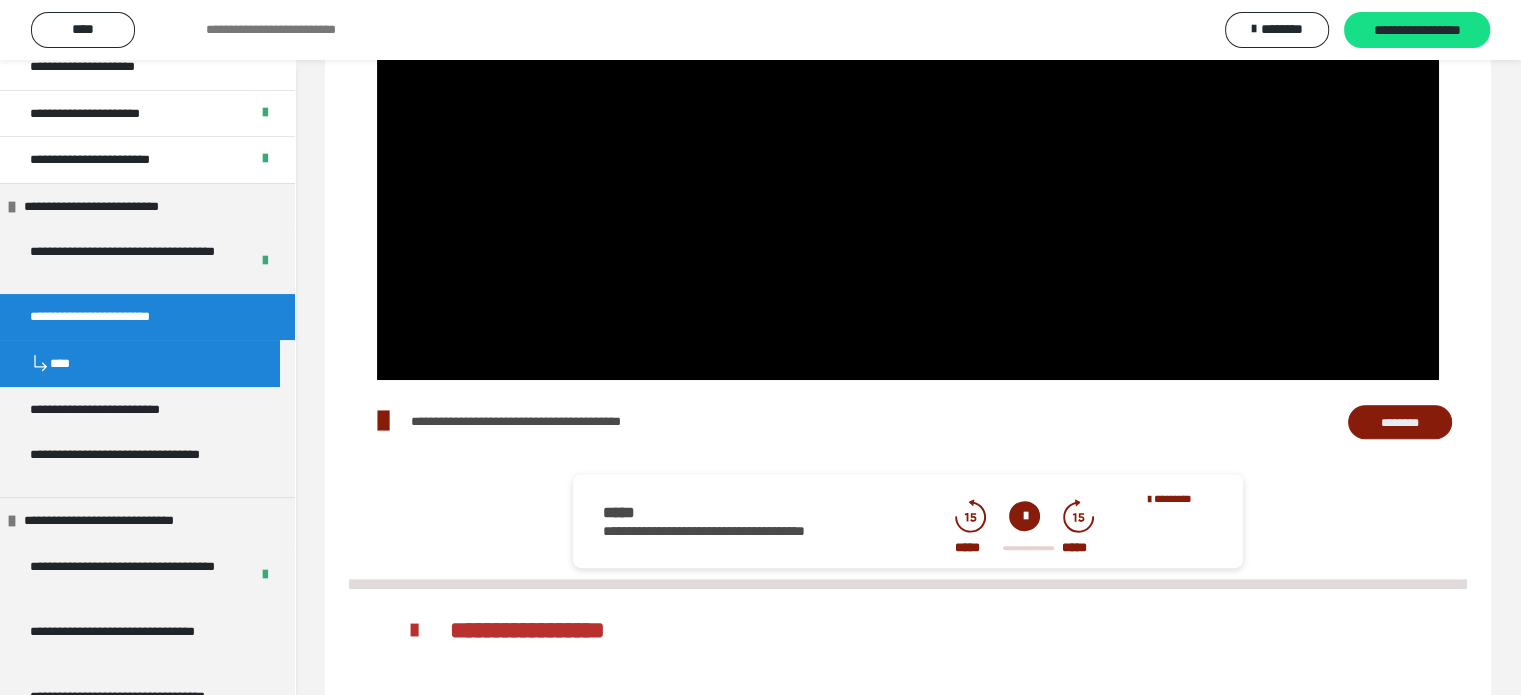 type 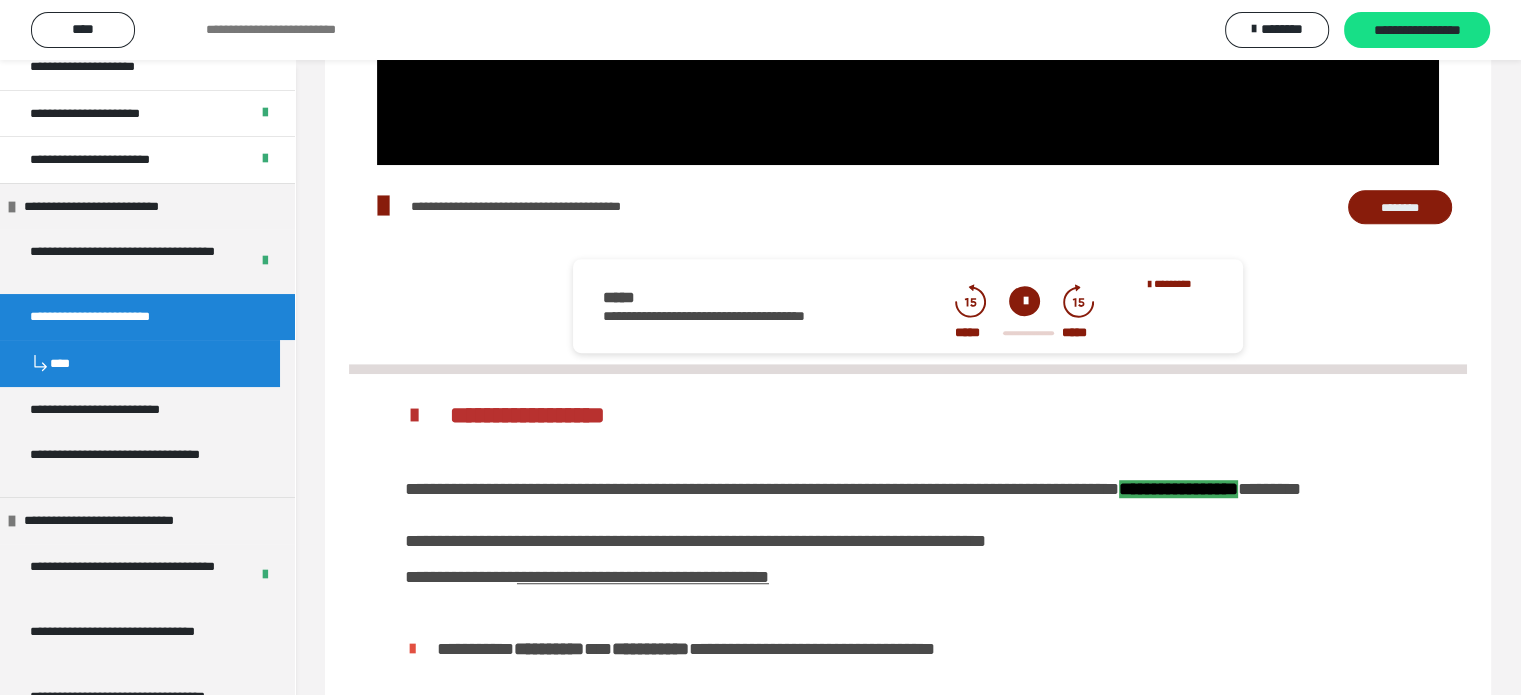 scroll, scrollTop: 1407, scrollLeft: 0, axis: vertical 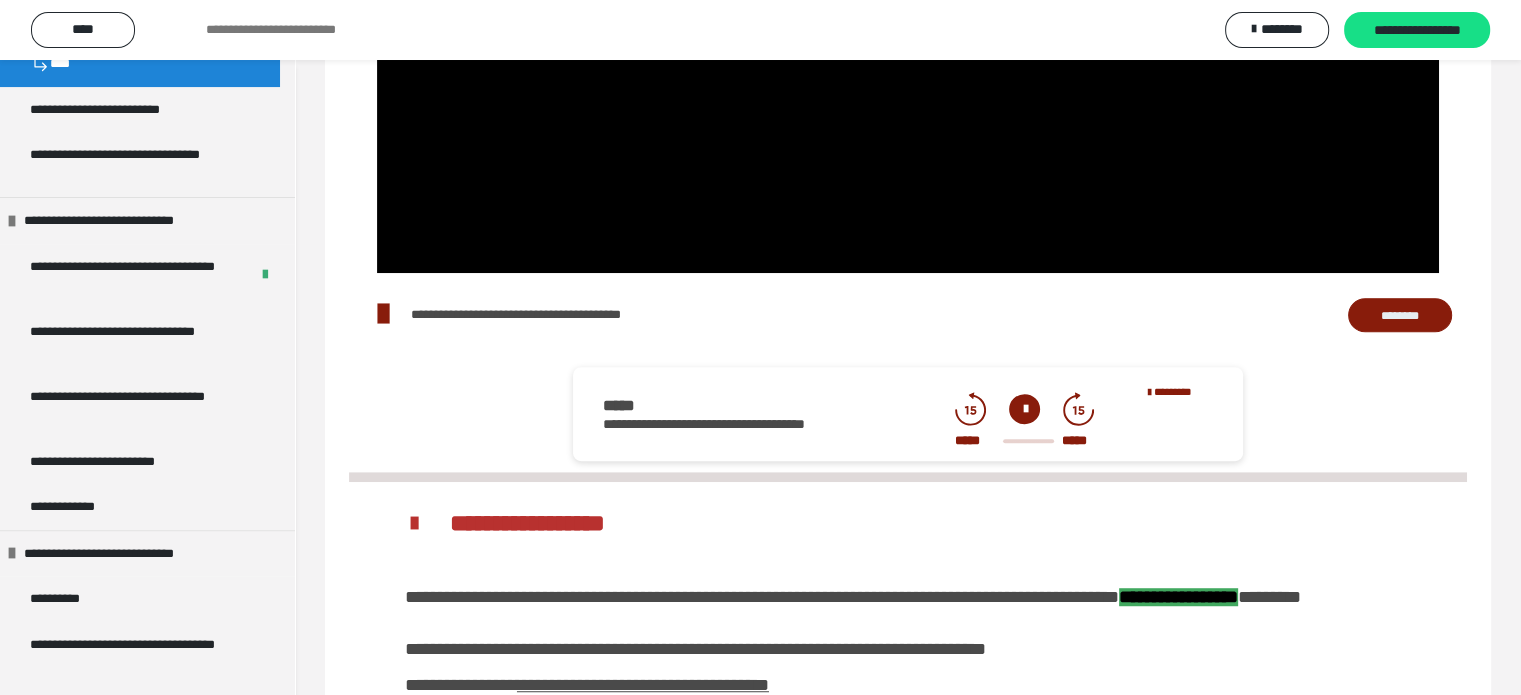 click on "**********" at bounding box center [568, 314] 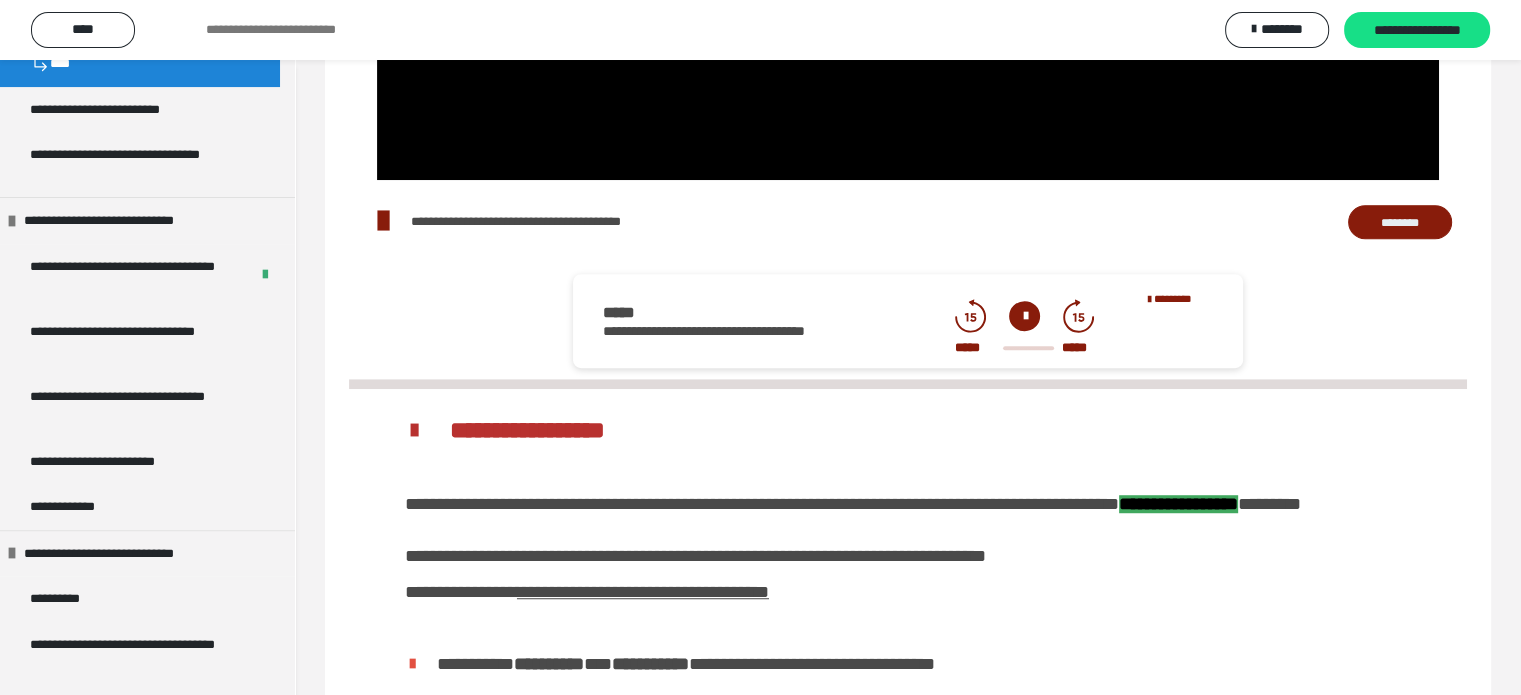 scroll, scrollTop: 1307, scrollLeft: 0, axis: vertical 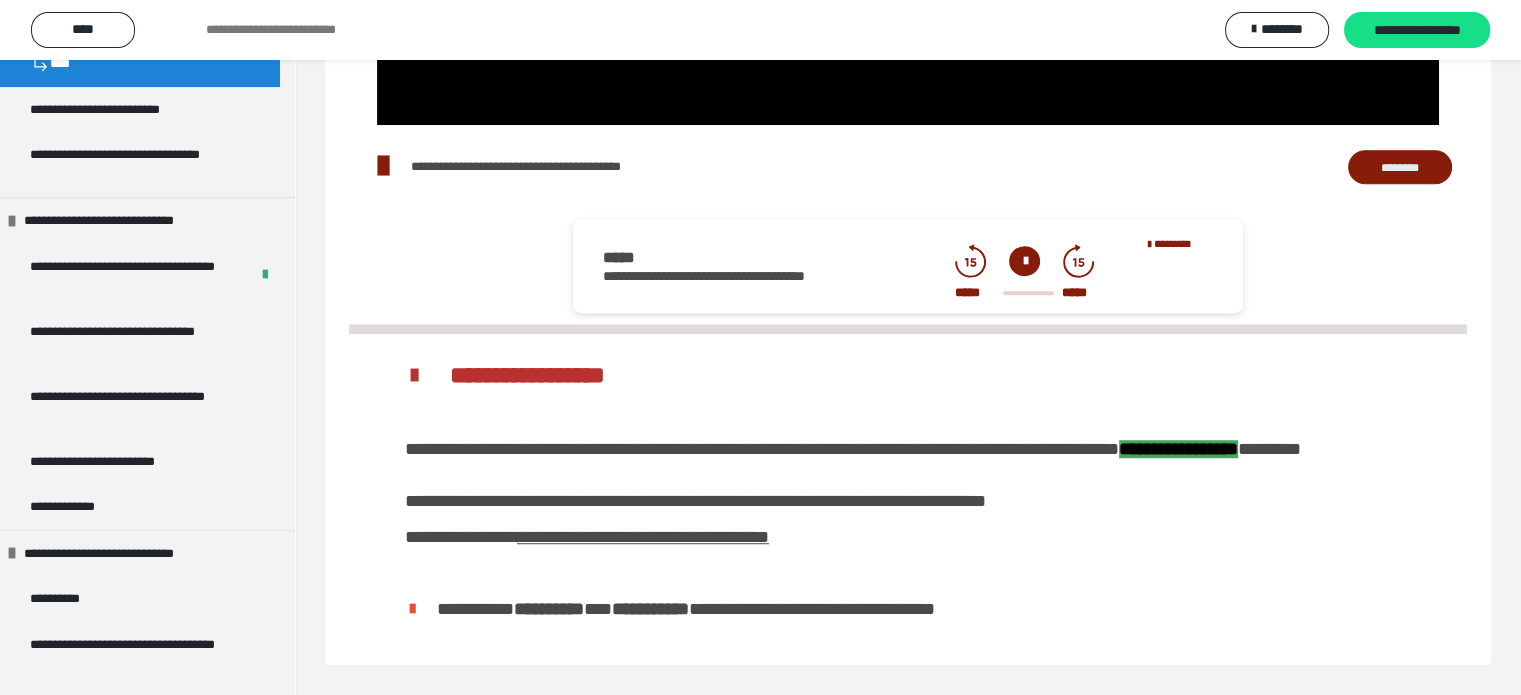 click on "**********" at bounding box center [568, 166] 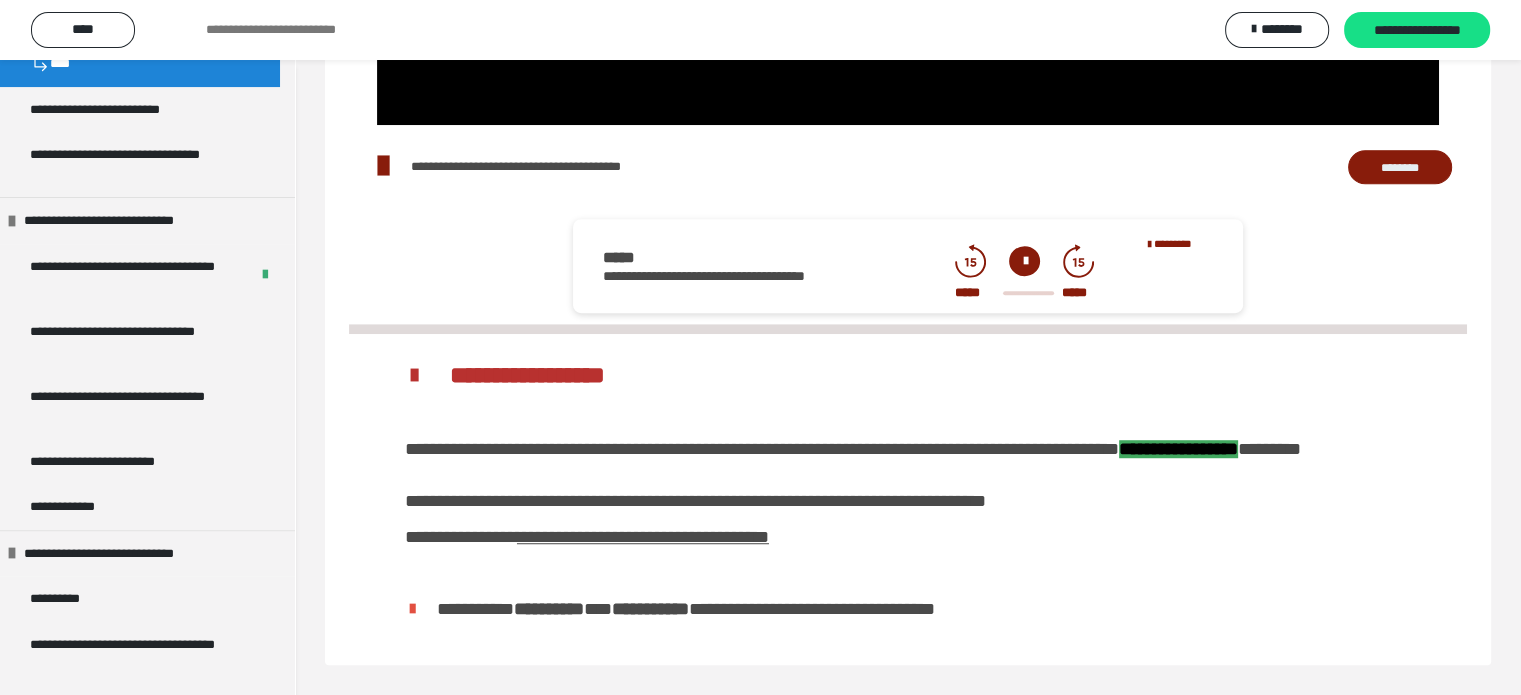 click on "********" at bounding box center (1400, 167) 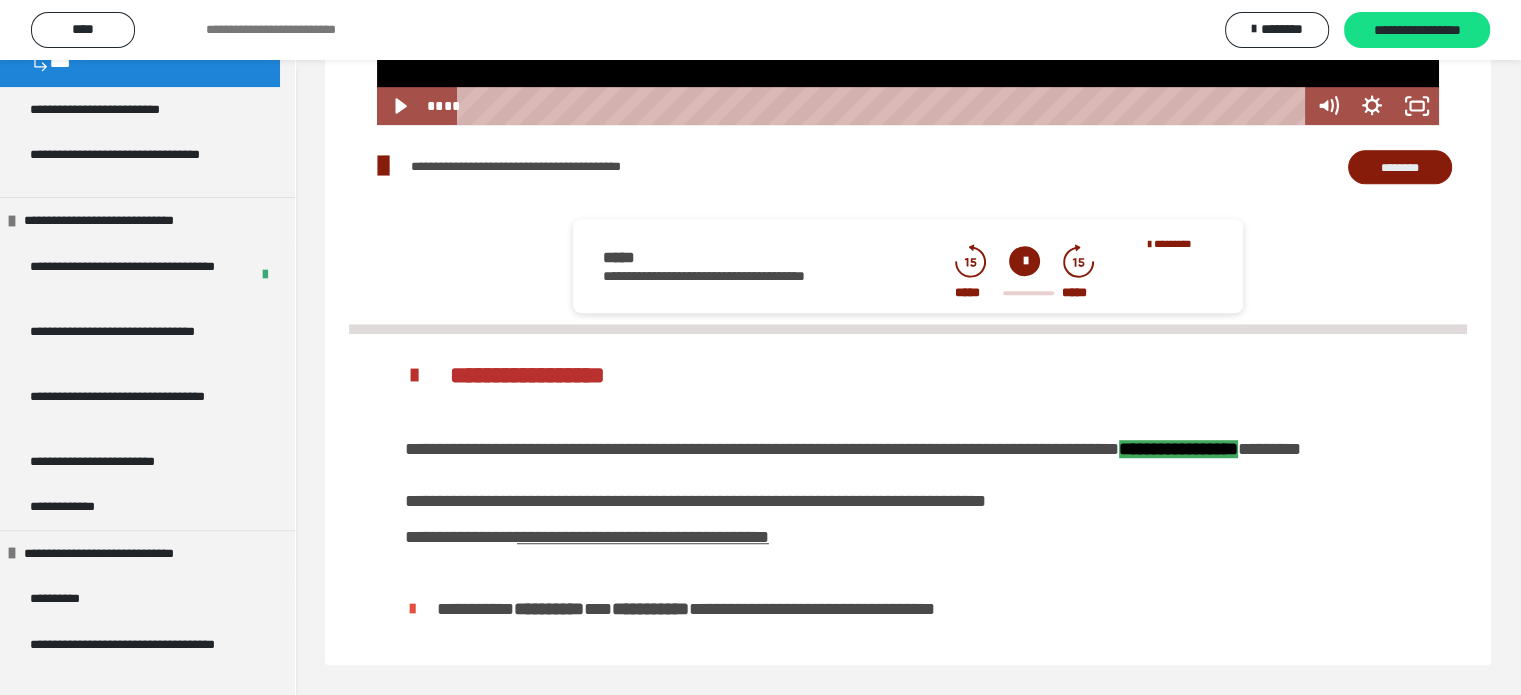 scroll, scrollTop: 1407, scrollLeft: 0, axis: vertical 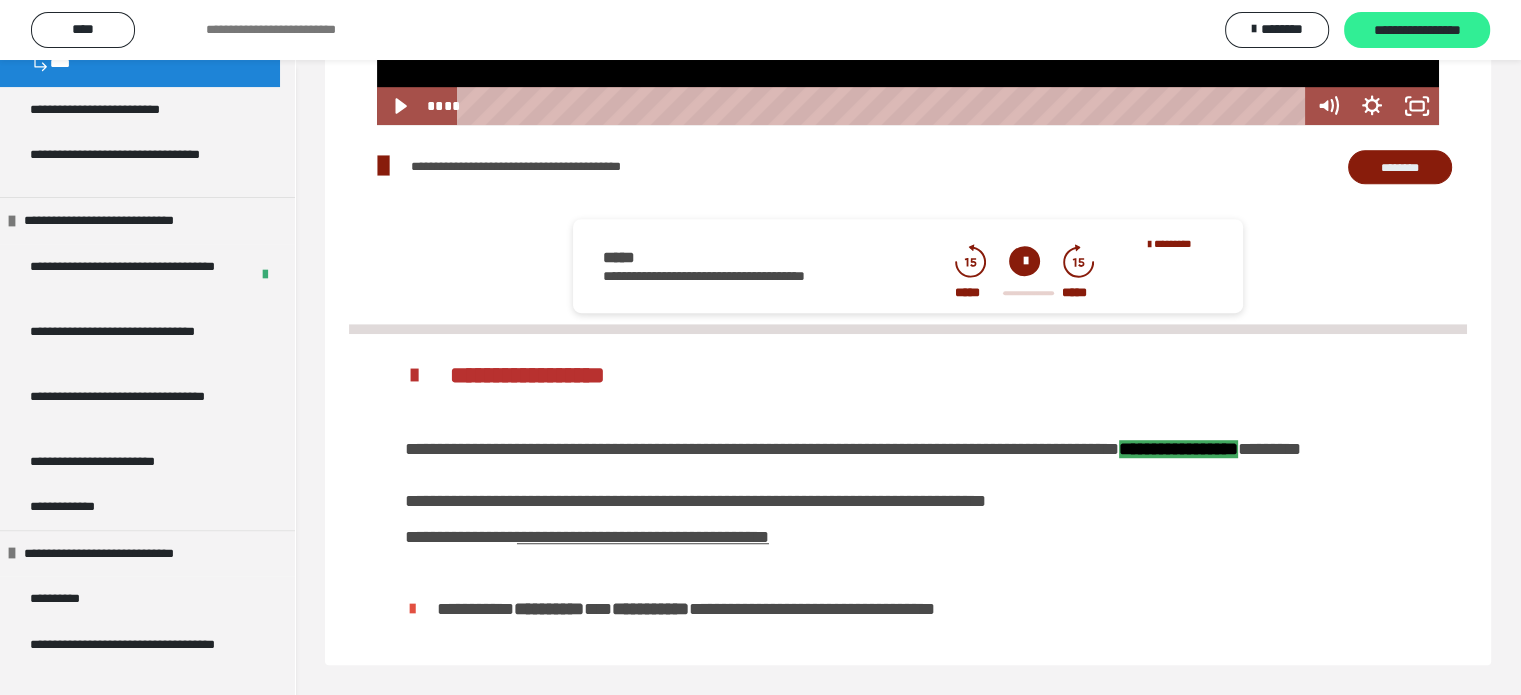 click on "**********" at bounding box center (1417, 31) 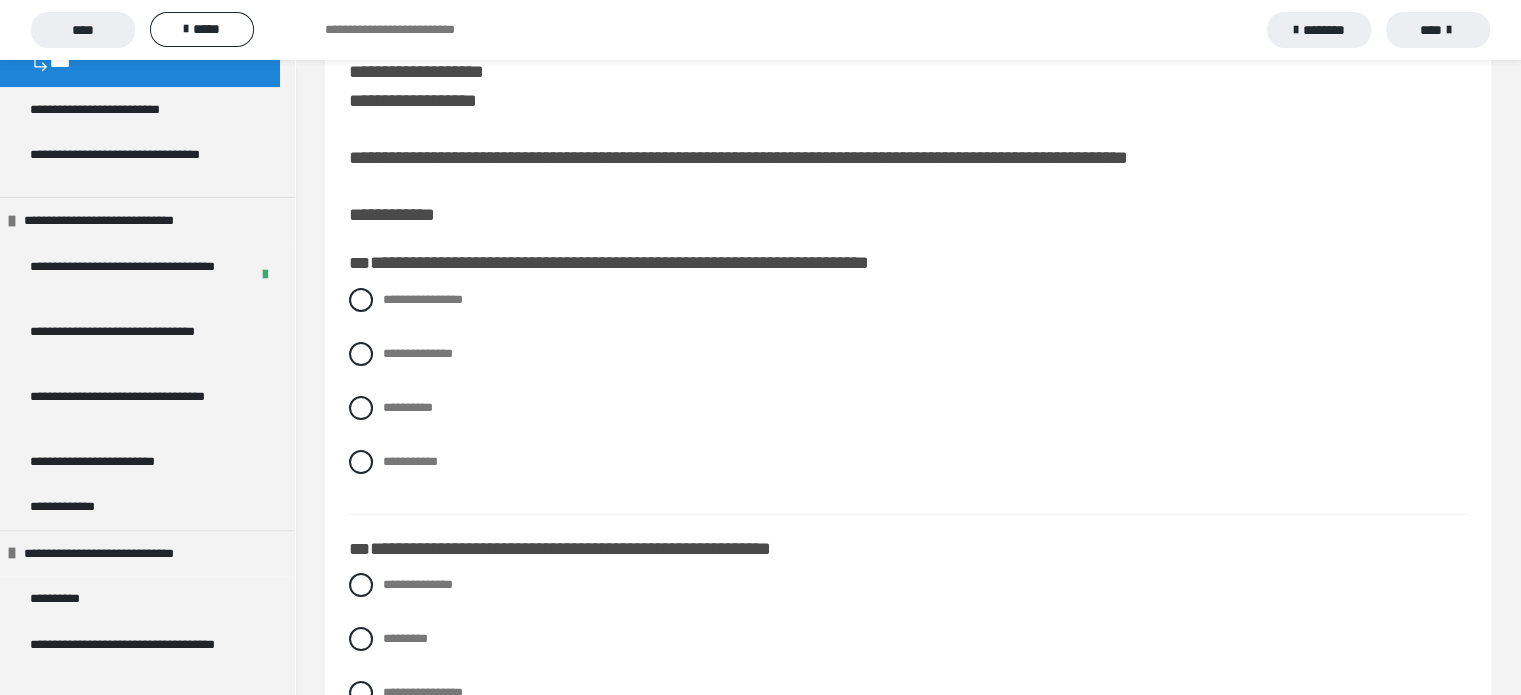 scroll, scrollTop: 100, scrollLeft: 0, axis: vertical 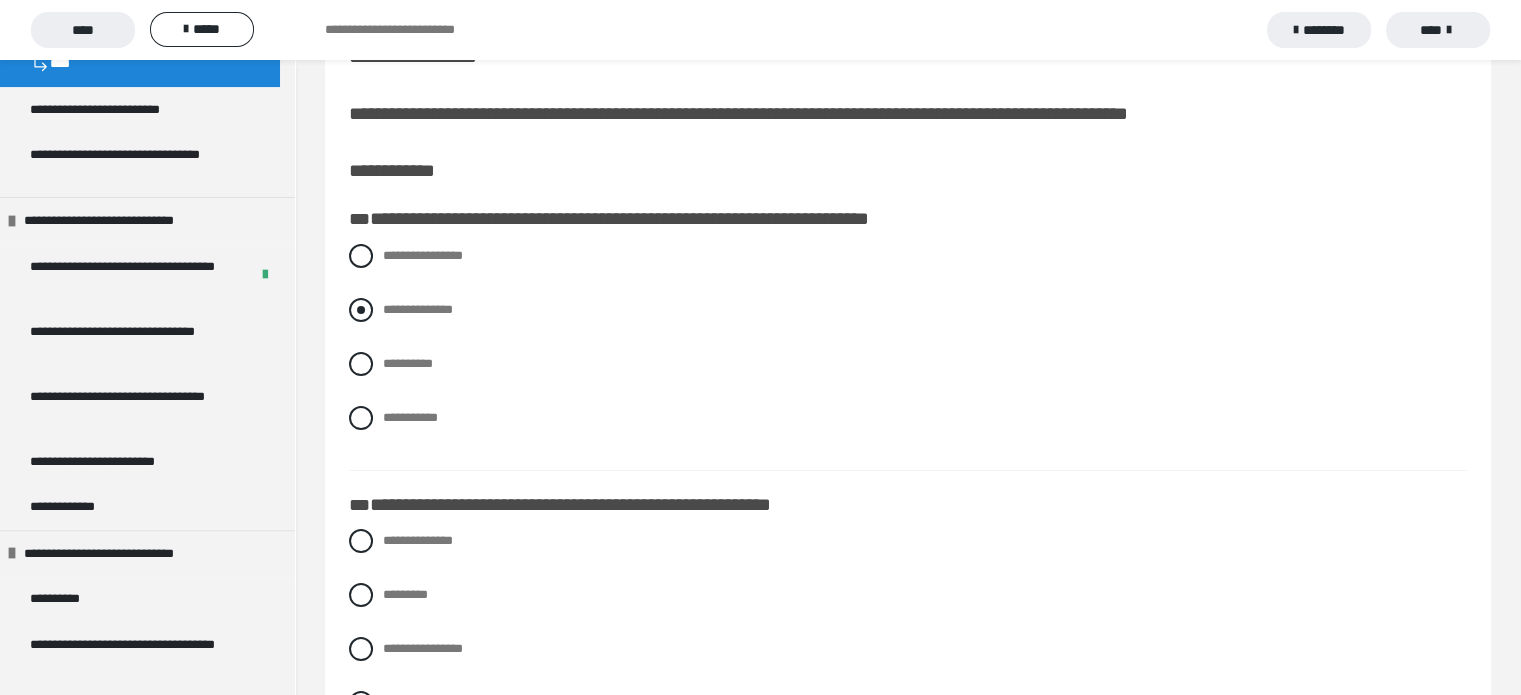 click at bounding box center [361, 310] 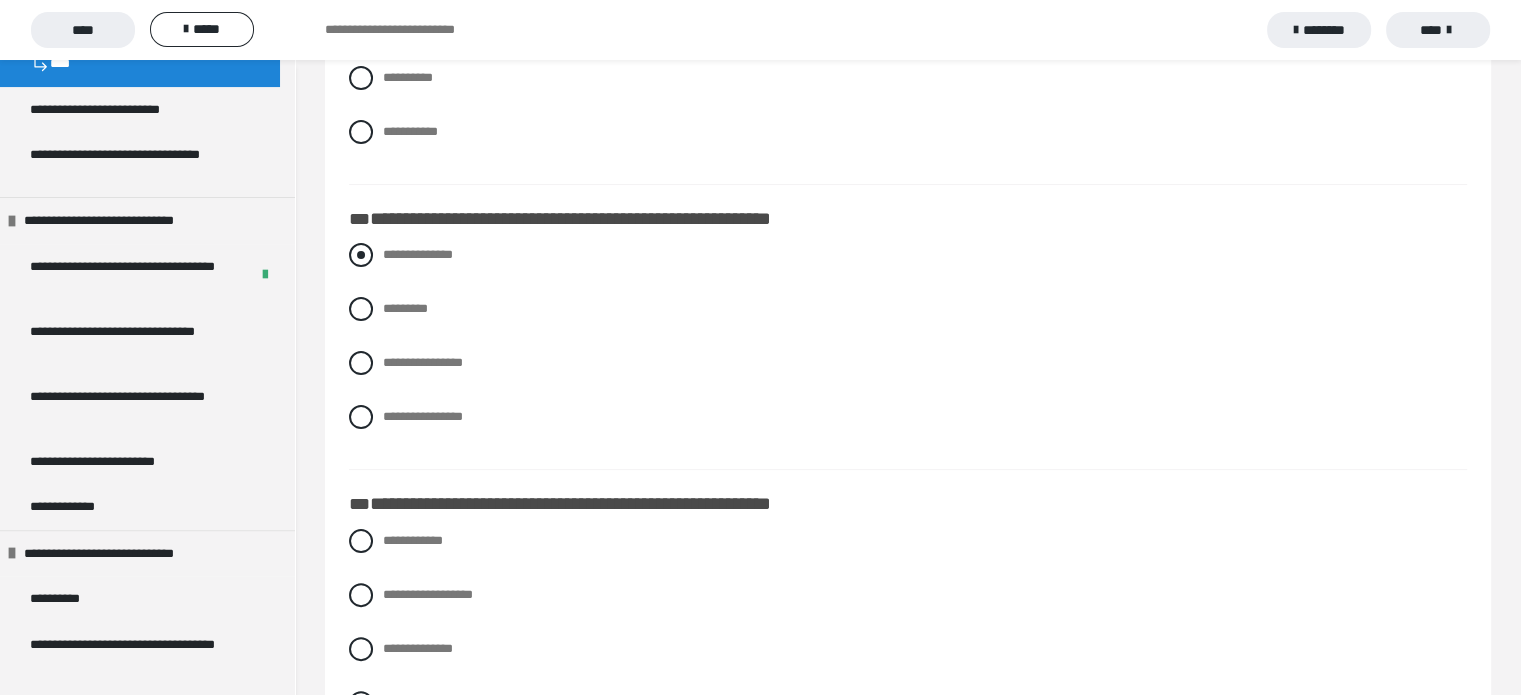 scroll, scrollTop: 500, scrollLeft: 0, axis: vertical 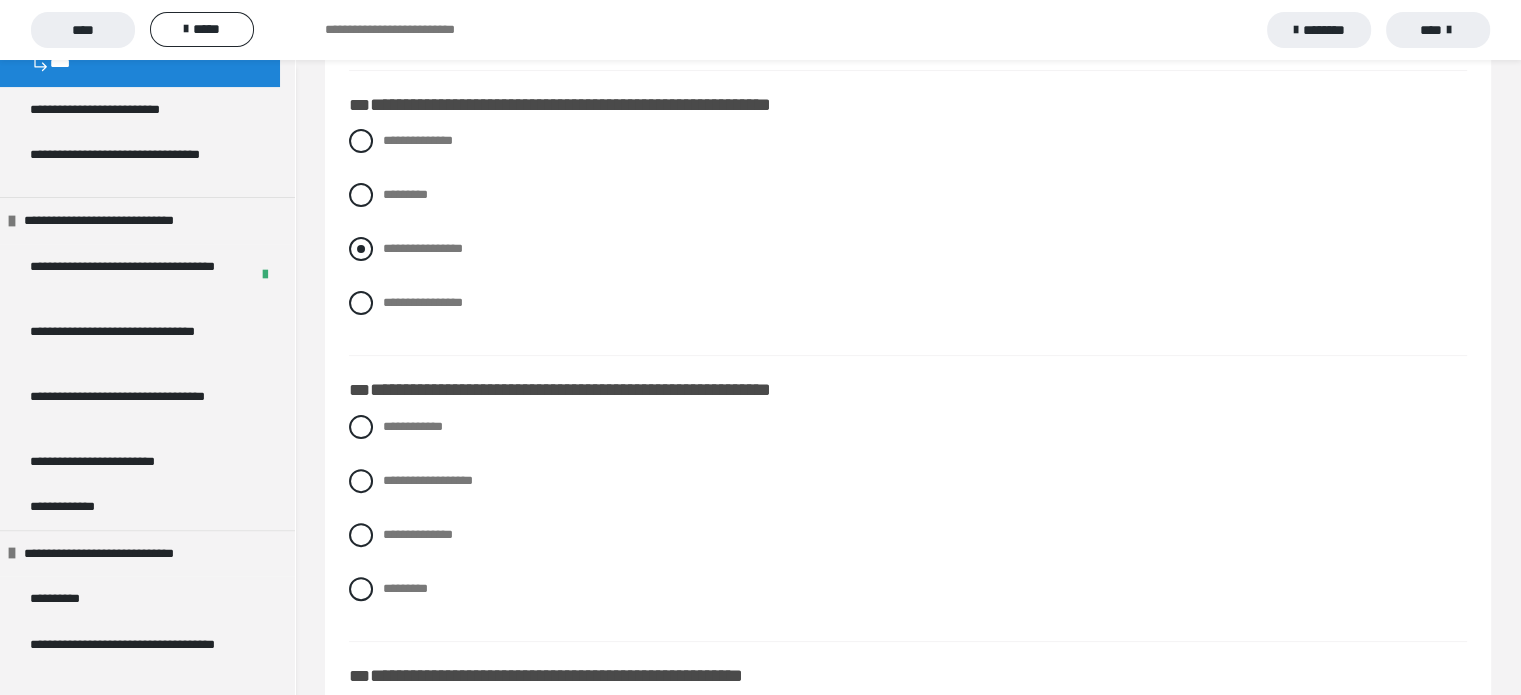 click on "**********" at bounding box center (423, 248) 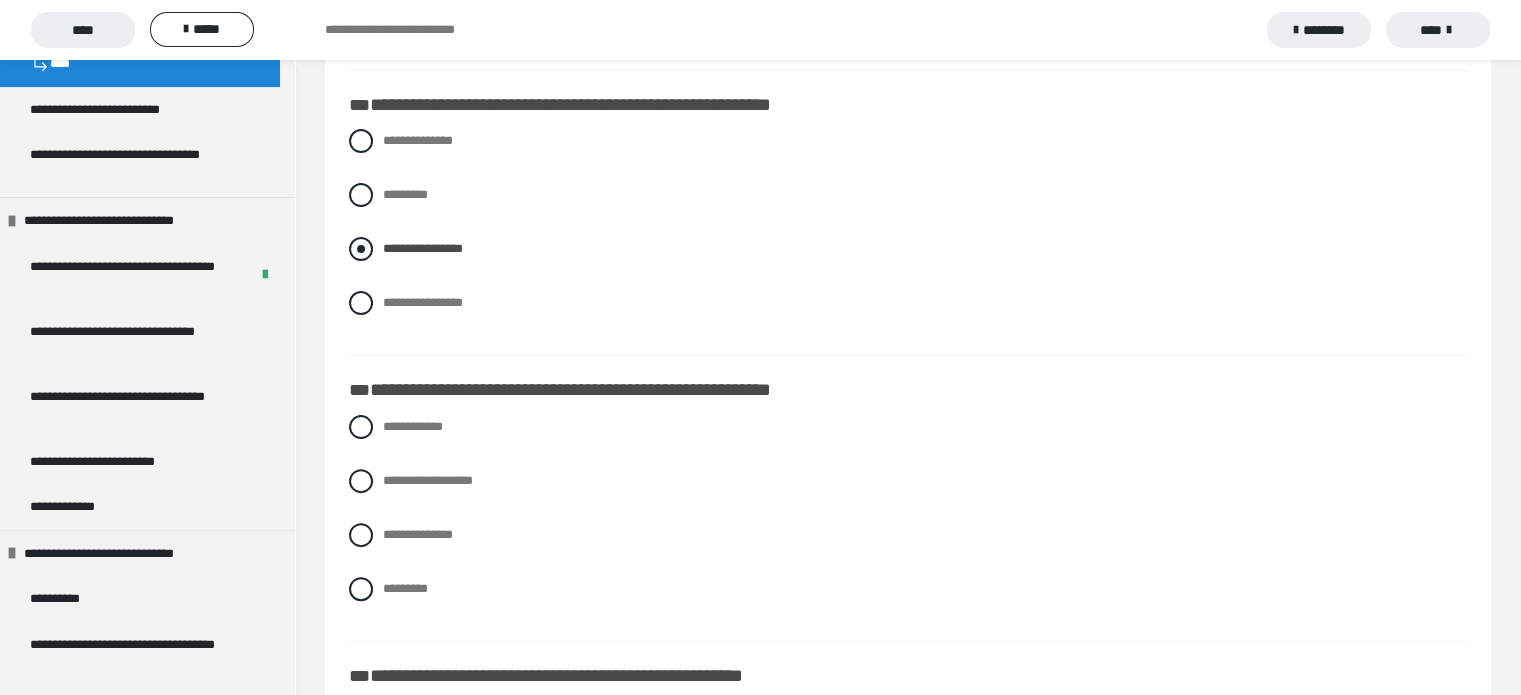 click on "**********" at bounding box center [423, 248] 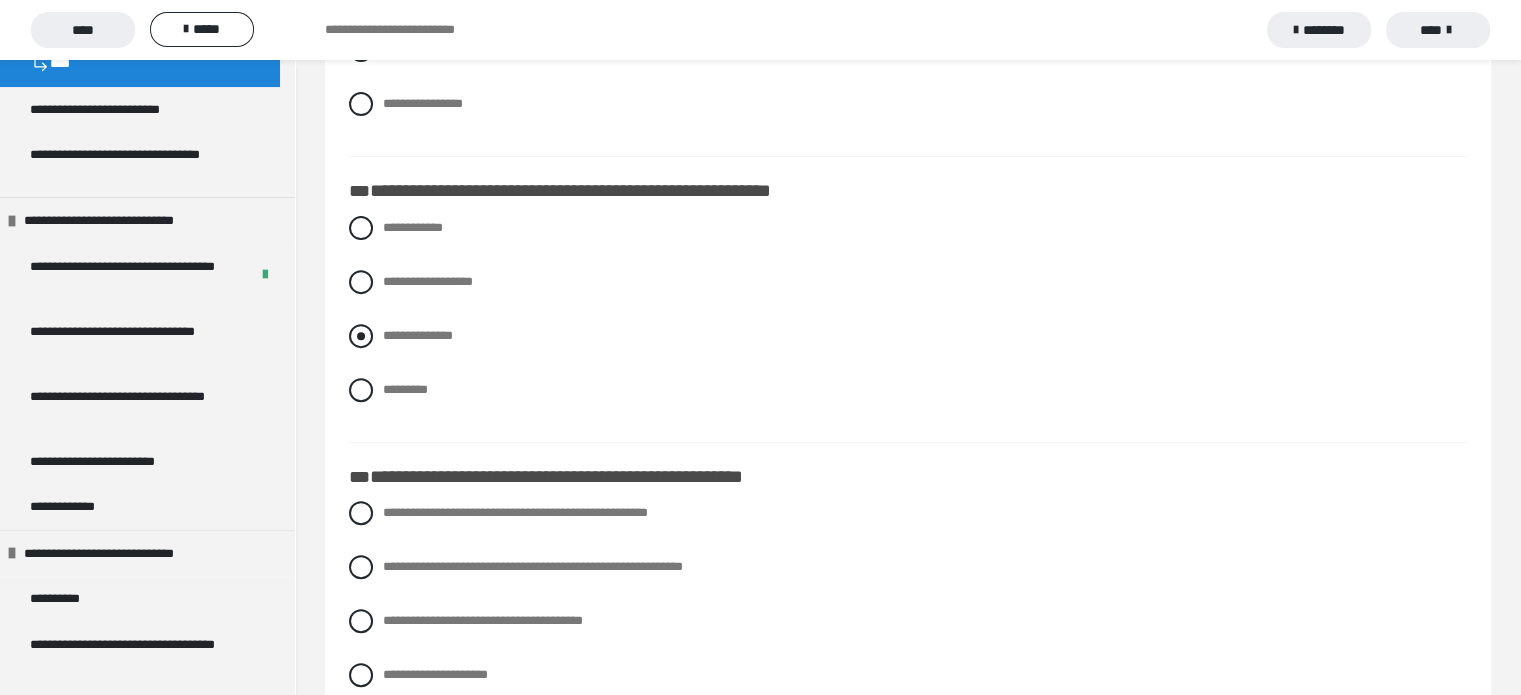 scroll, scrollTop: 700, scrollLeft: 0, axis: vertical 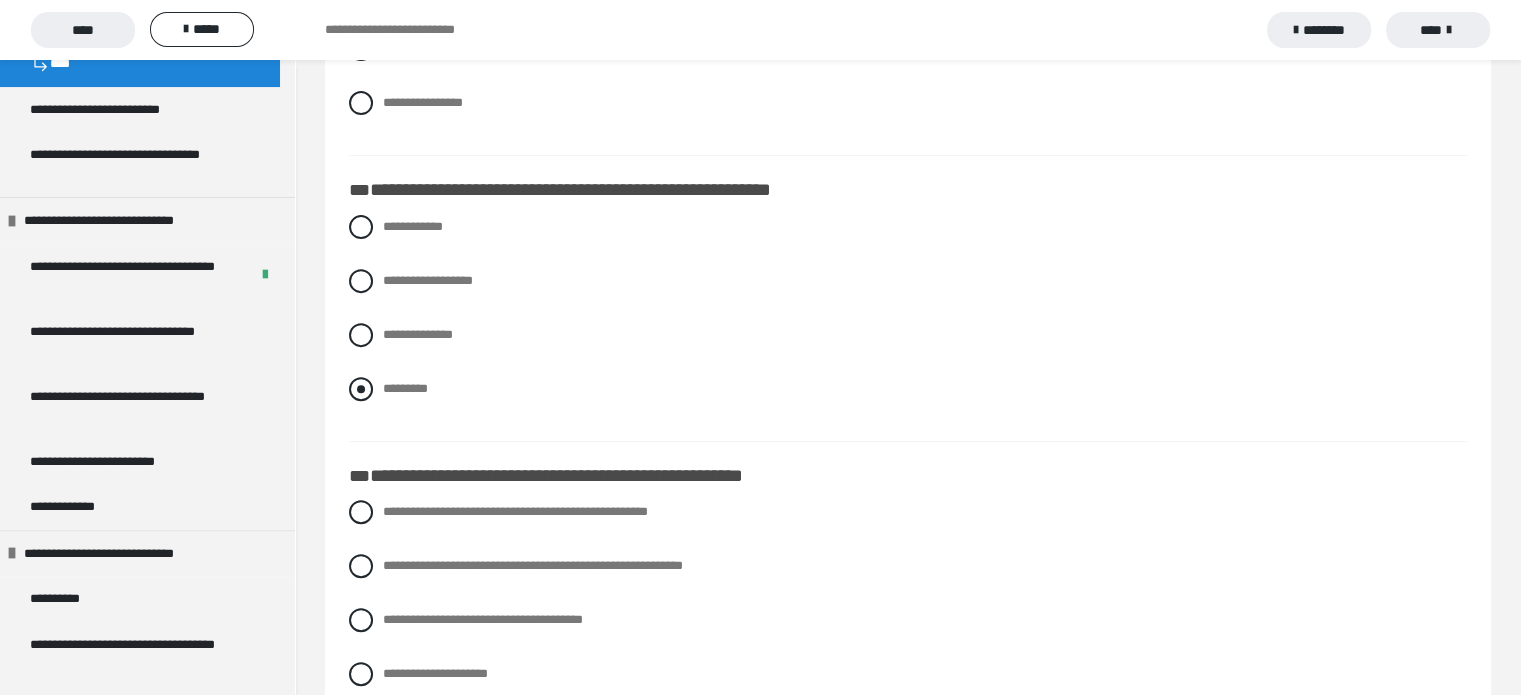 click on "*********" at bounding box center [405, 388] 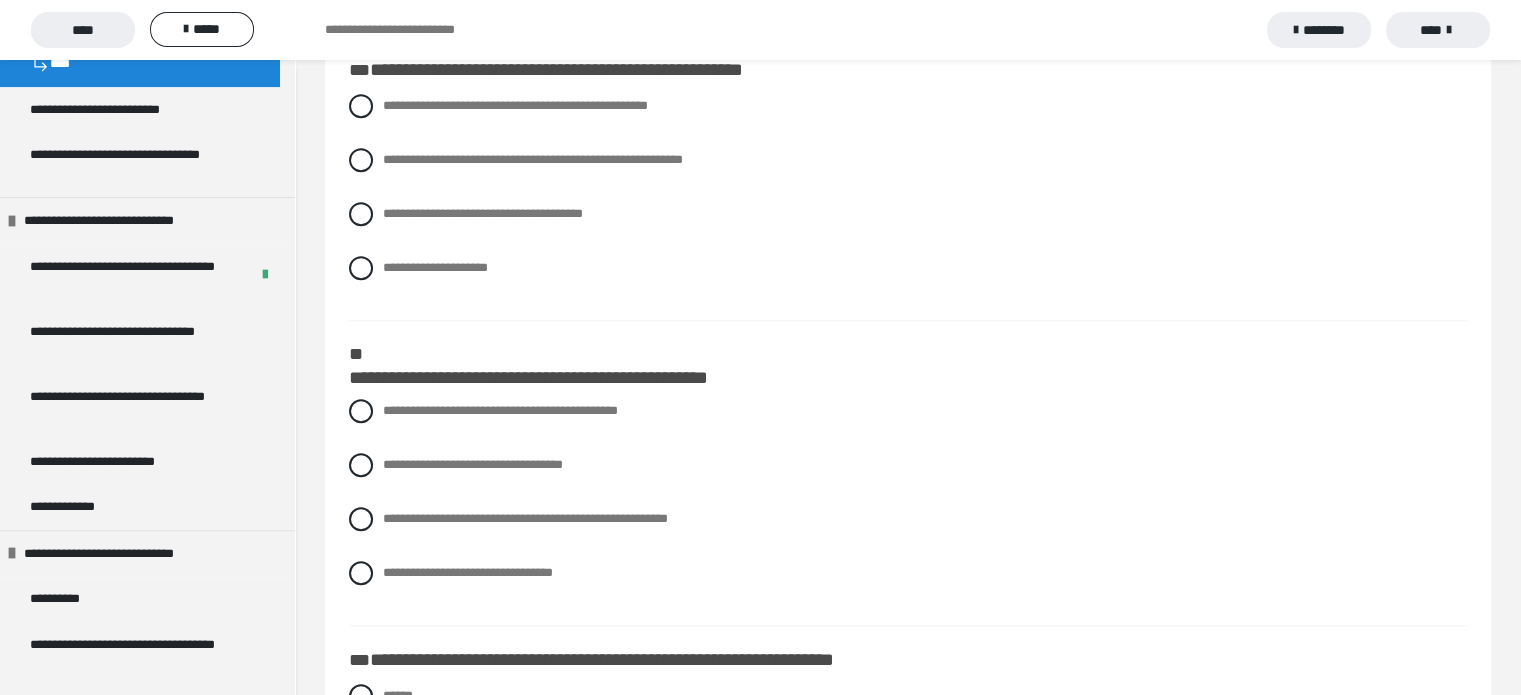 scroll, scrollTop: 900, scrollLeft: 0, axis: vertical 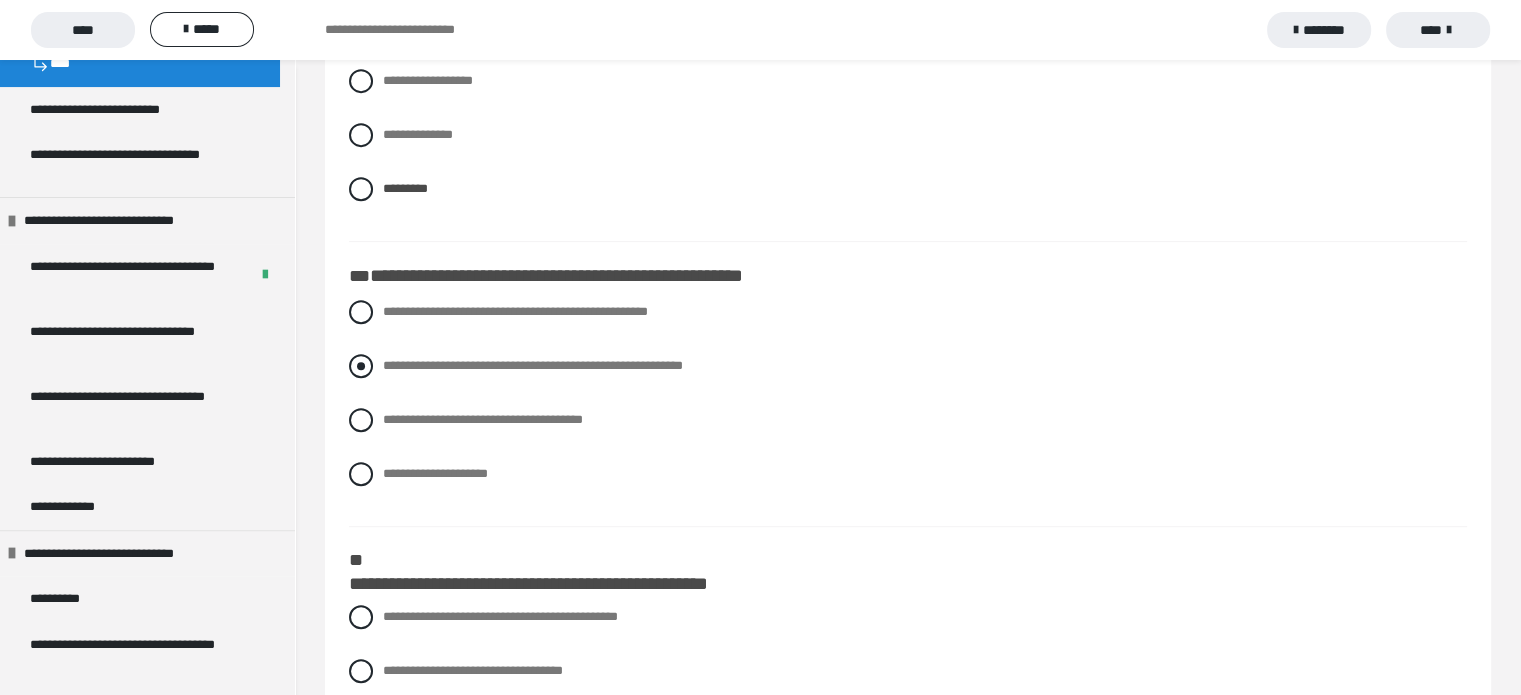 click on "**********" at bounding box center [533, 365] 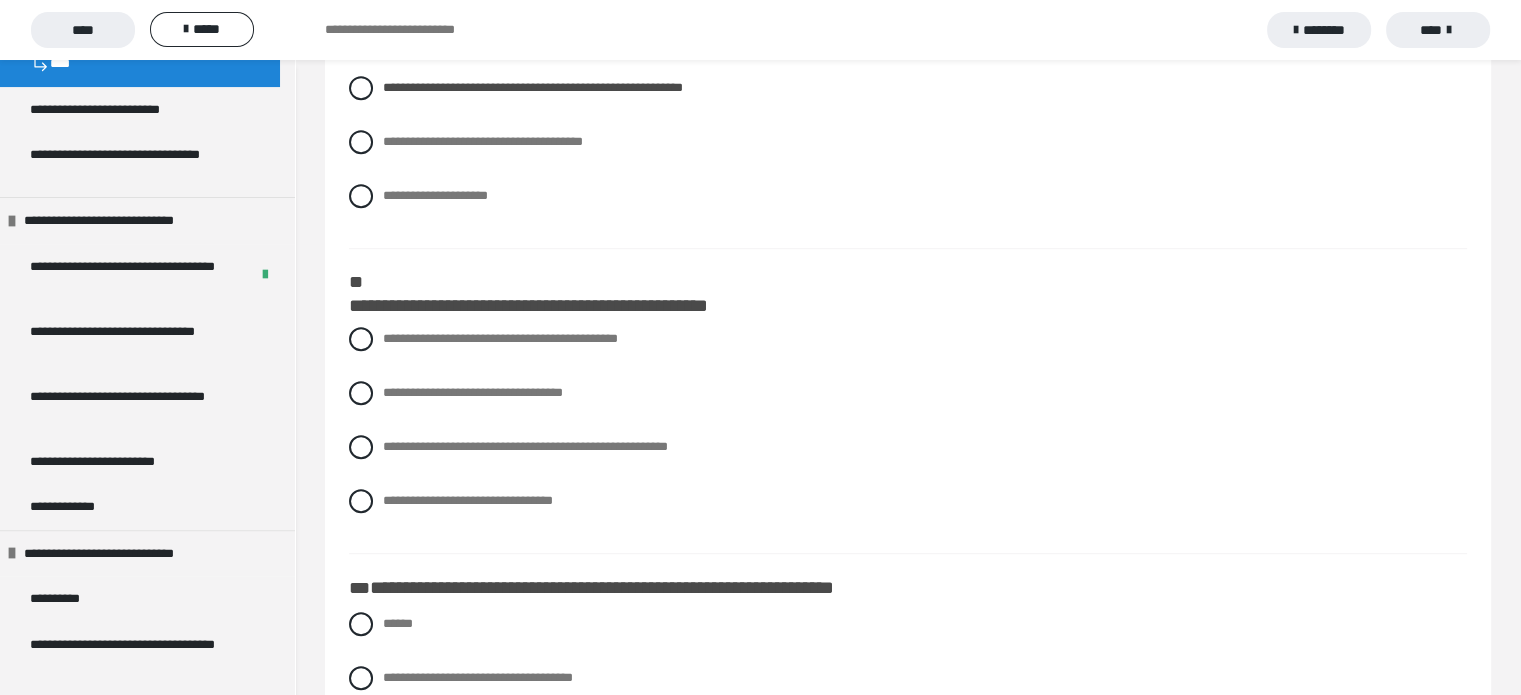 scroll, scrollTop: 1300, scrollLeft: 0, axis: vertical 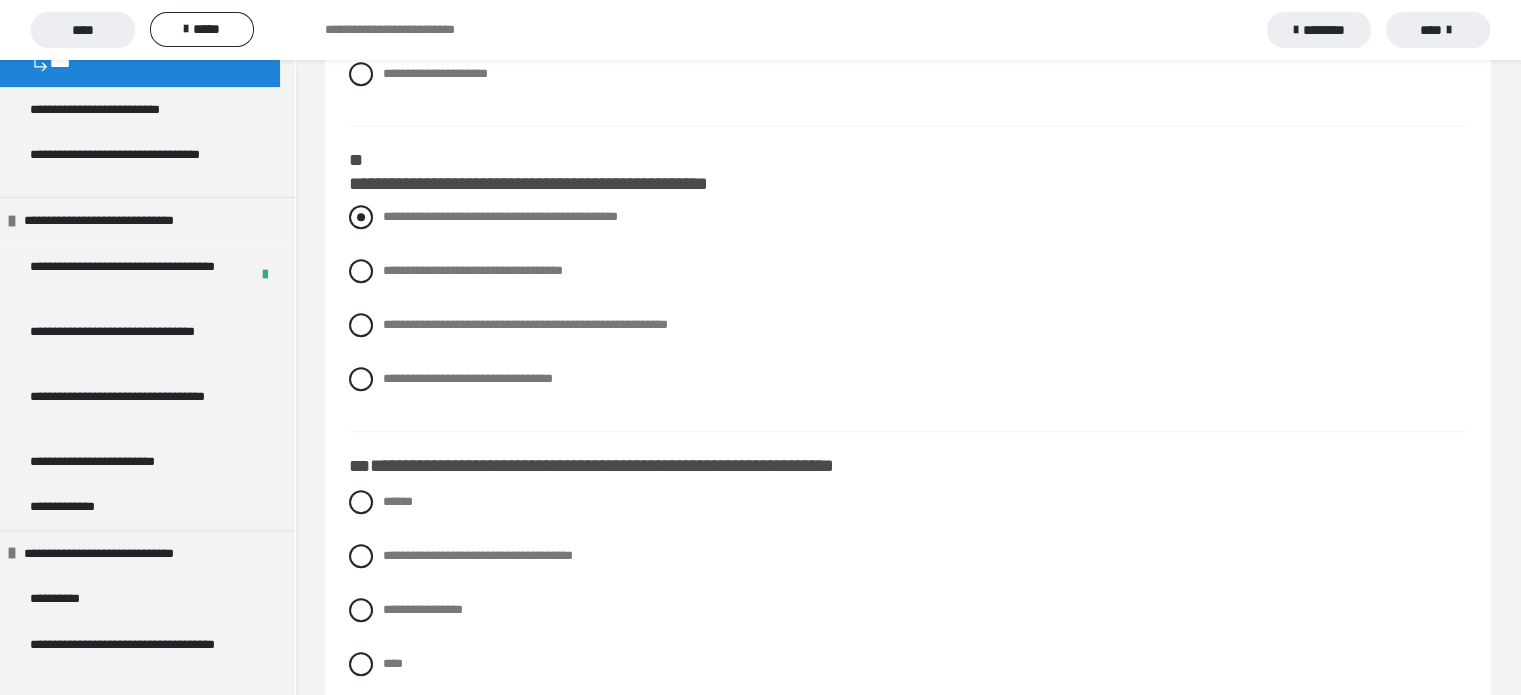 click on "**********" at bounding box center [500, 216] 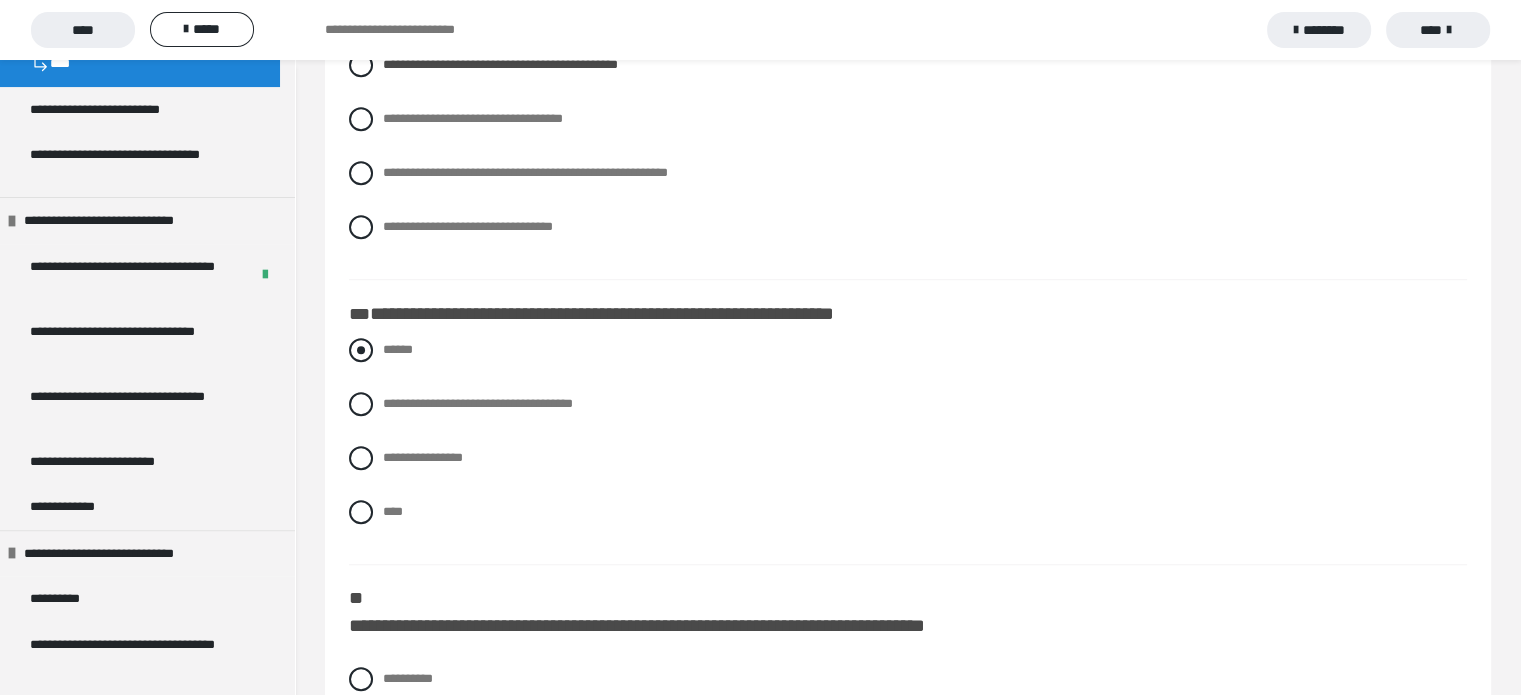 scroll, scrollTop: 1600, scrollLeft: 0, axis: vertical 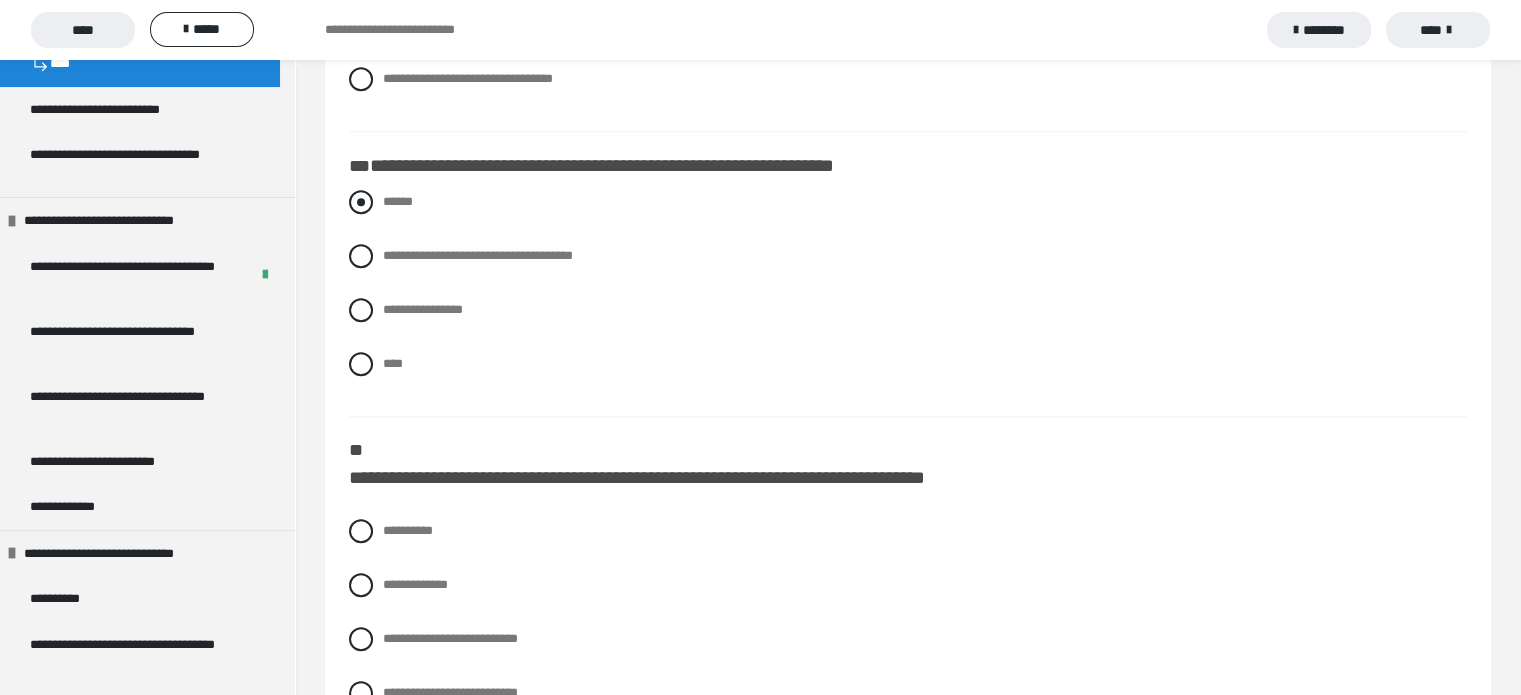 click on "******" at bounding box center [398, 201] 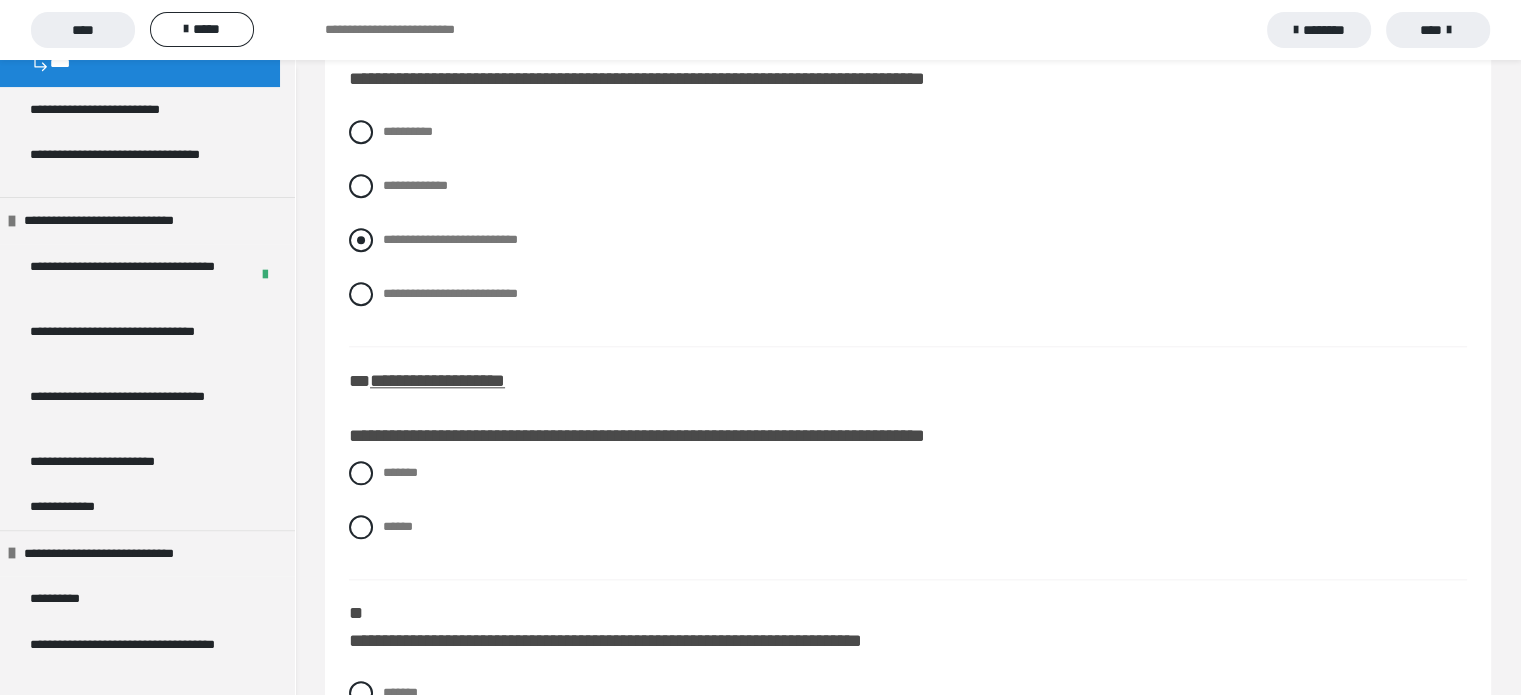 scroll, scrollTop: 2000, scrollLeft: 0, axis: vertical 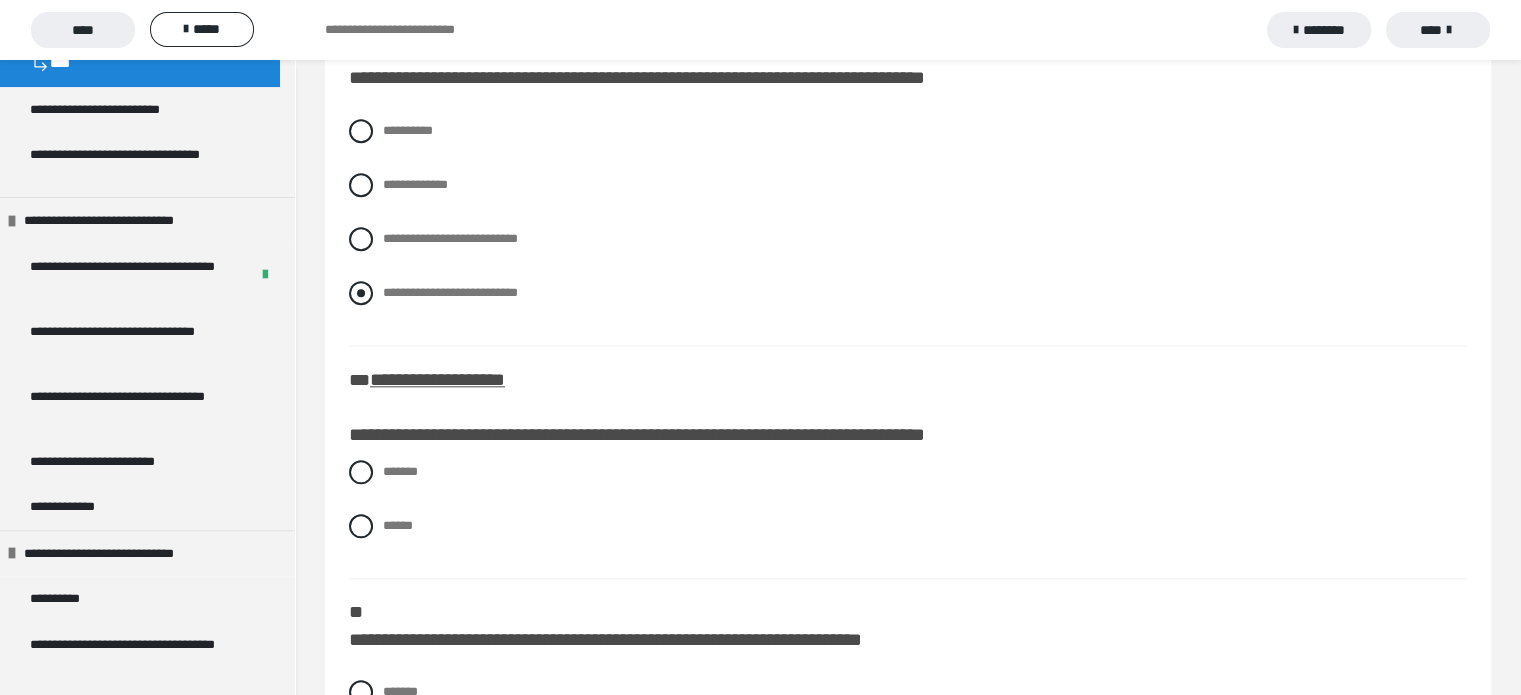 click on "**********" at bounding box center [450, 292] 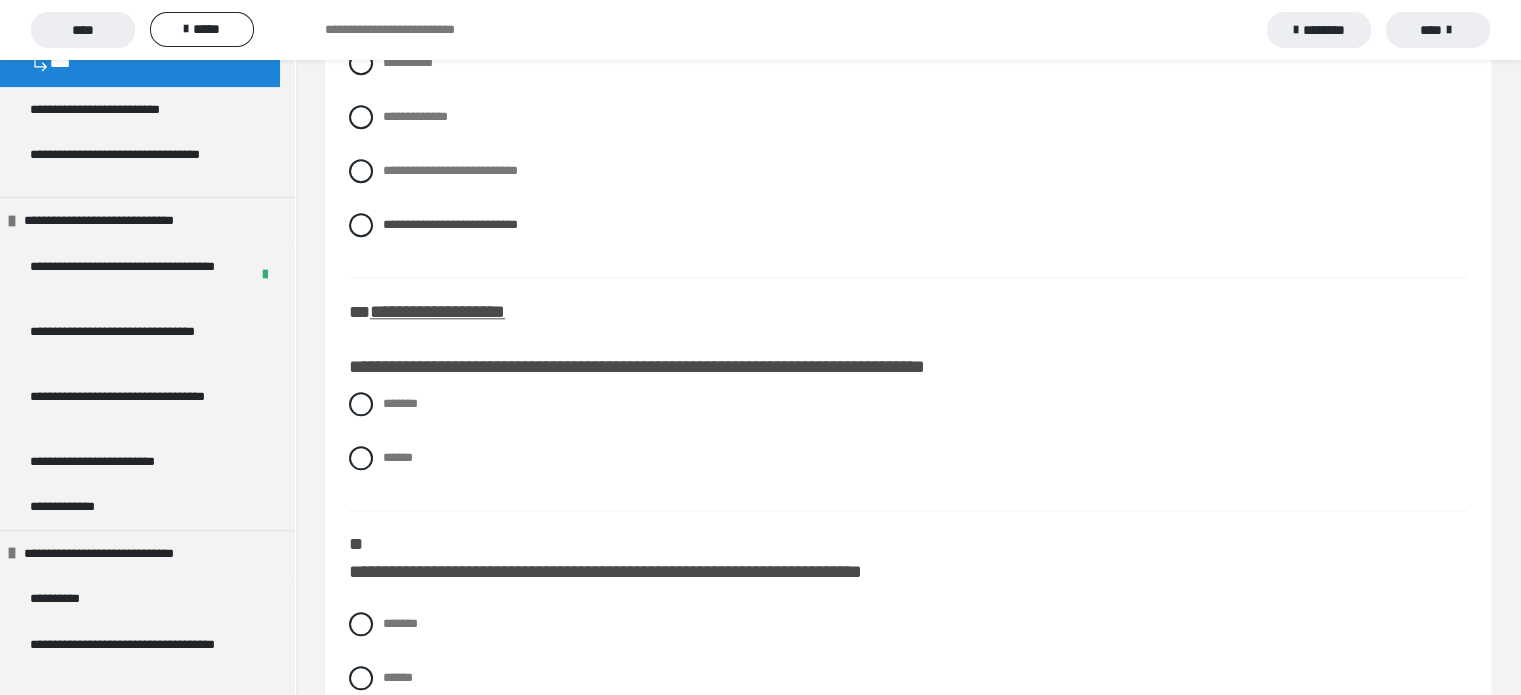 scroll, scrollTop: 2100, scrollLeft: 0, axis: vertical 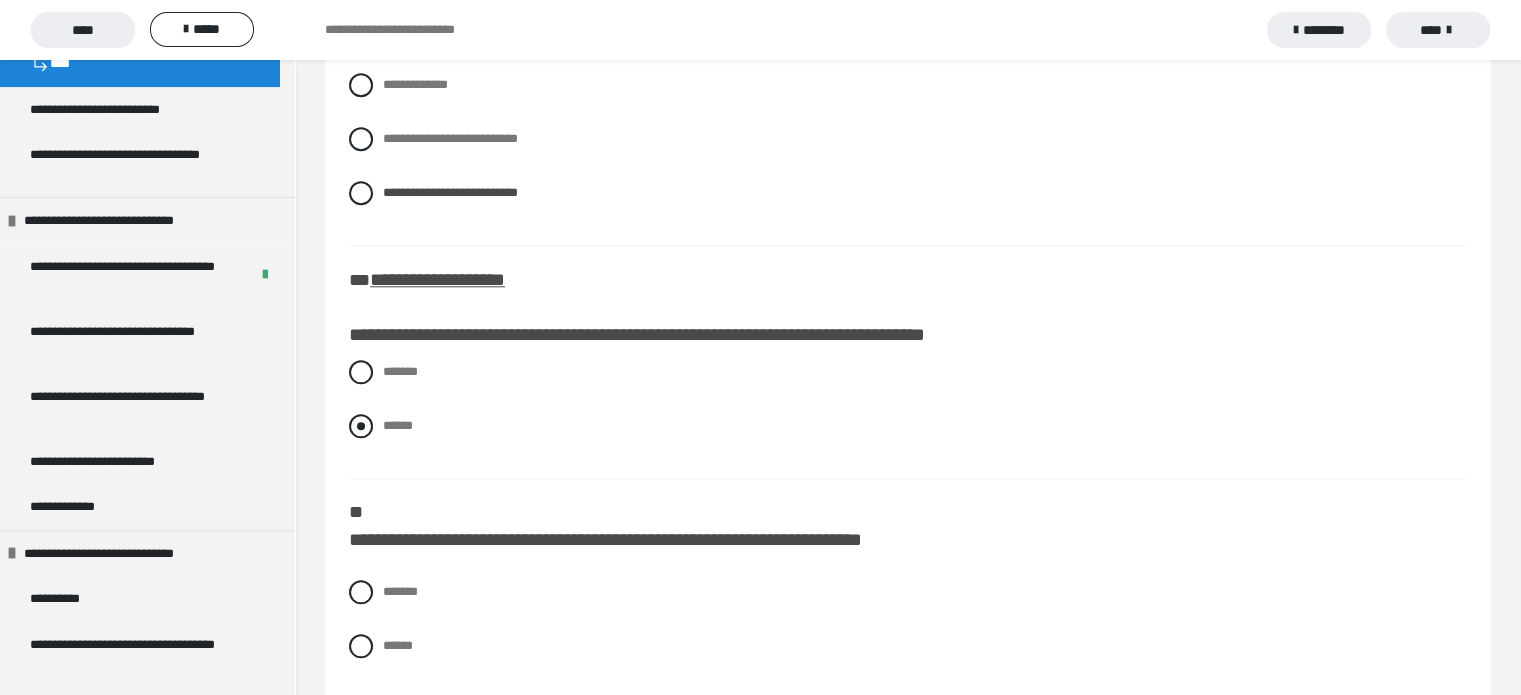 click on "******" at bounding box center [398, 425] 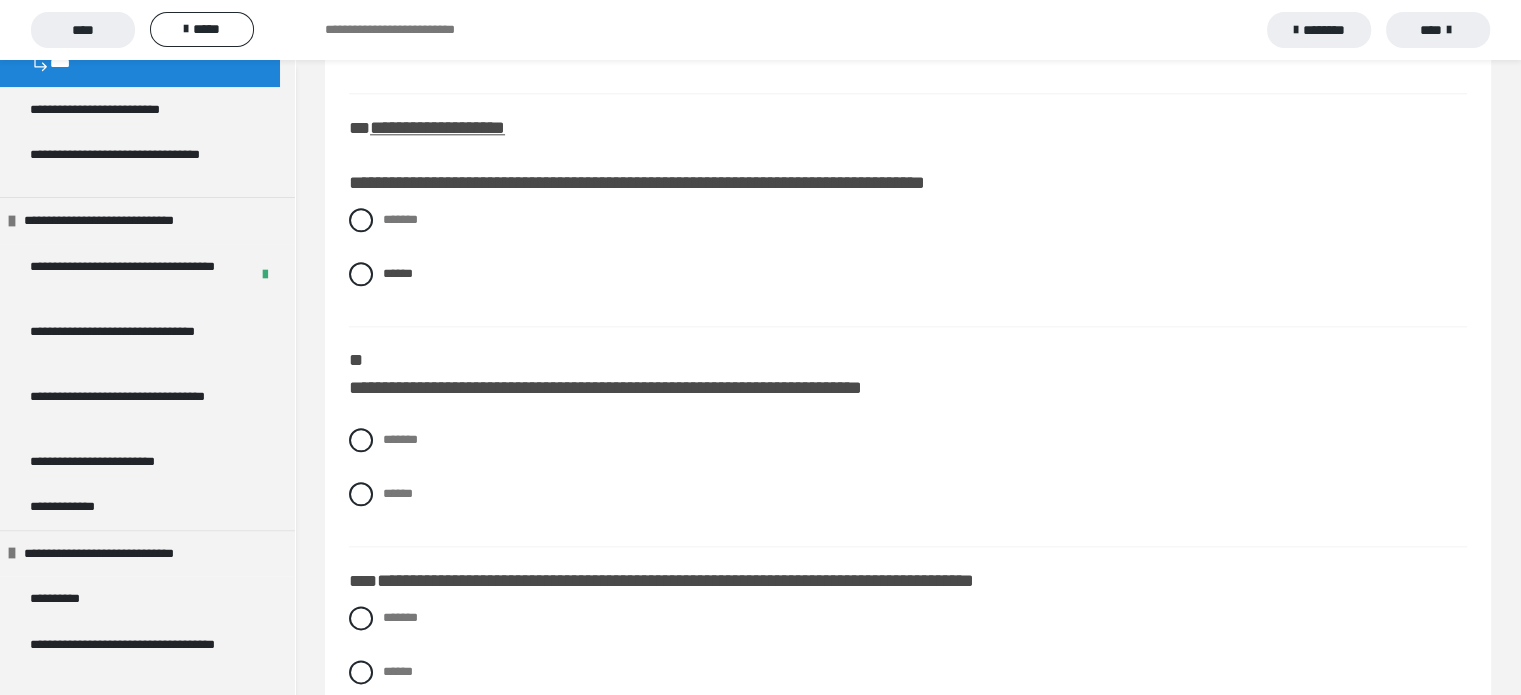 scroll, scrollTop: 2300, scrollLeft: 0, axis: vertical 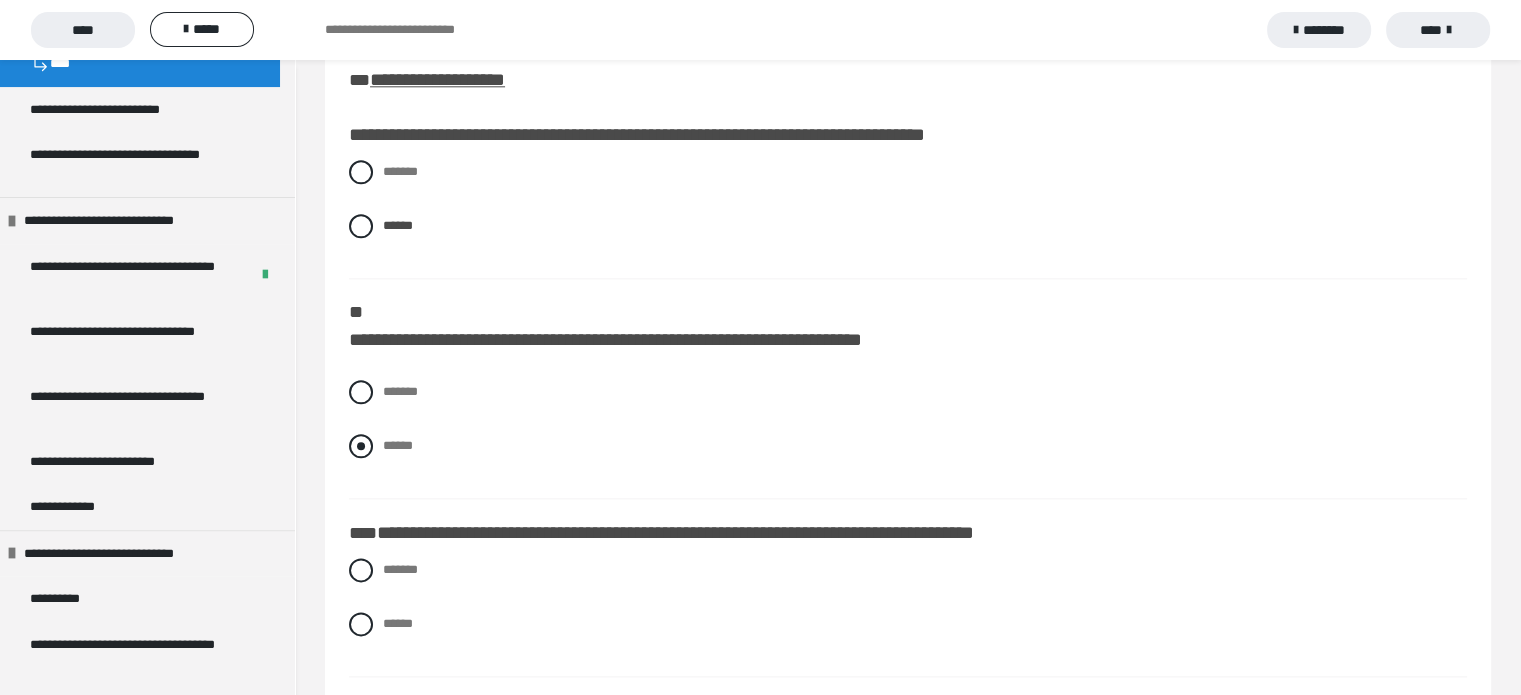 click on "******" at bounding box center [908, 446] 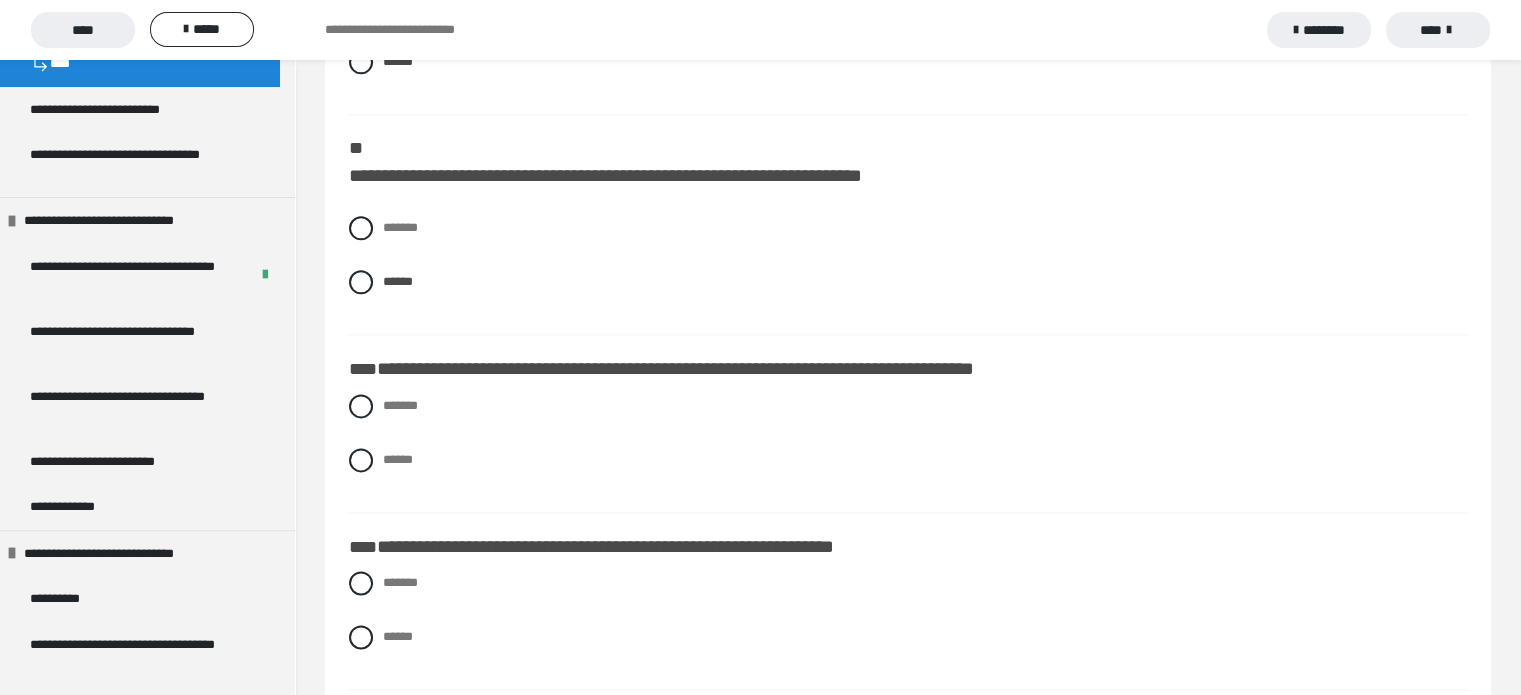 scroll, scrollTop: 2500, scrollLeft: 0, axis: vertical 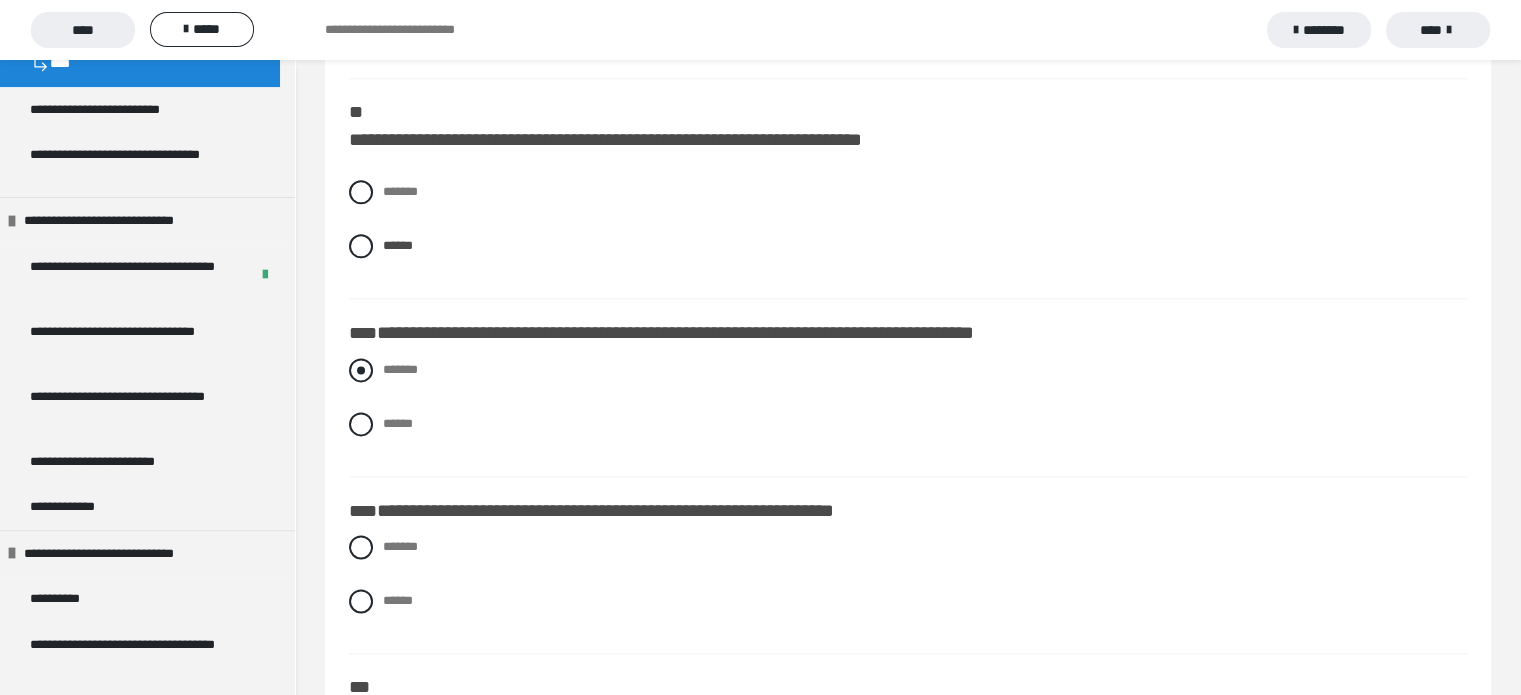 click on "*******" at bounding box center [400, 369] 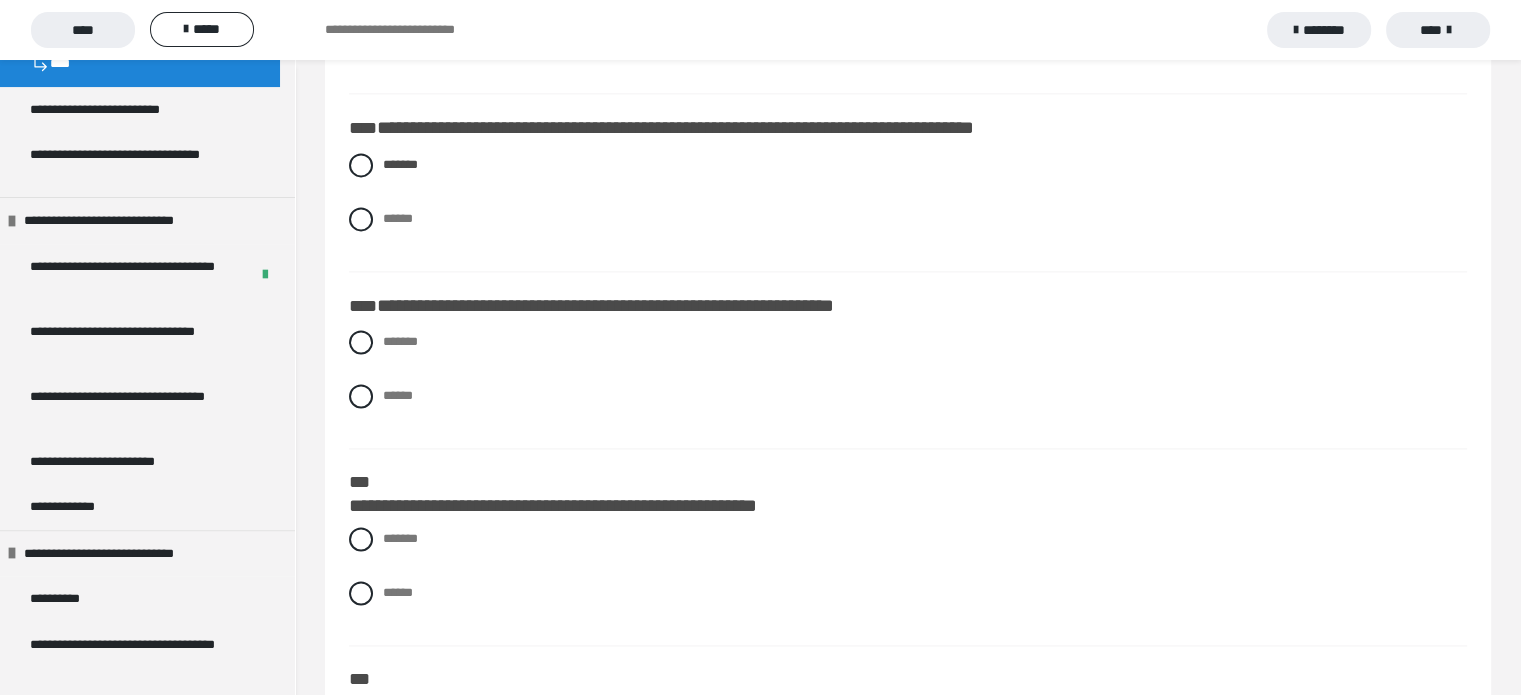 scroll, scrollTop: 2800, scrollLeft: 0, axis: vertical 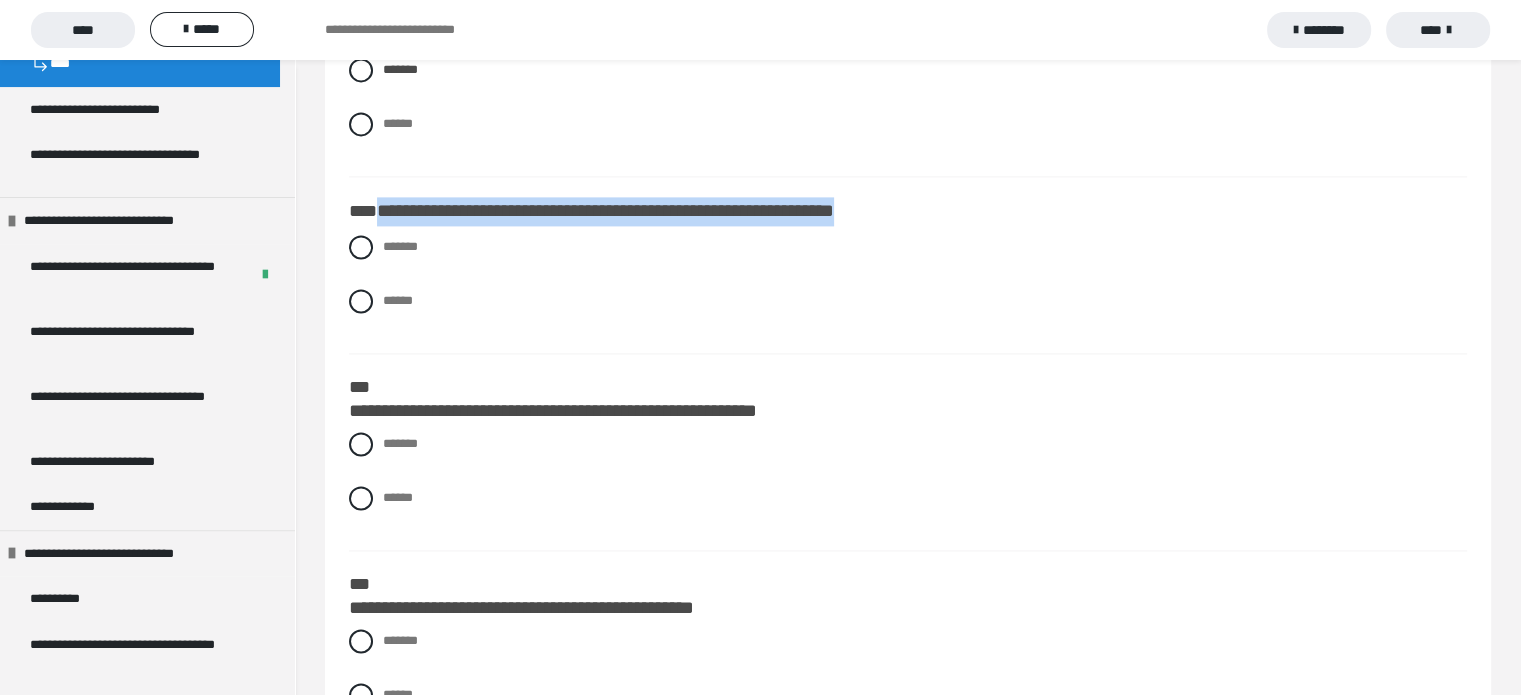 drag, startPoint x: 375, startPoint y: 220, endPoint x: 957, endPoint y: 224, distance: 582.01373 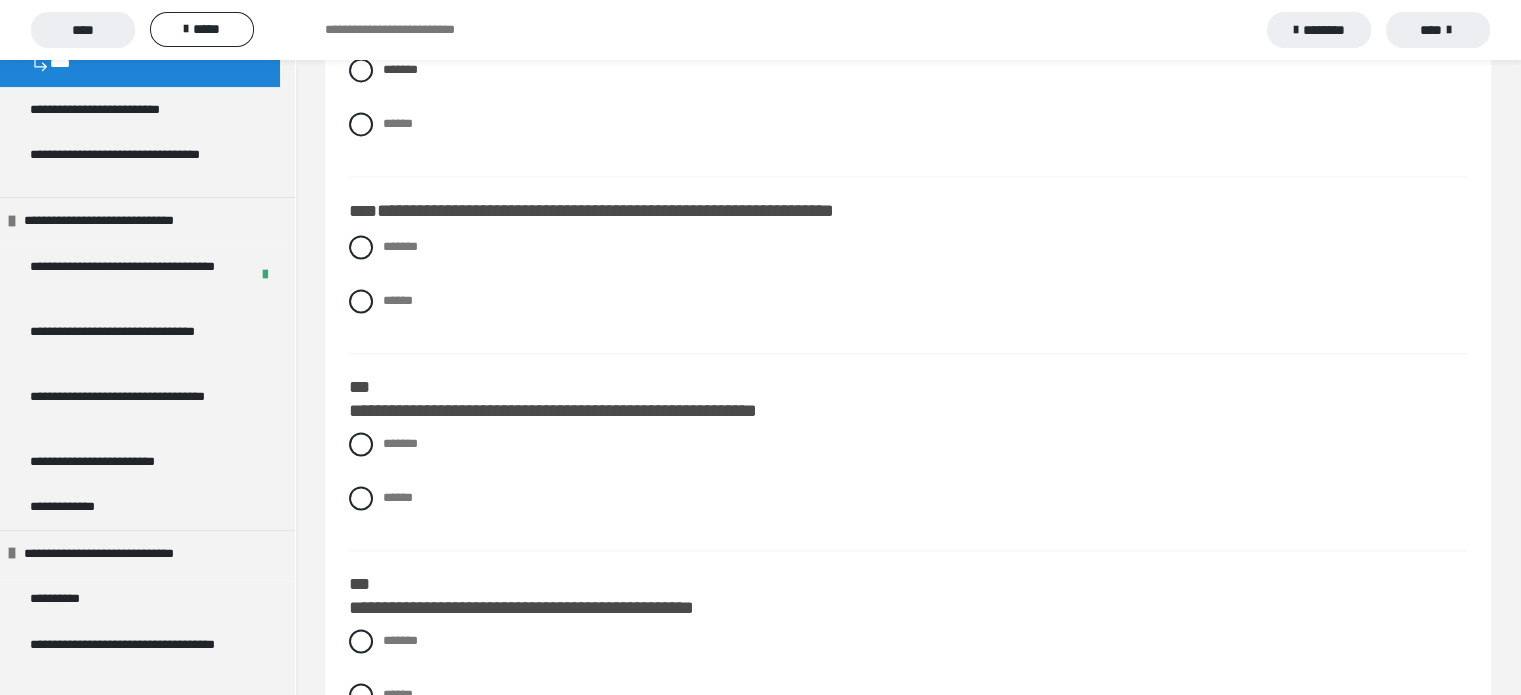 click on "******* ******" at bounding box center (908, 289) 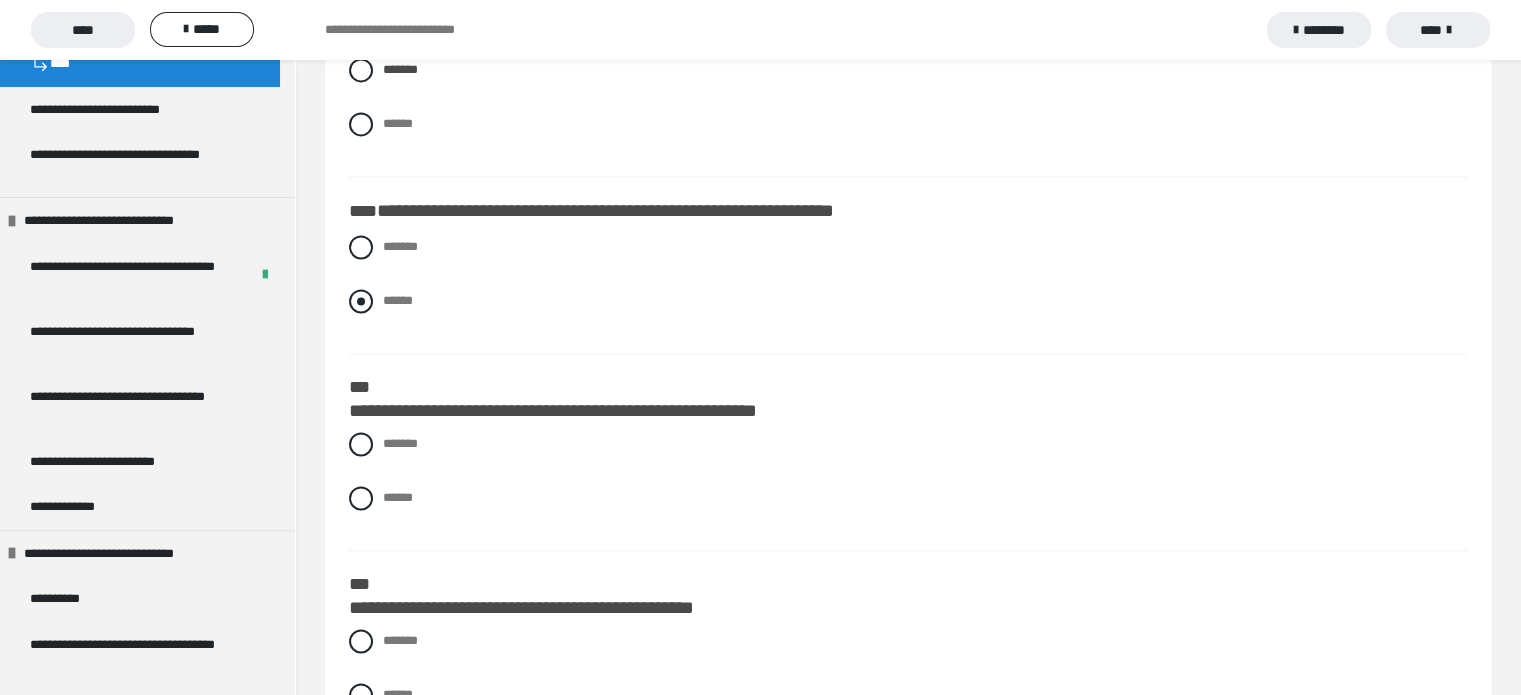 click on "******" at bounding box center (908, 301) 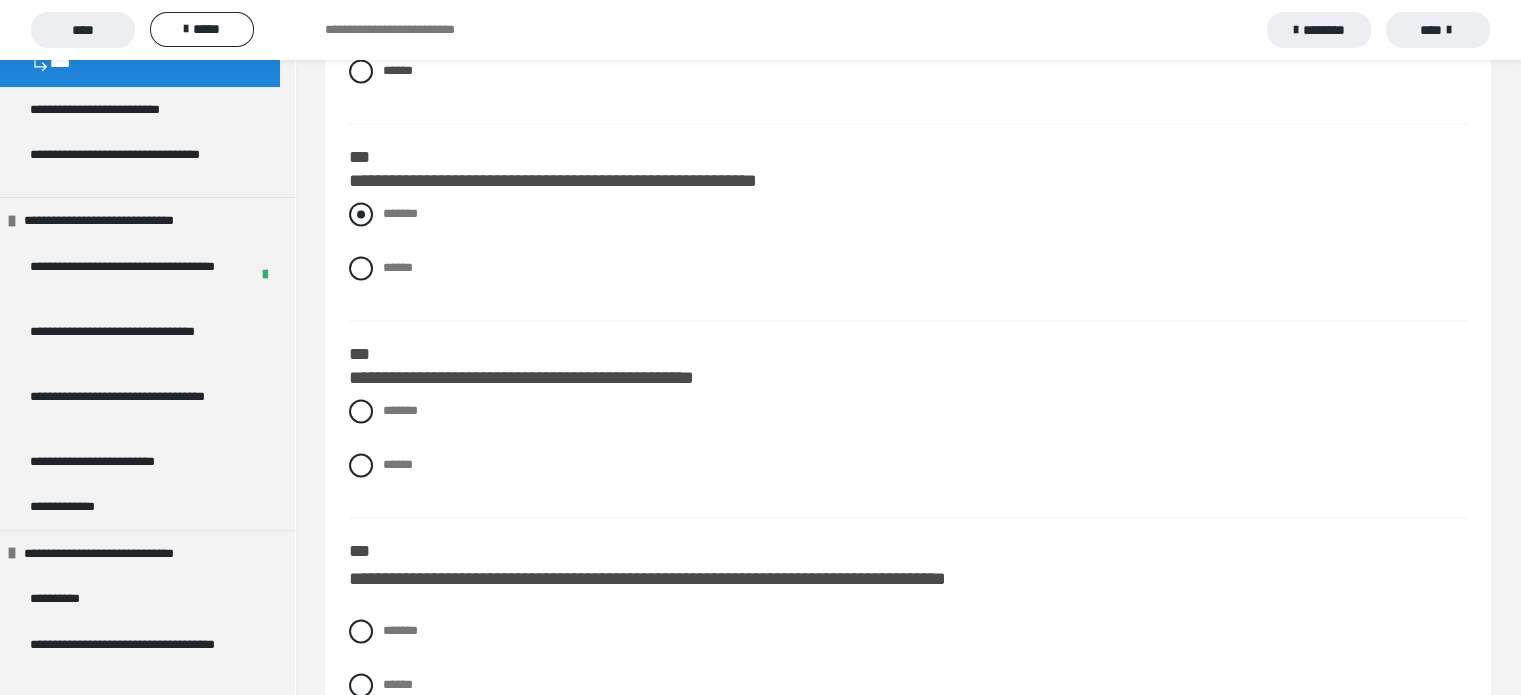scroll, scrollTop: 3100, scrollLeft: 0, axis: vertical 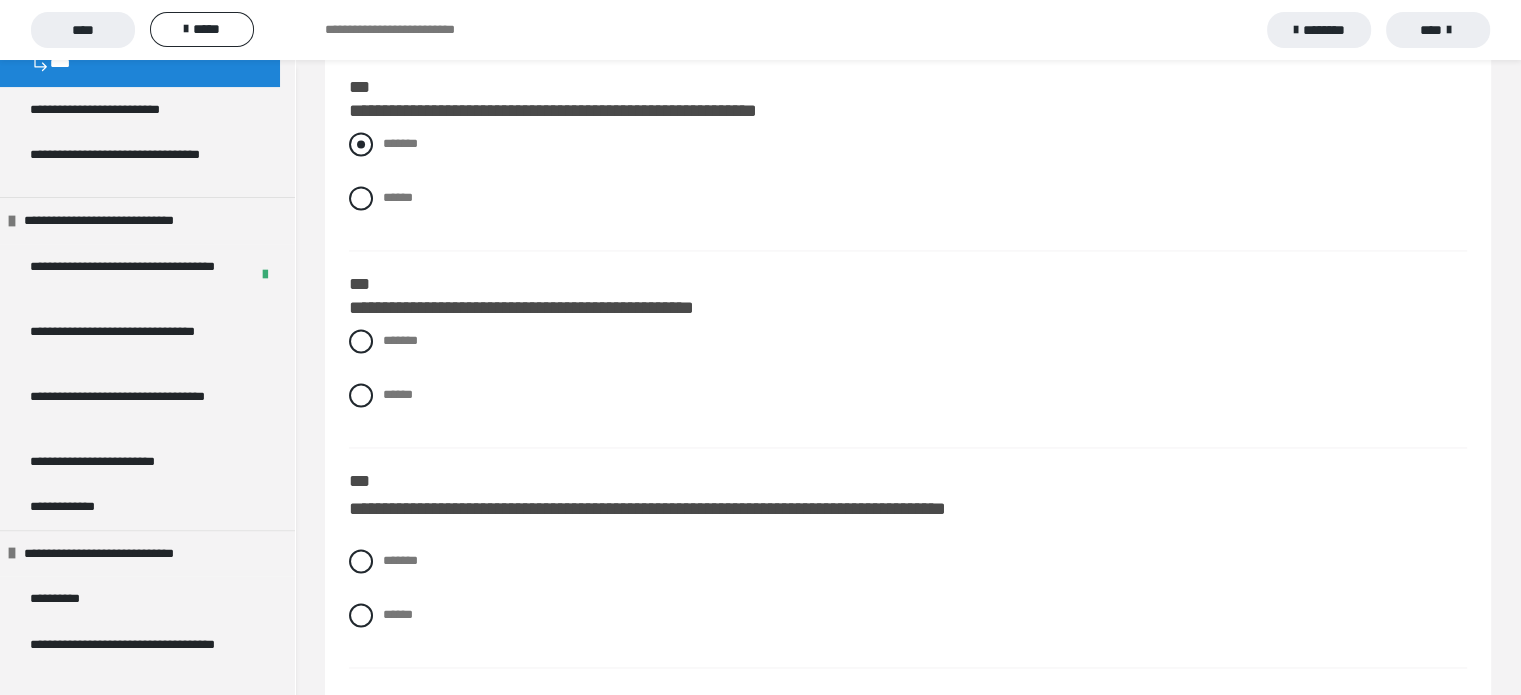 click on "*******" at bounding box center (908, 144) 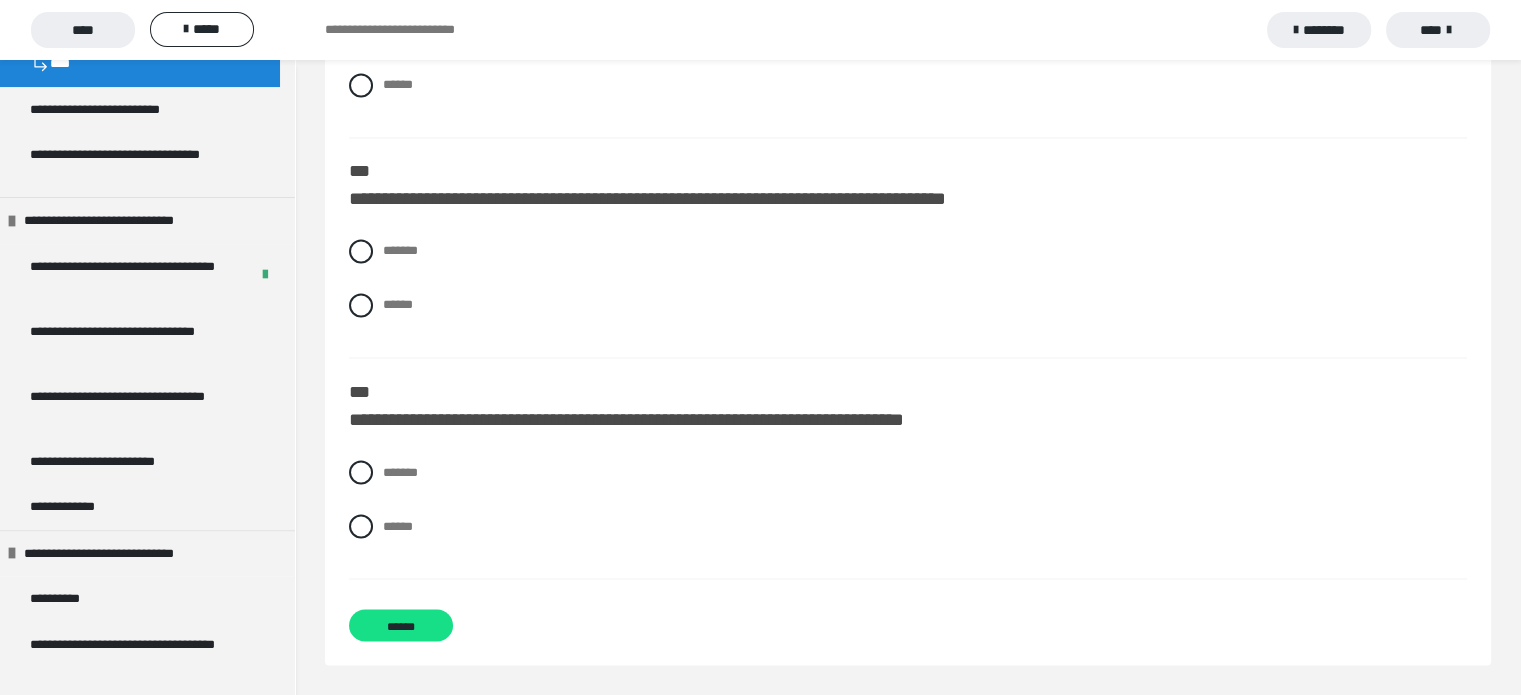 scroll, scrollTop: 3455, scrollLeft: 0, axis: vertical 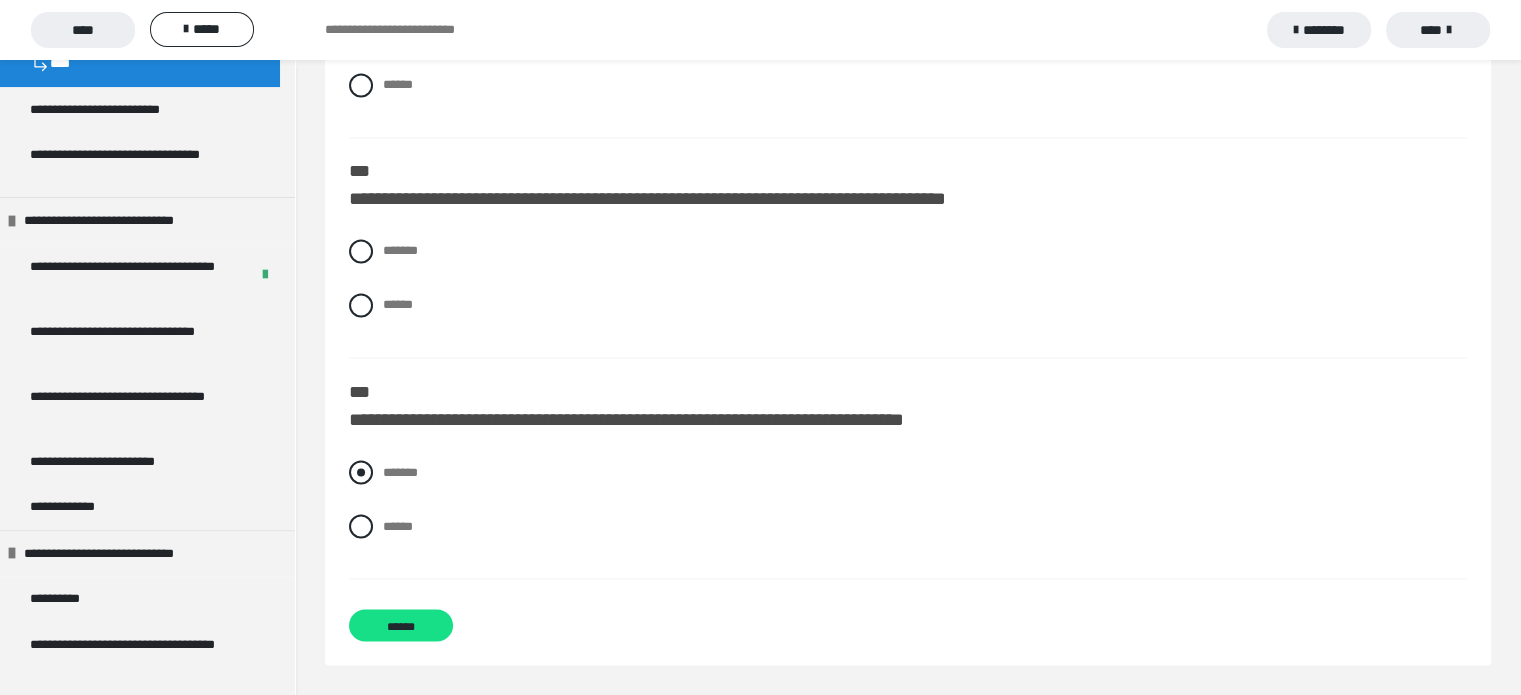 click on "*******" at bounding box center (400, 471) 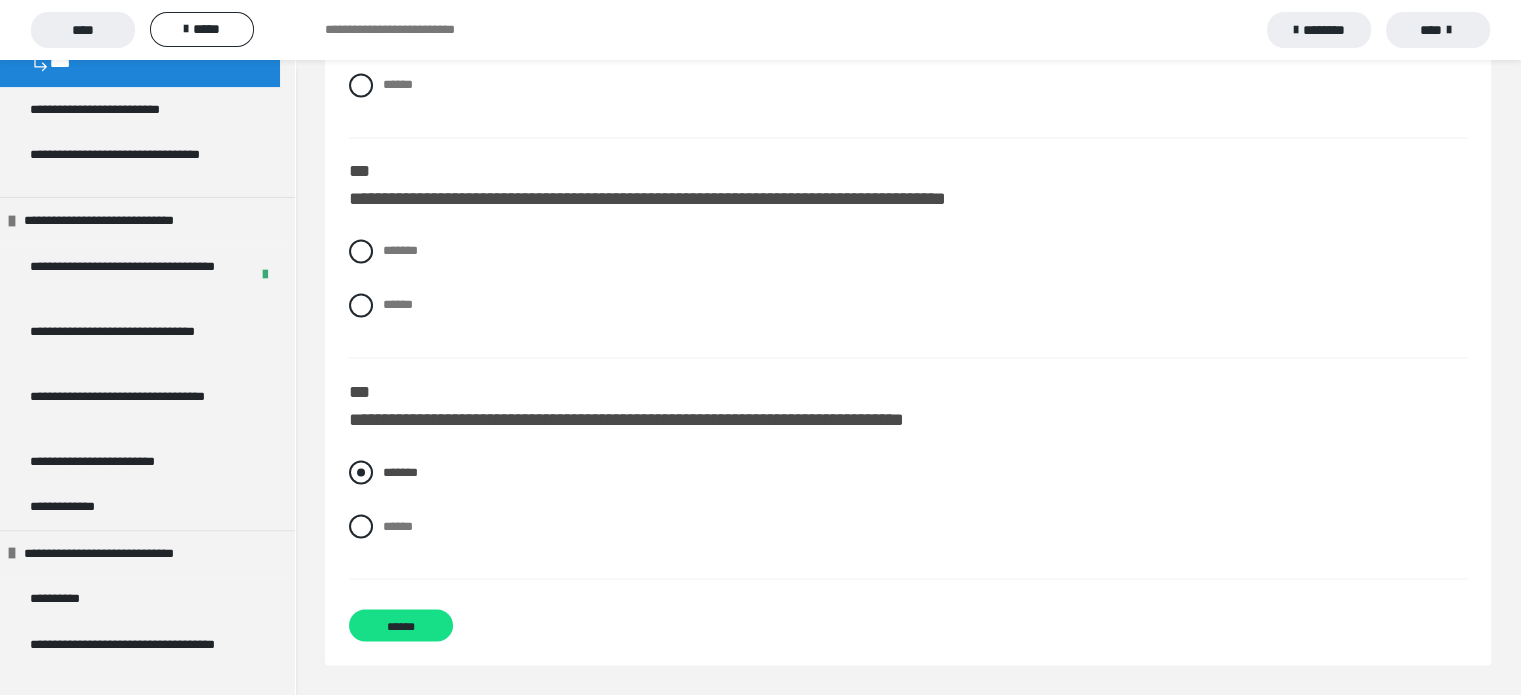 click on "*******" at bounding box center (908, 472) 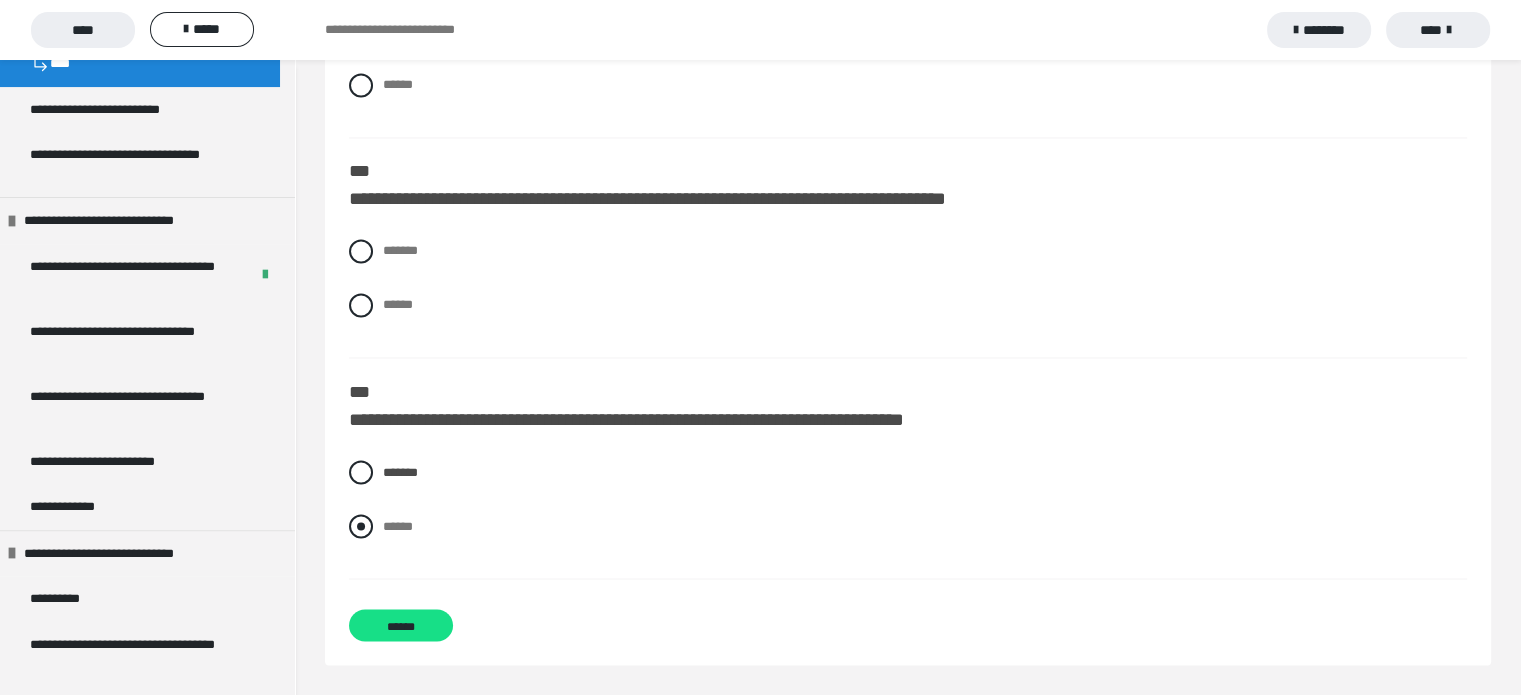 click on "******" at bounding box center [398, 525] 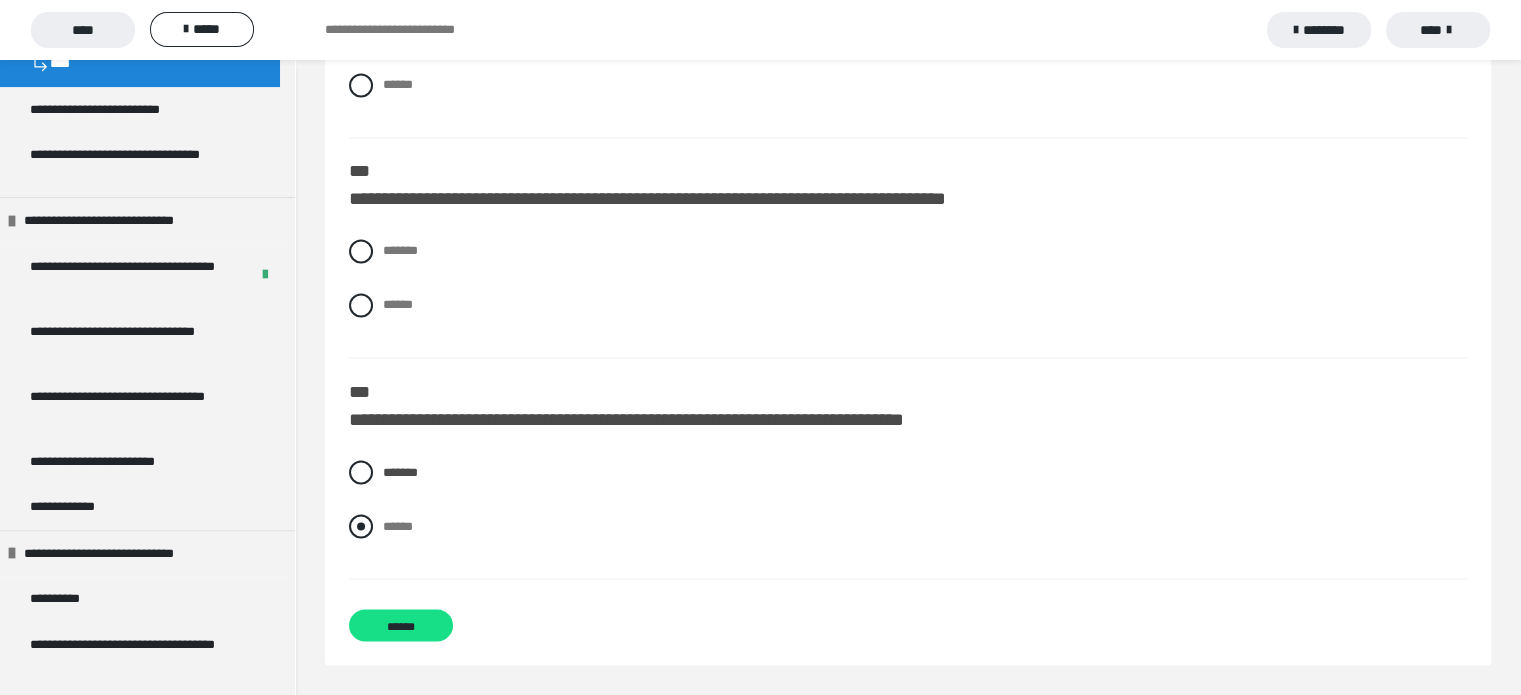 radio on "****" 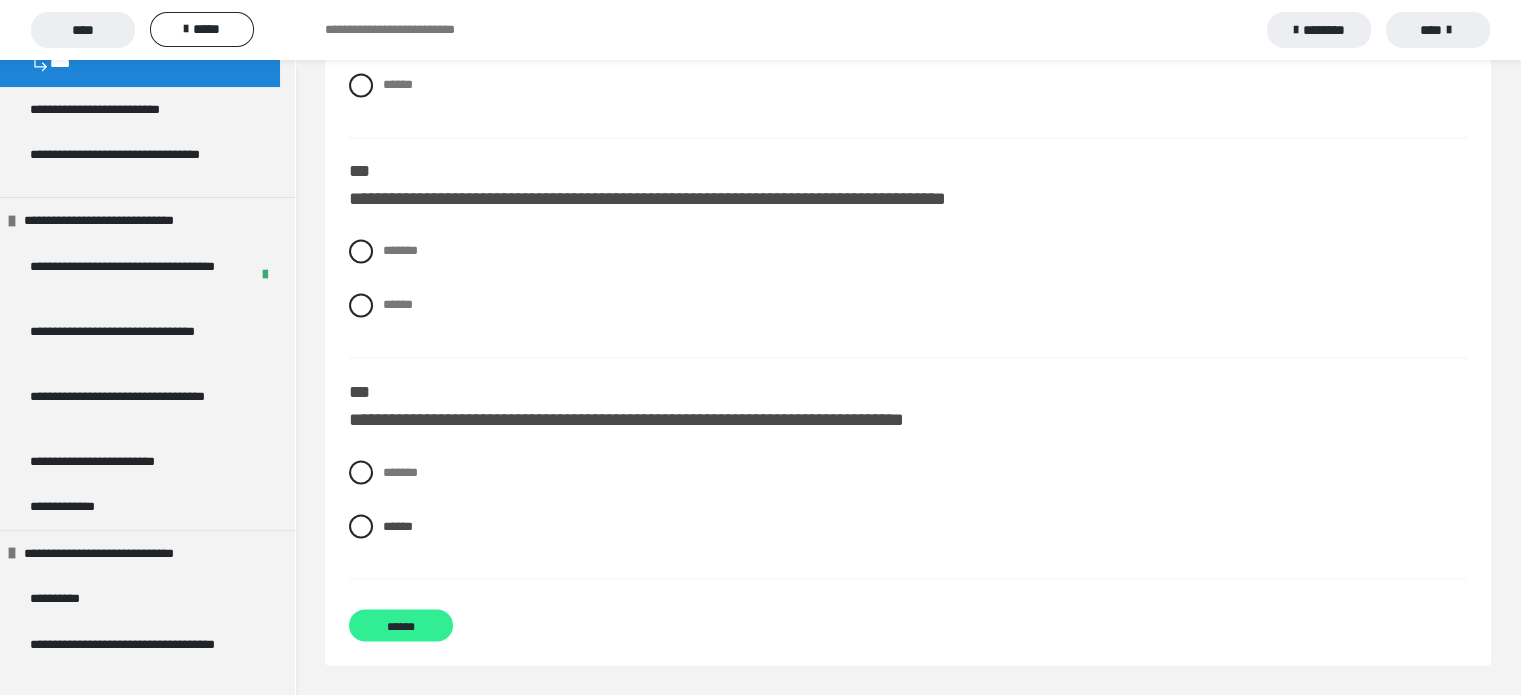 click on "******" at bounding box center (401, 625) 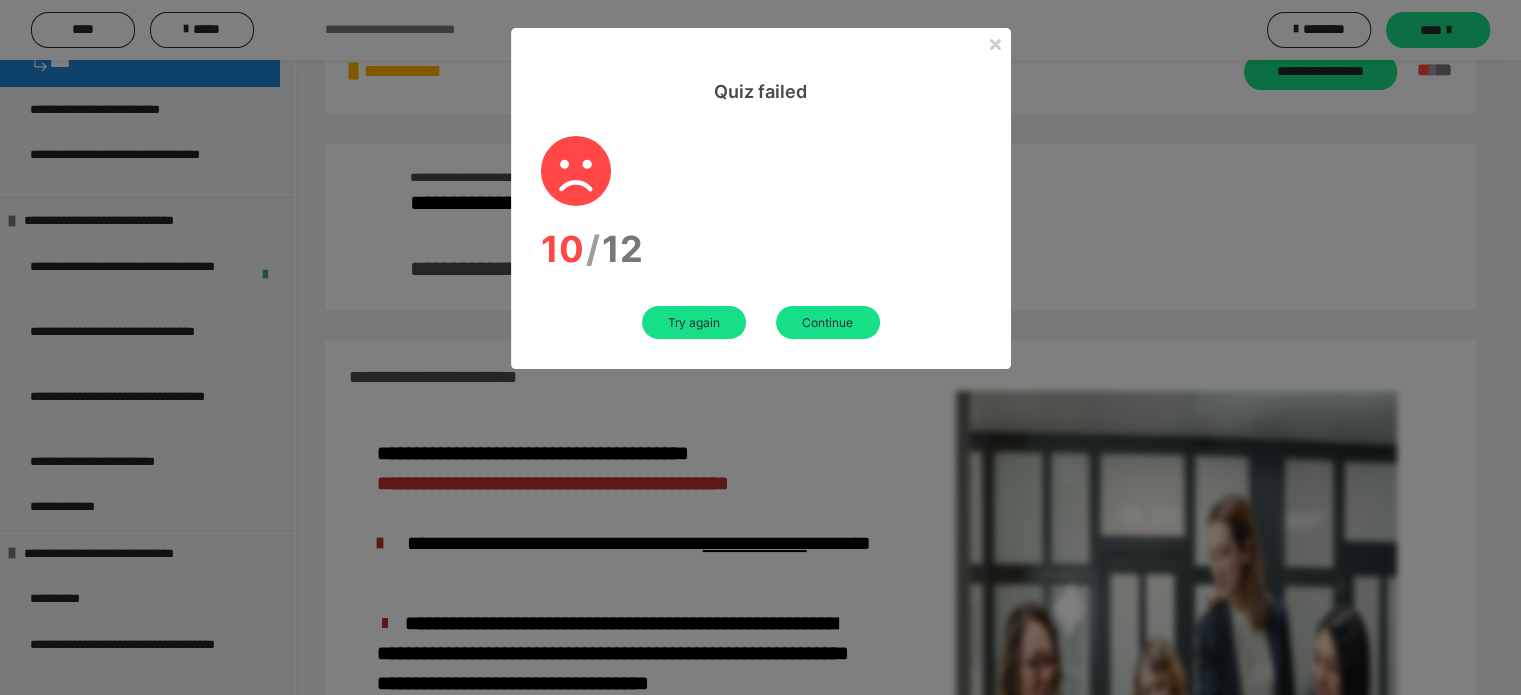 scroll, scrollTop: 1138, scrollLeft: 0, axis: vertical 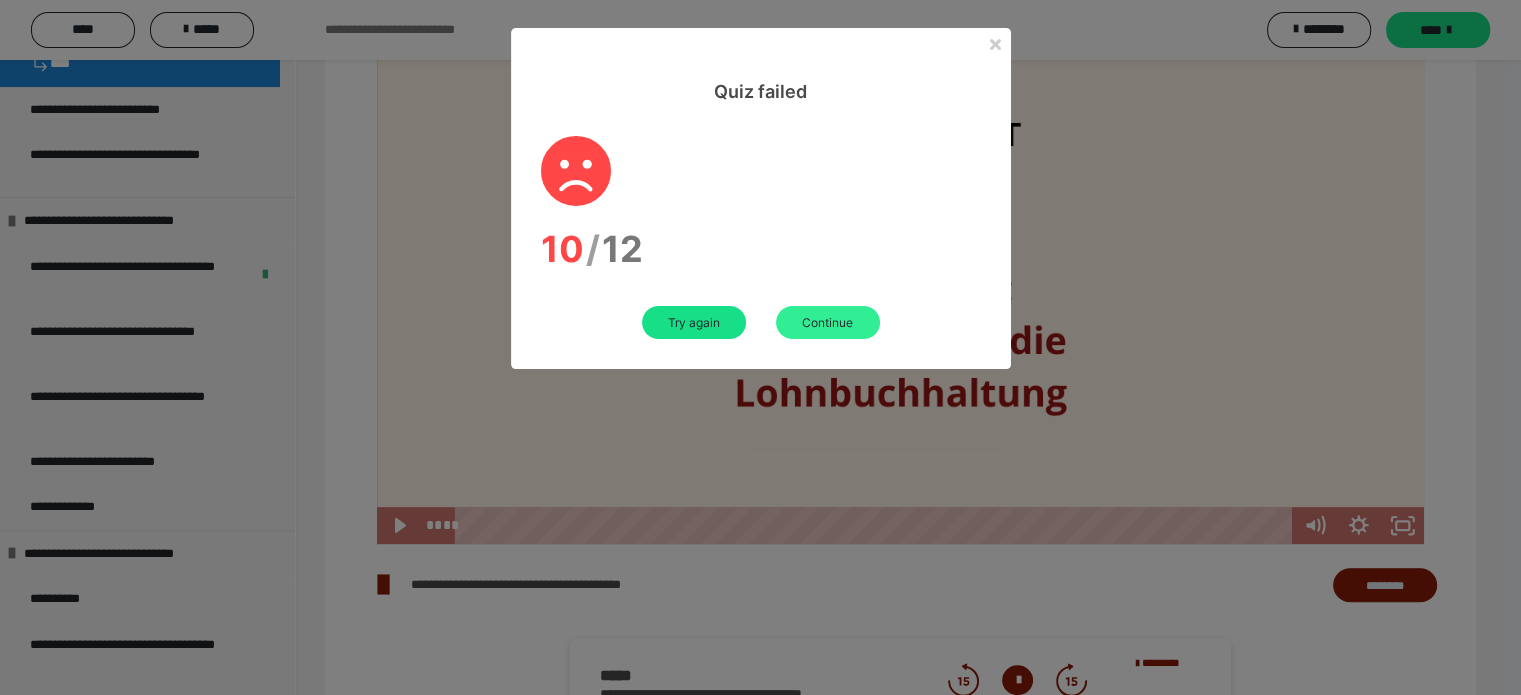 click on "Continue" at bounding box center [828, 322] 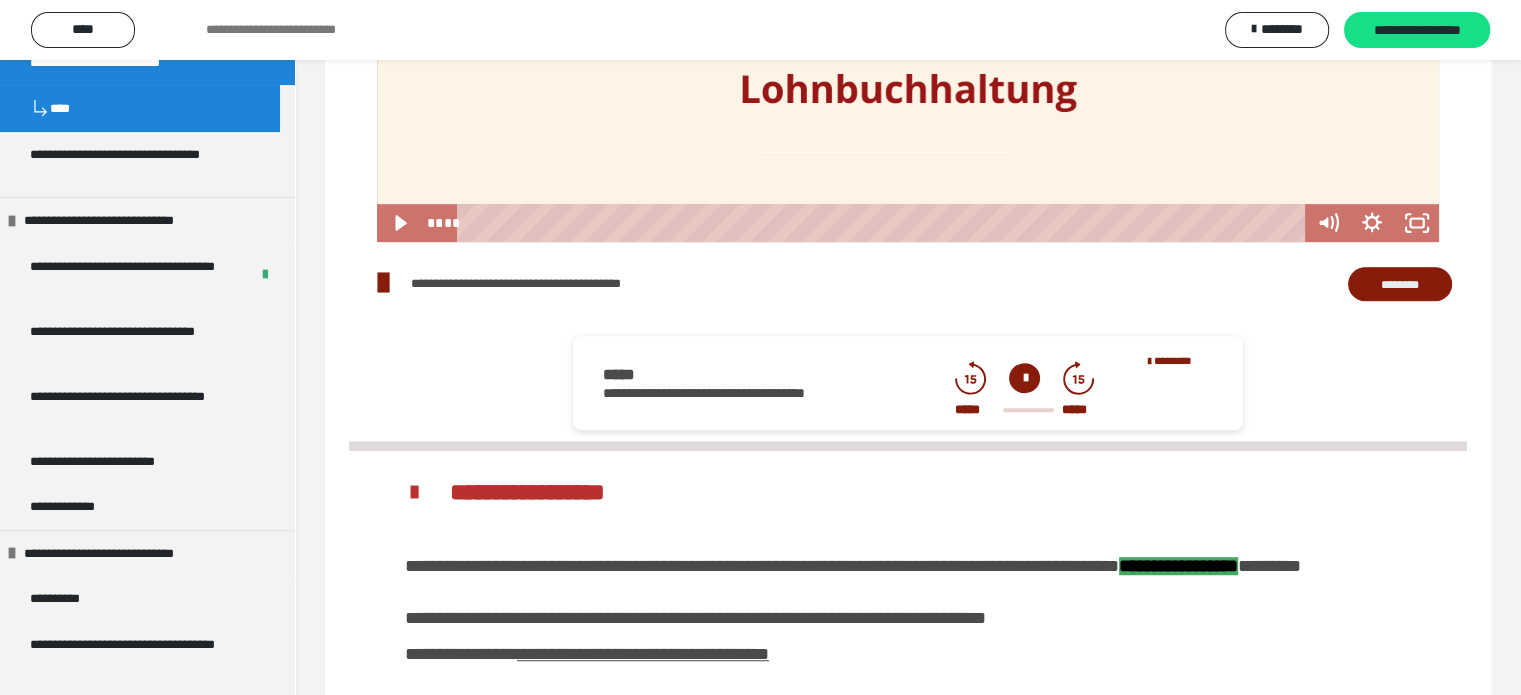 scroll, scrollTop: 828, scrollLeft: 0, axis: vertical 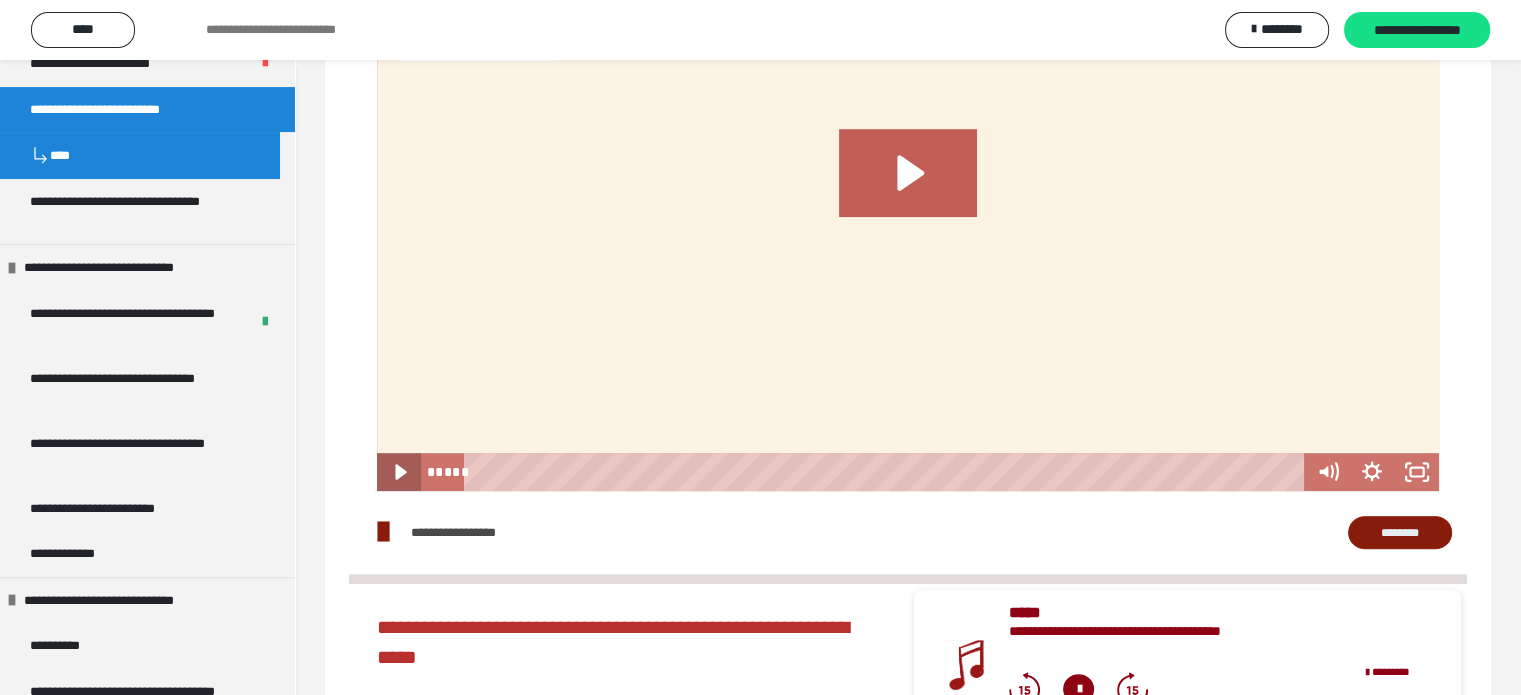 click 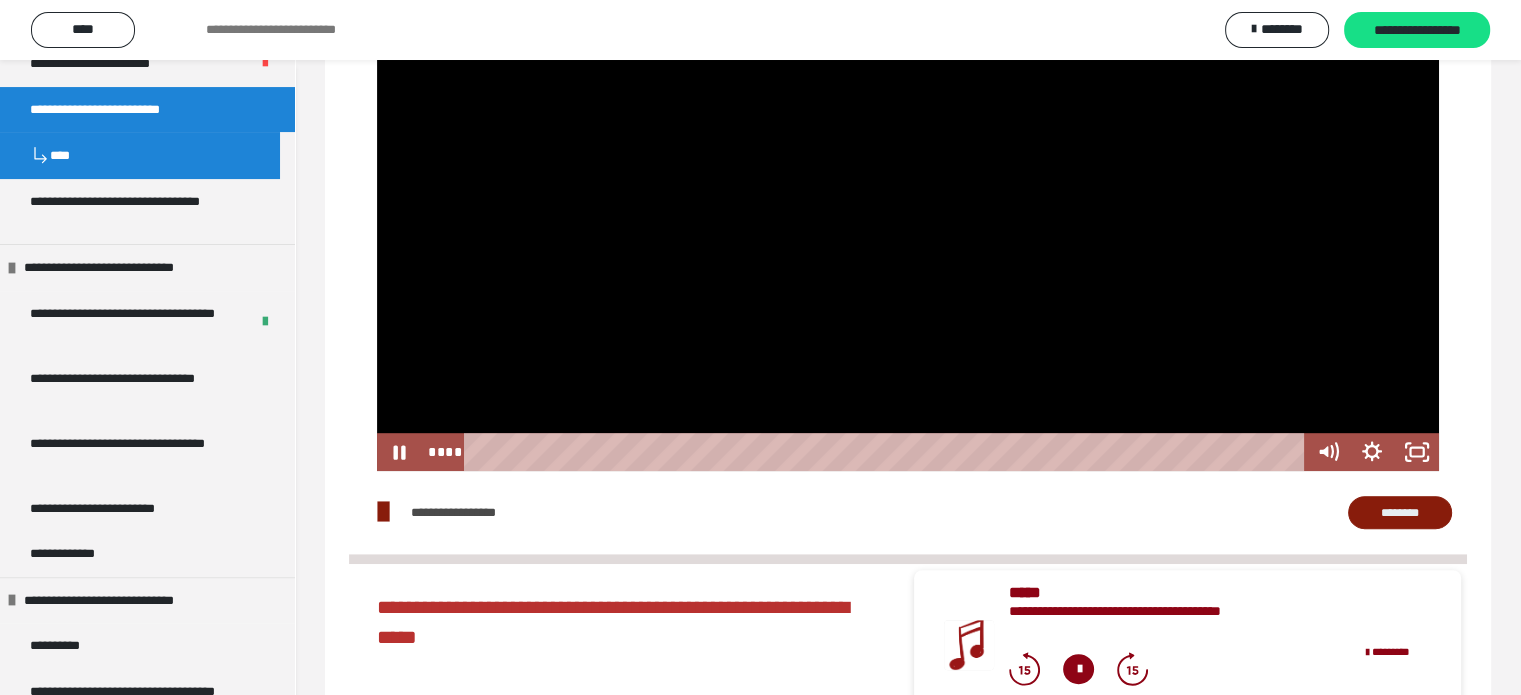 scroll, scrollTop: 1072, scrollLeft: 0, axis: vertical 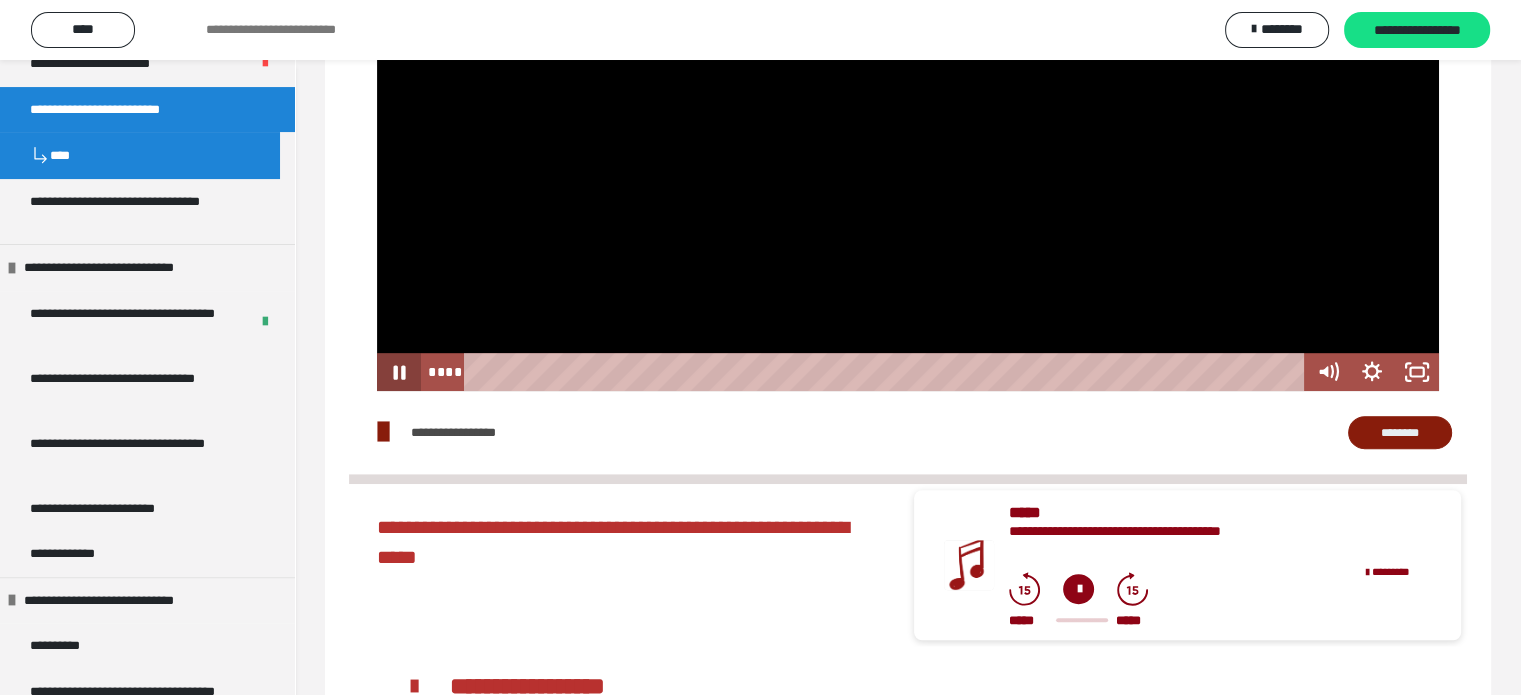 click 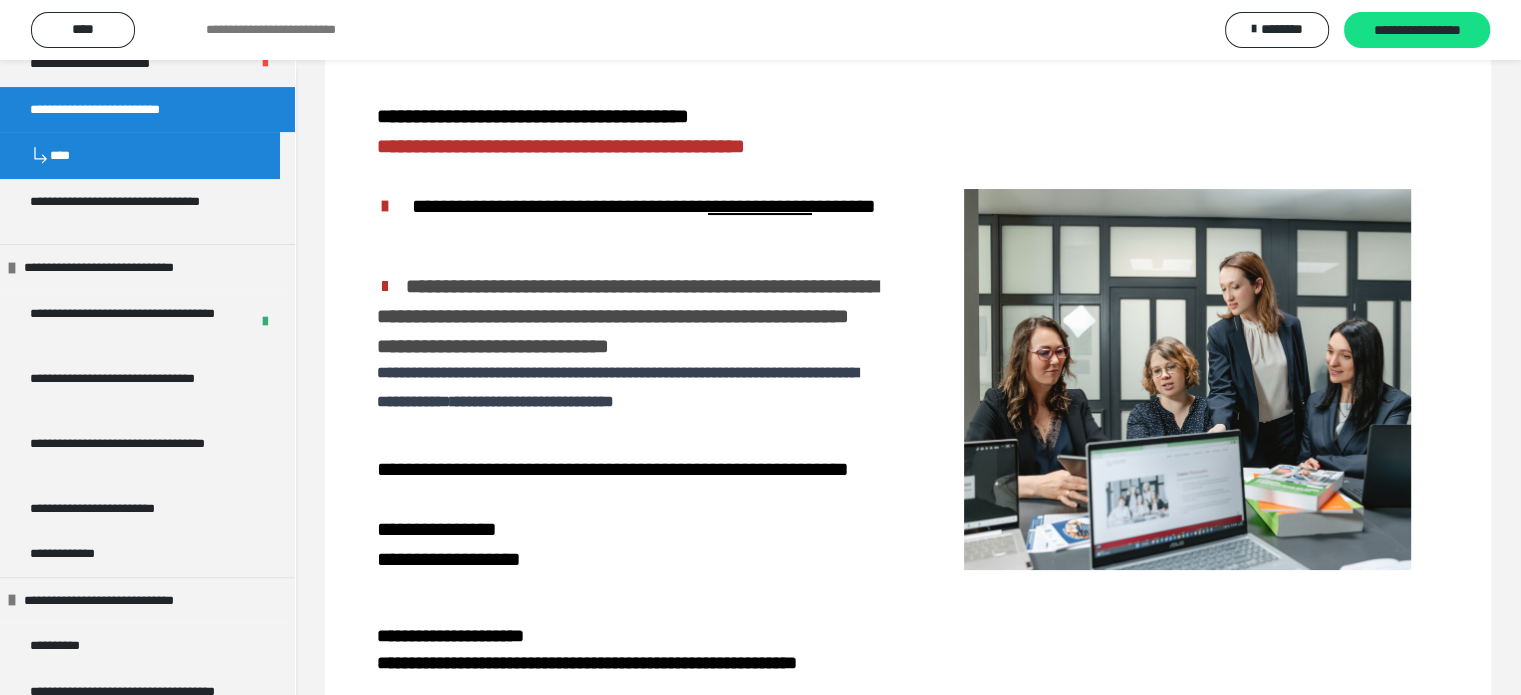 scroll, scrollTop: 0, scrollLeft: 0, axis: both 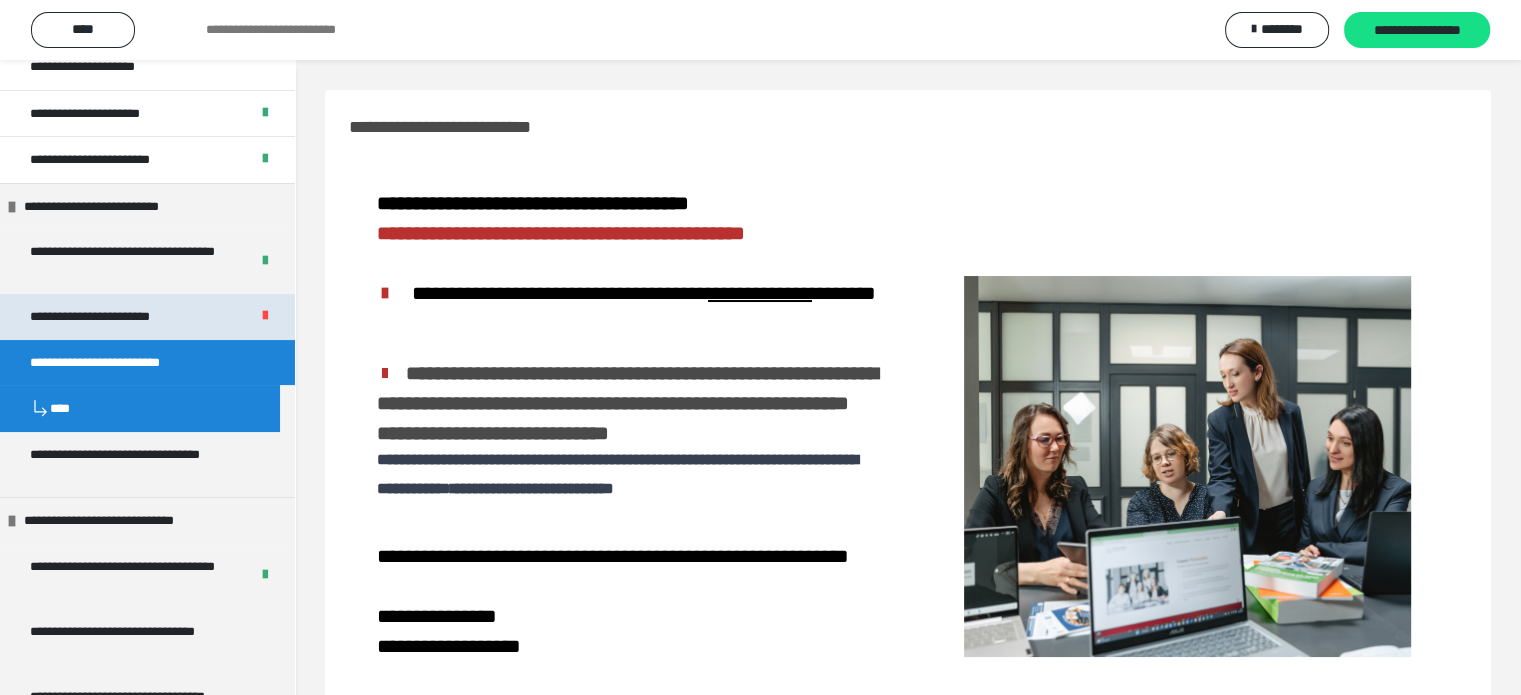 click on "**********" at bounding box center [122, 317] 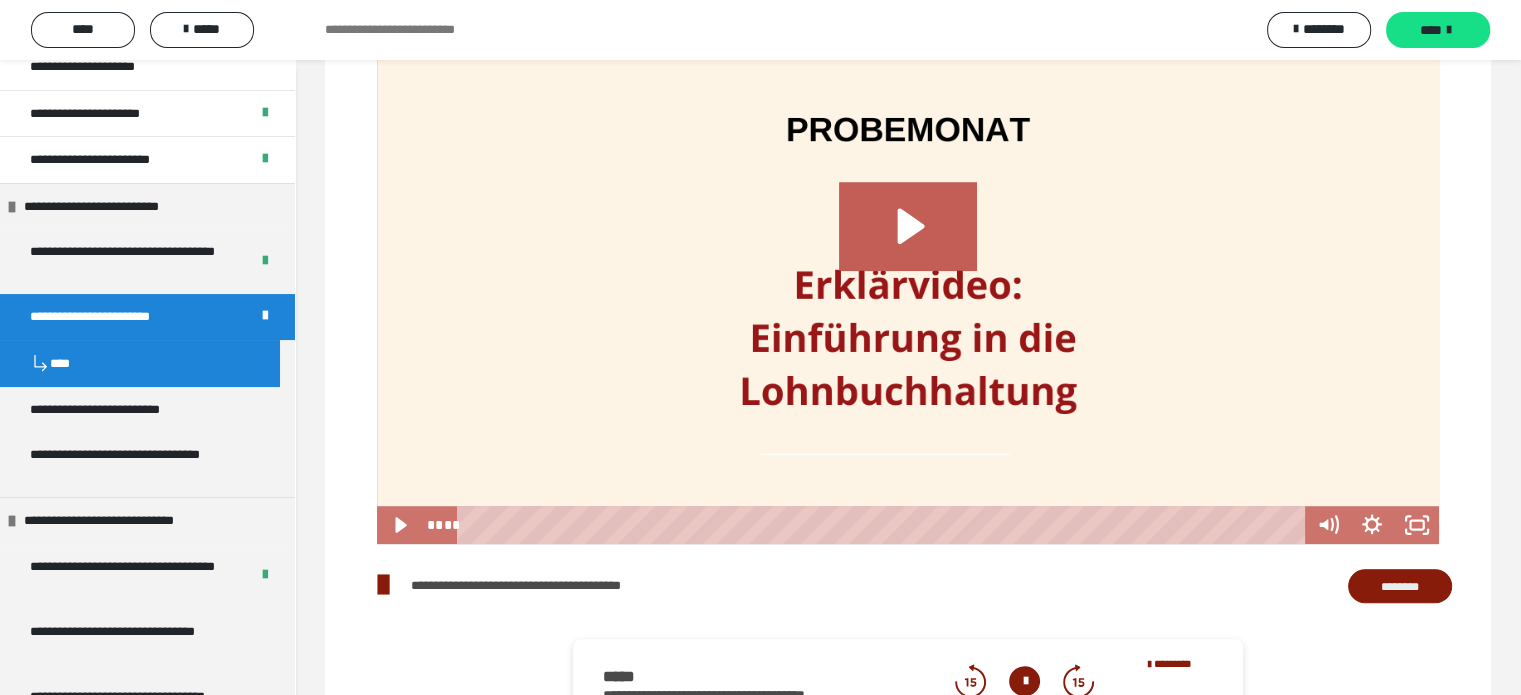 scroll, scrollTop: 1500, scrollLeft: 0, axis: vertical 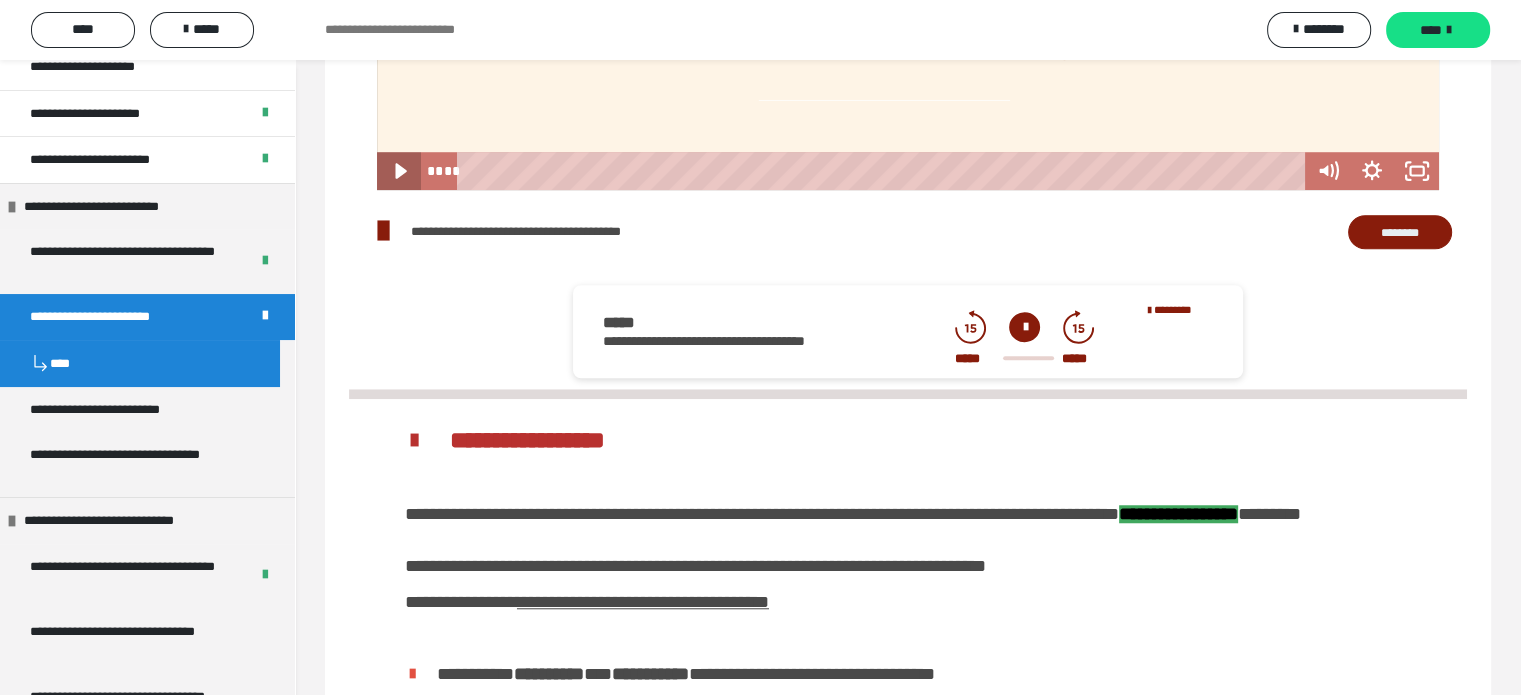 click 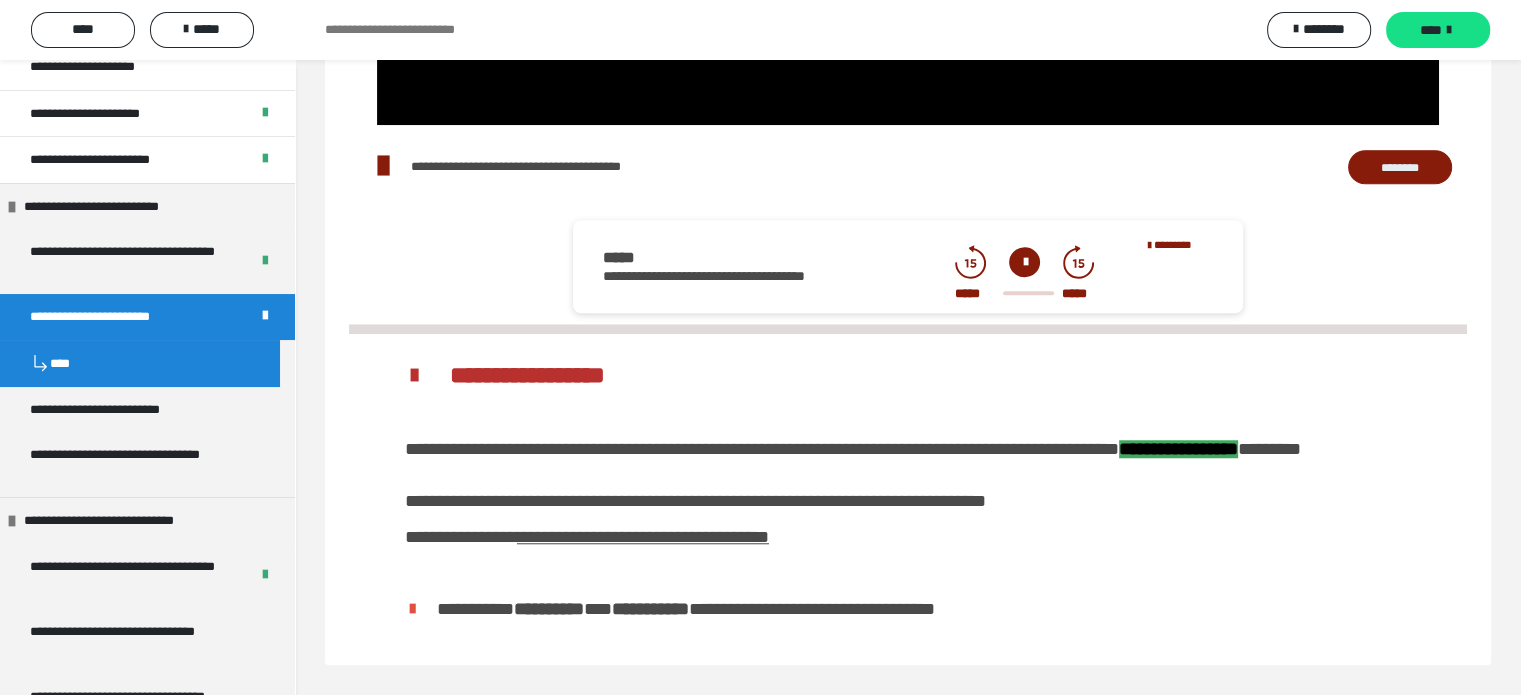 scroll, scrollTop: 1717, scrollLeft: 0, axis: vertical 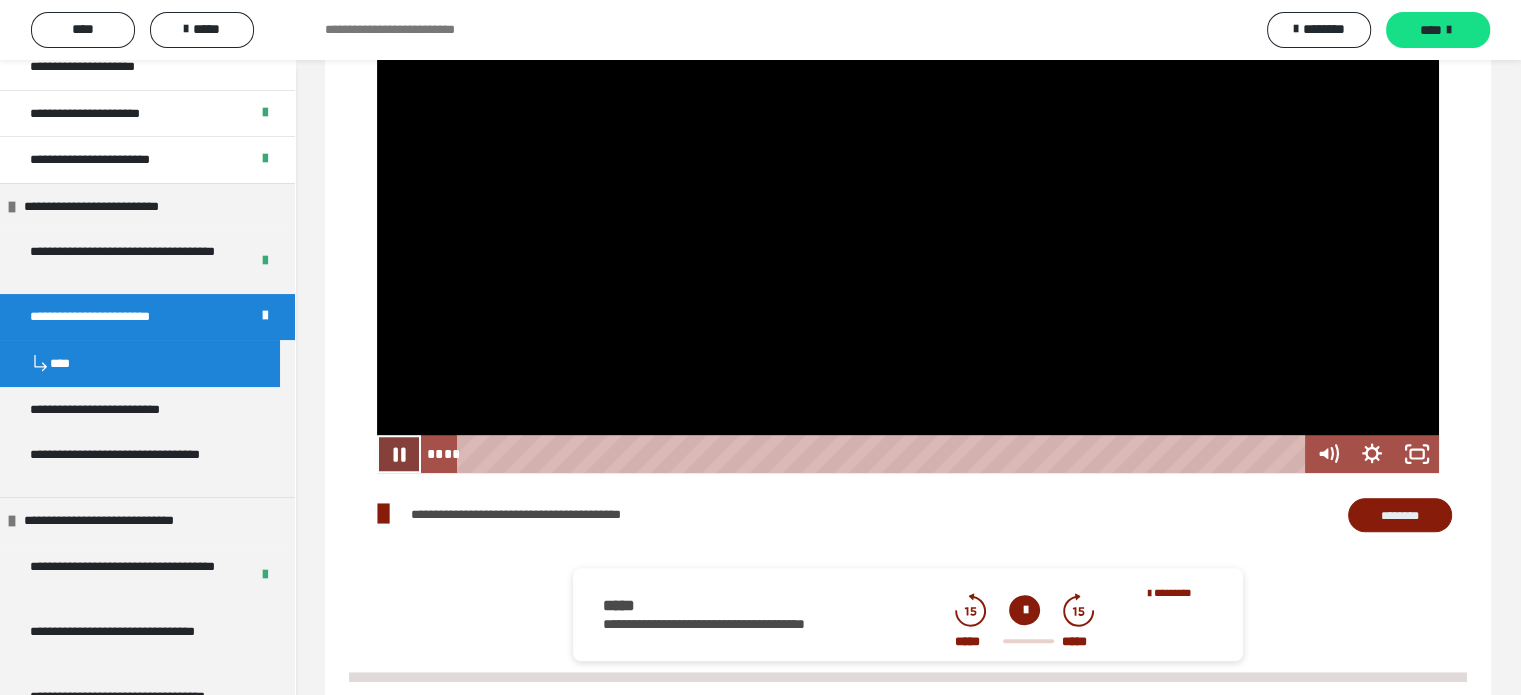 click 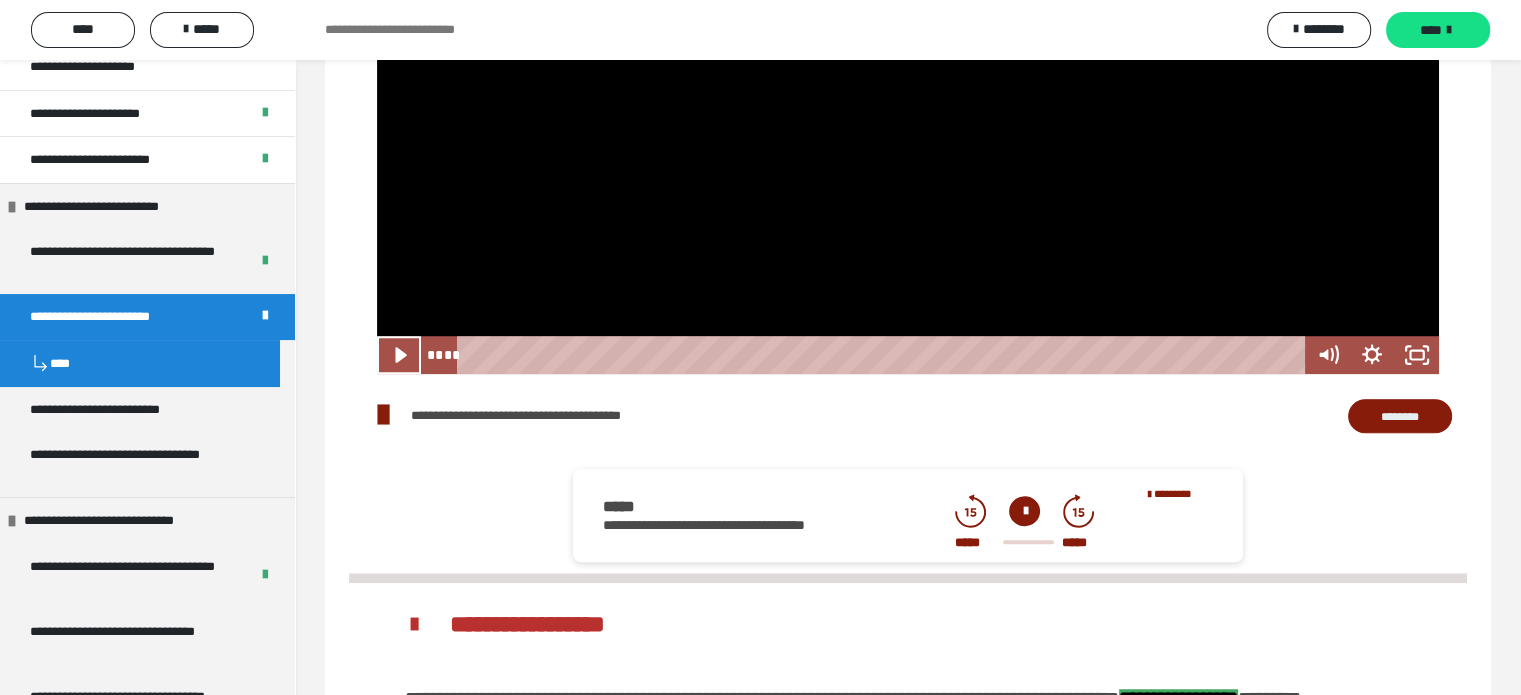 scroll, scrollTop: 1317, scrollLeft: 0, axis: vertical 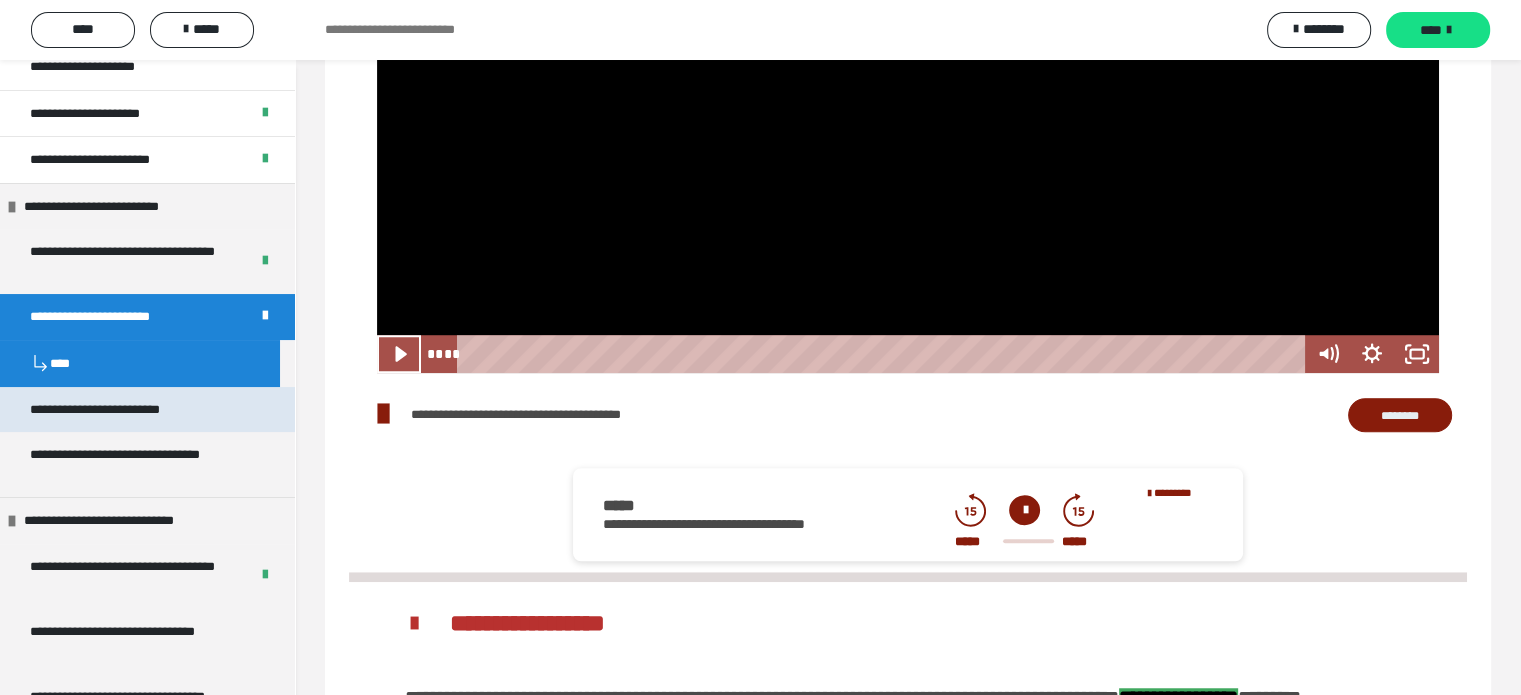 click on "**********" at bounding box center (128, 410) 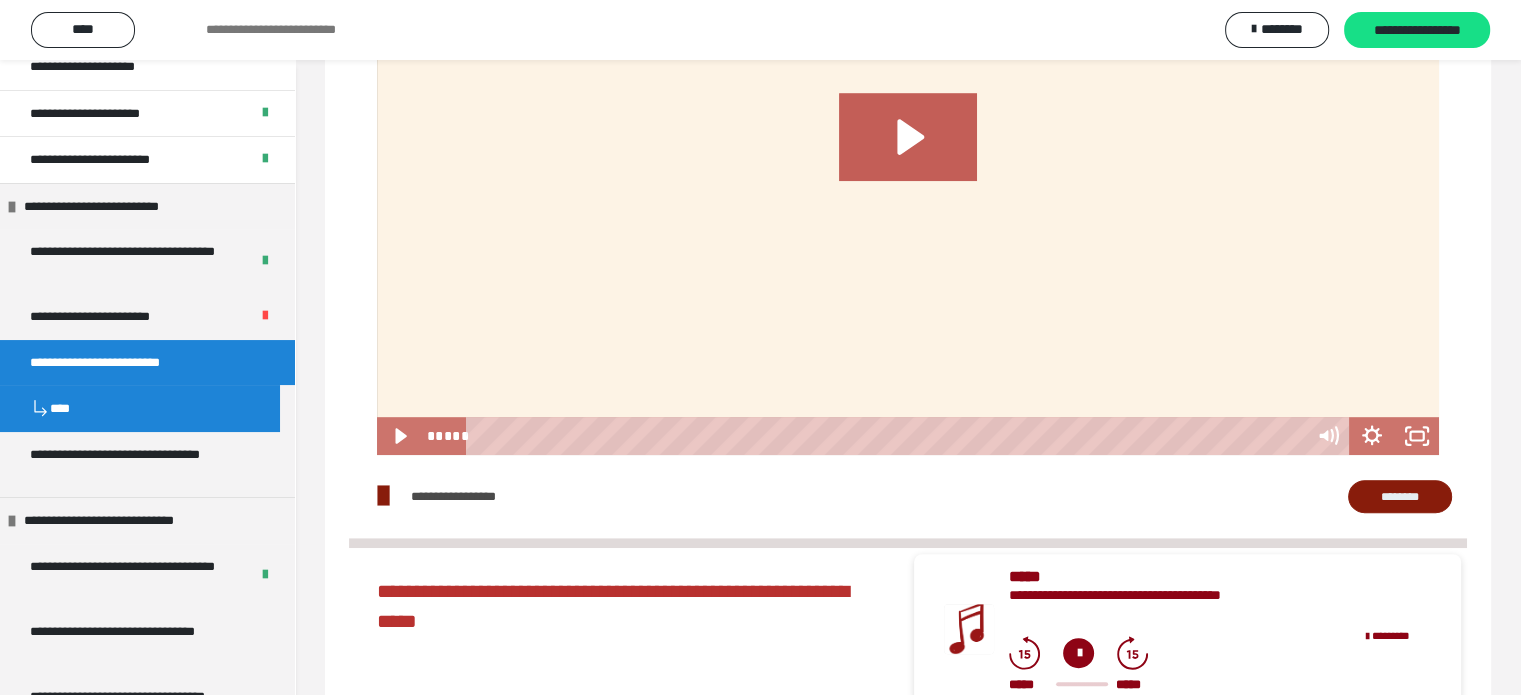scroll, scrollTop: 993, scrollLeft: 0, axis: vertical 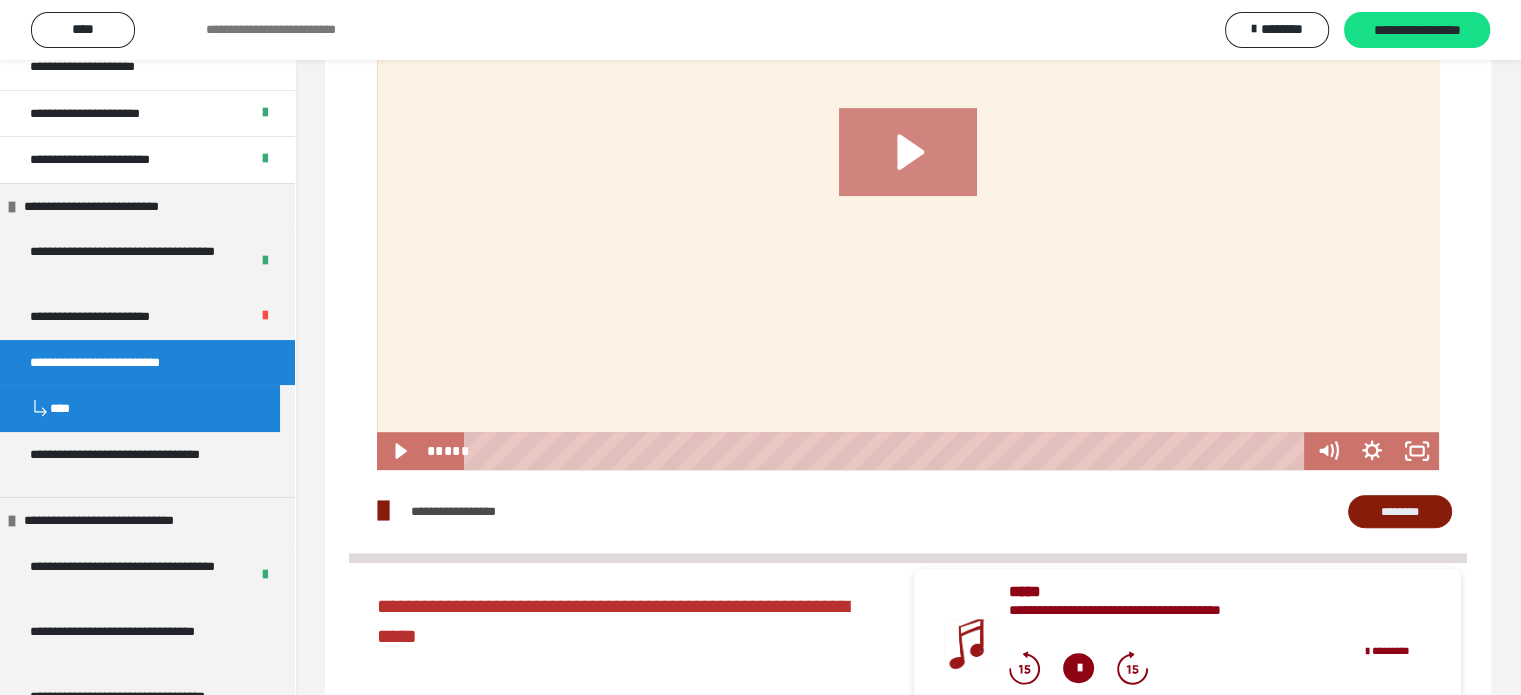 click 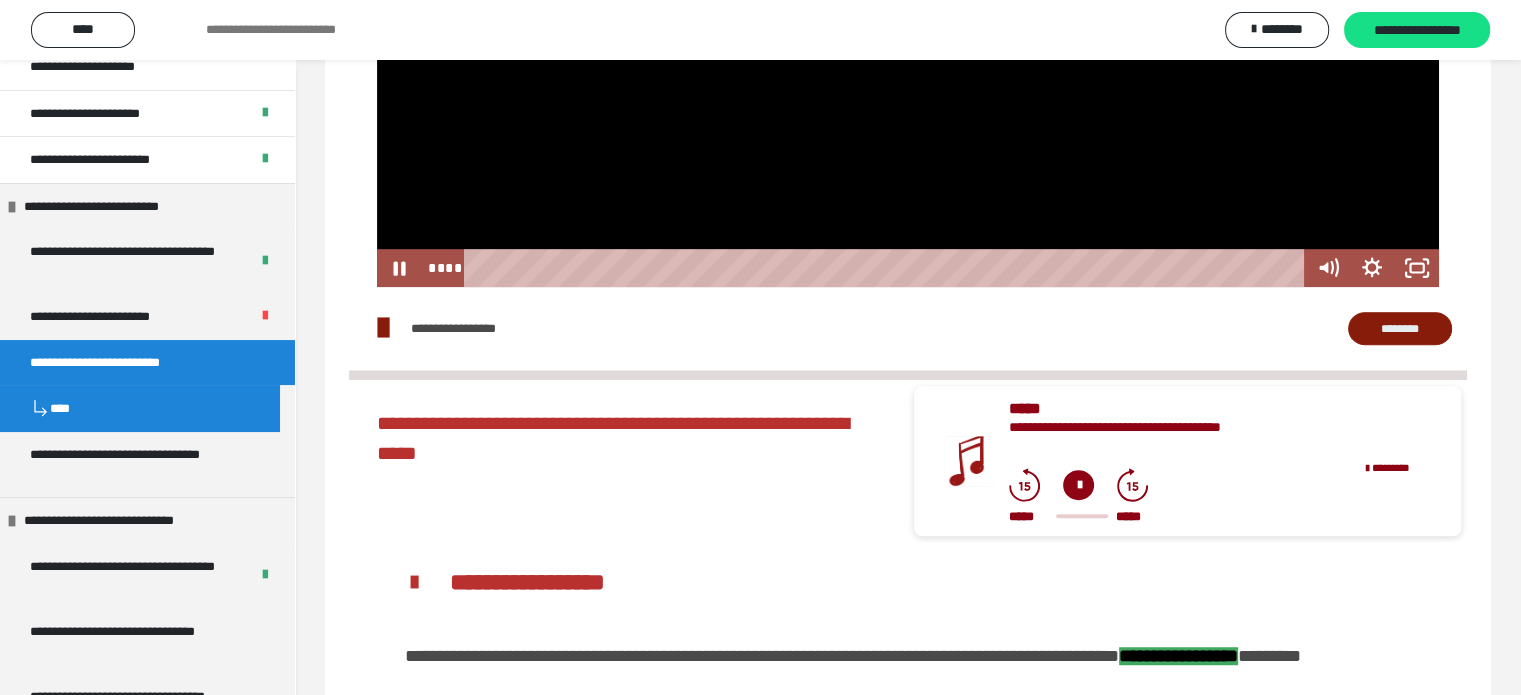 scroll, scrollTop: 1293, scrollLeft: 0, axis: vertical 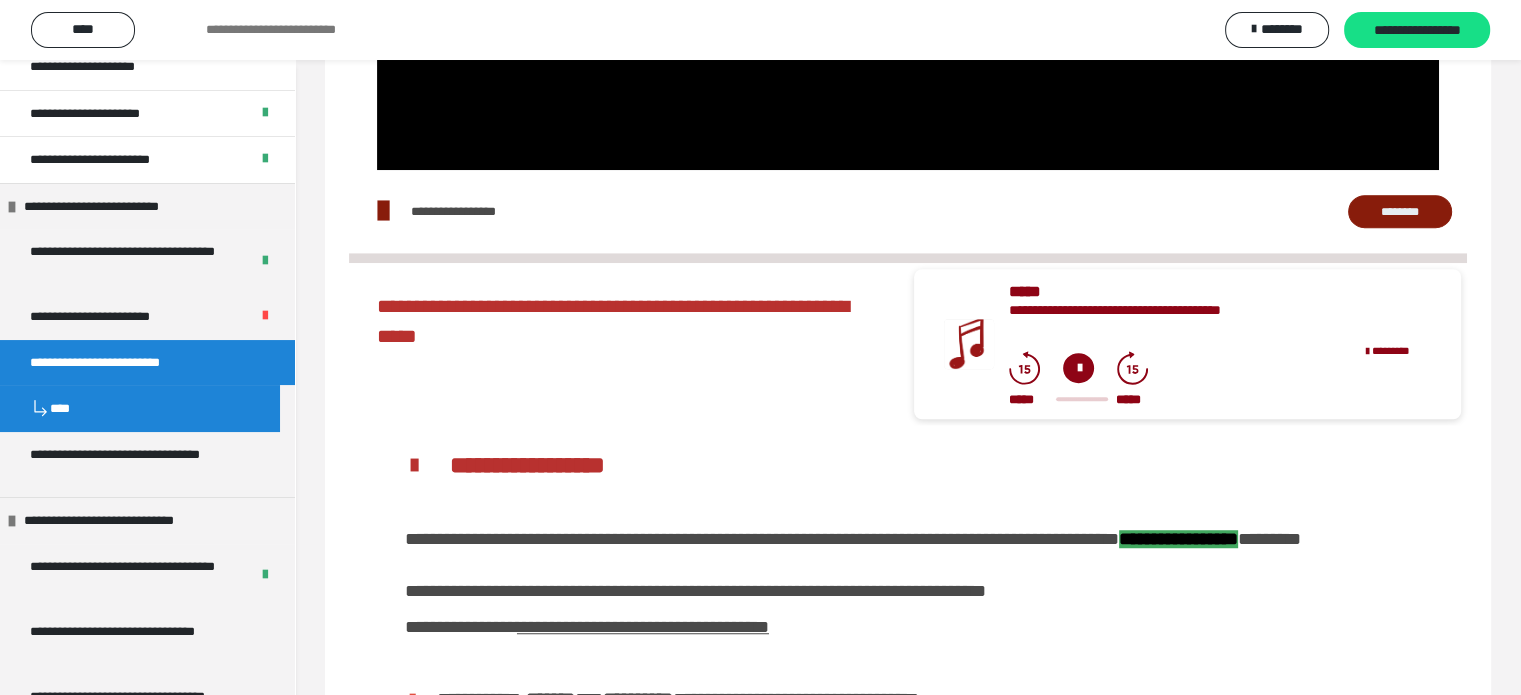 click on "********" at bounding box center [1400, 212] 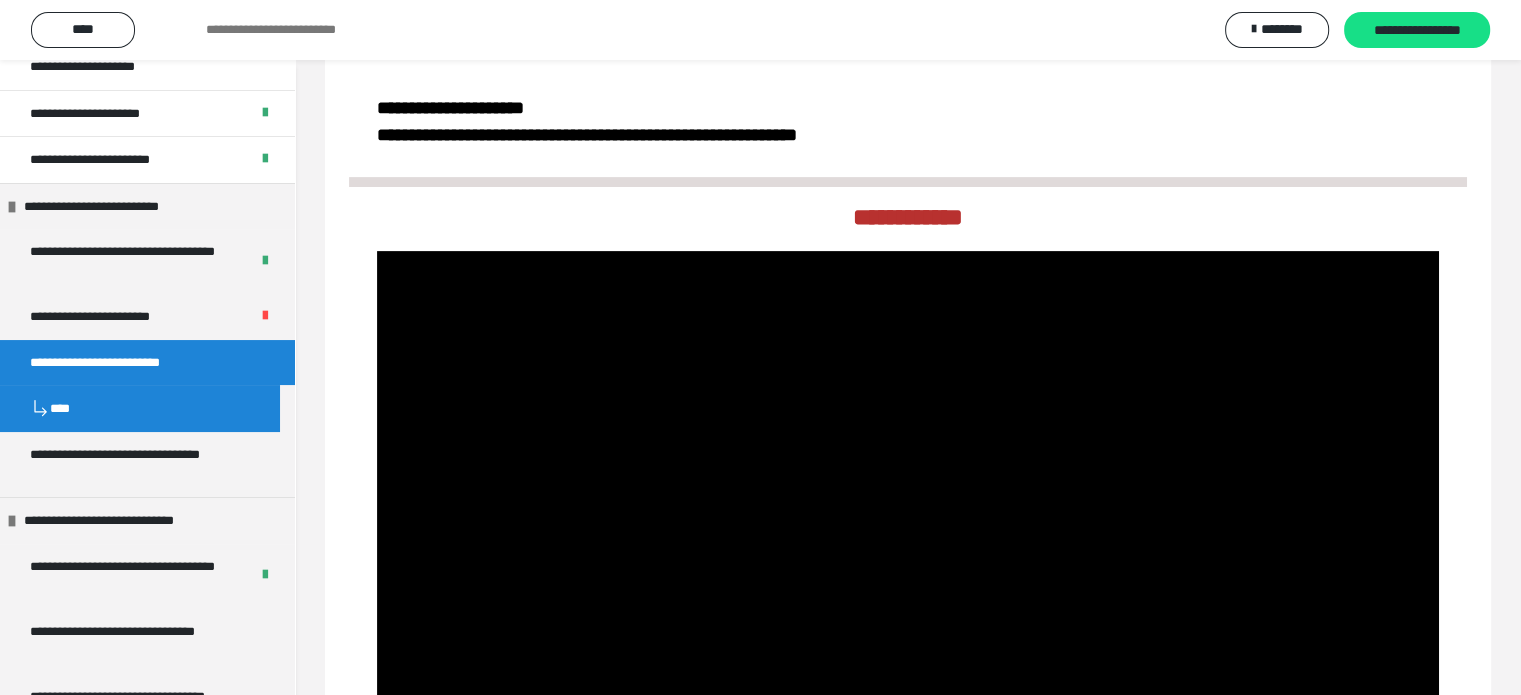 scroll, scrollTop: 500, scrollLeft: 0, axis: vertical 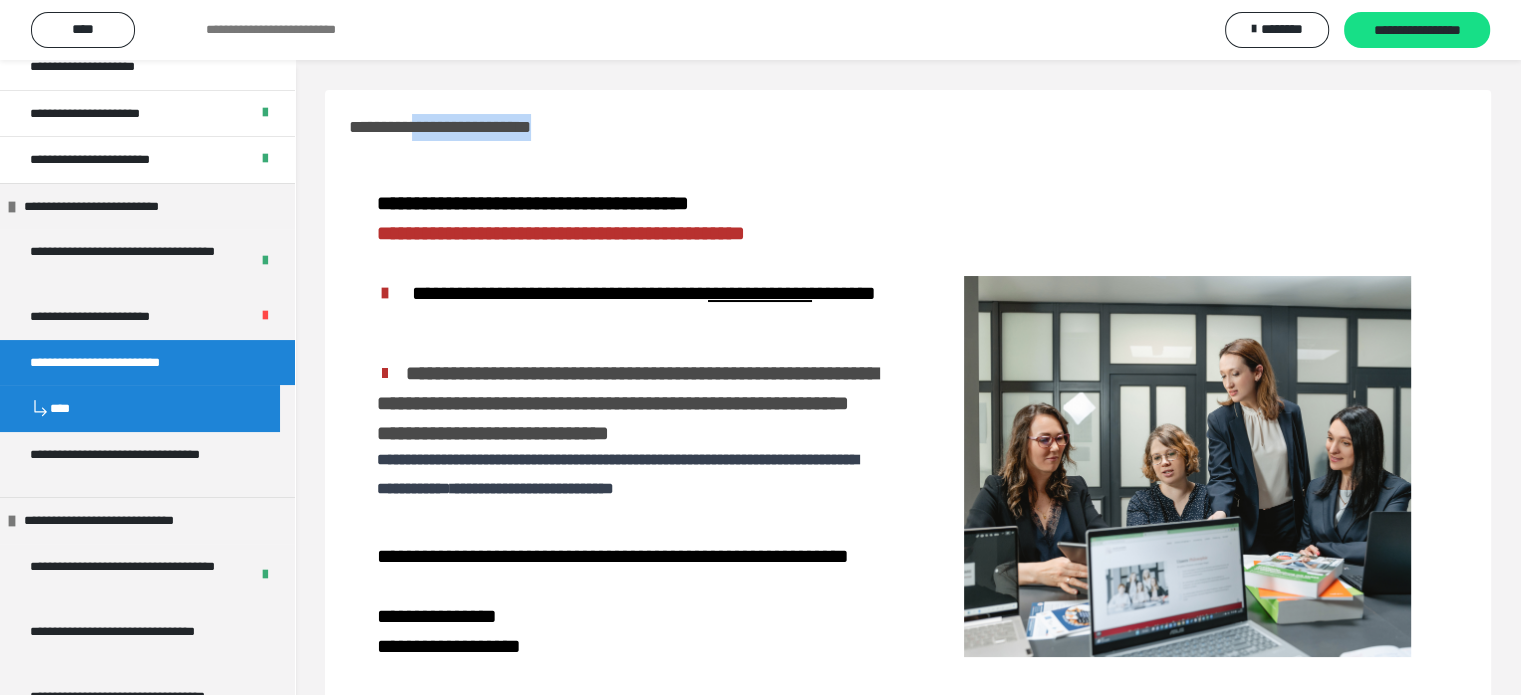 drag, startPoint x: 435, startPoint y: 120, endPoint x: 640, endPoint y: 127, distance: 205.11948 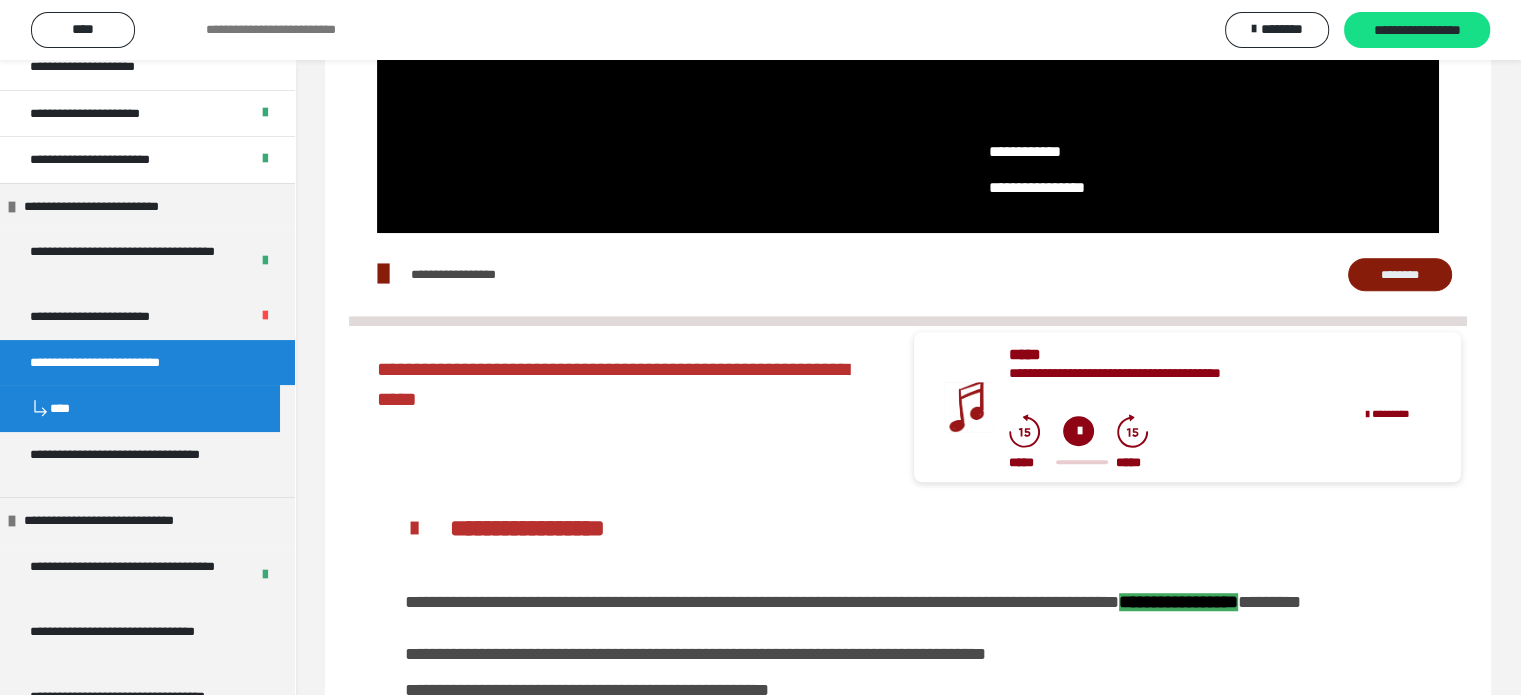 scroll, scrollTop: 972, scrollLeft: 0, axis: vertical 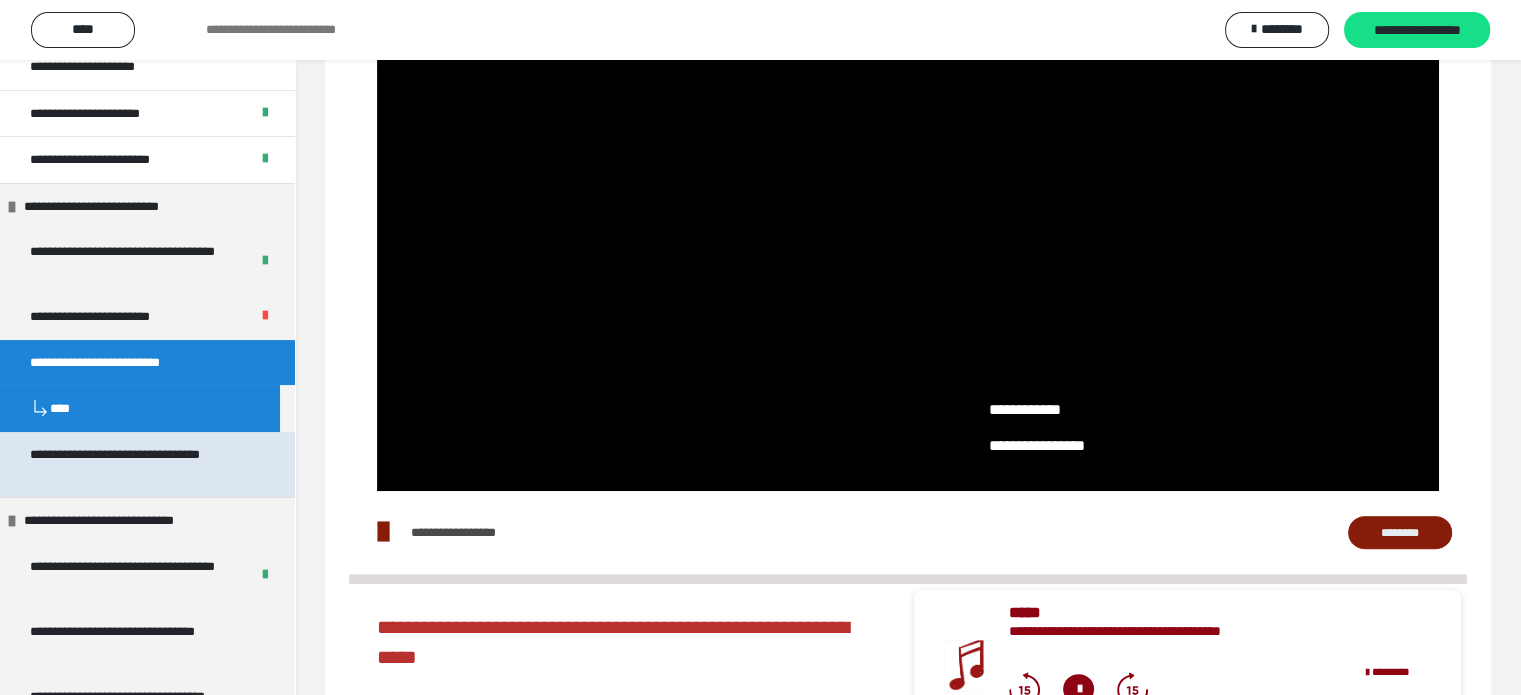 click on "**********" at bounding box center (132, 464) 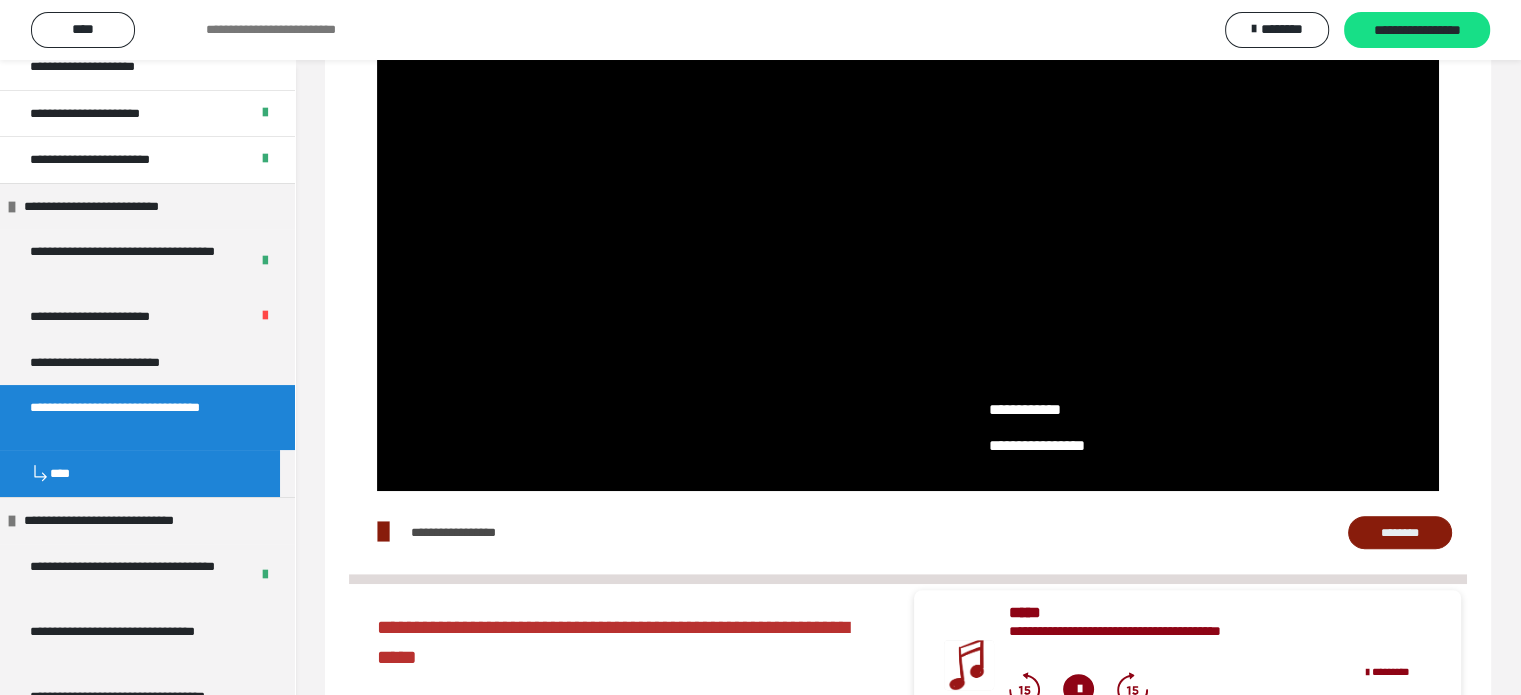 scroll, scrollTop: 951, scrollLeft: 0, axis: vertical 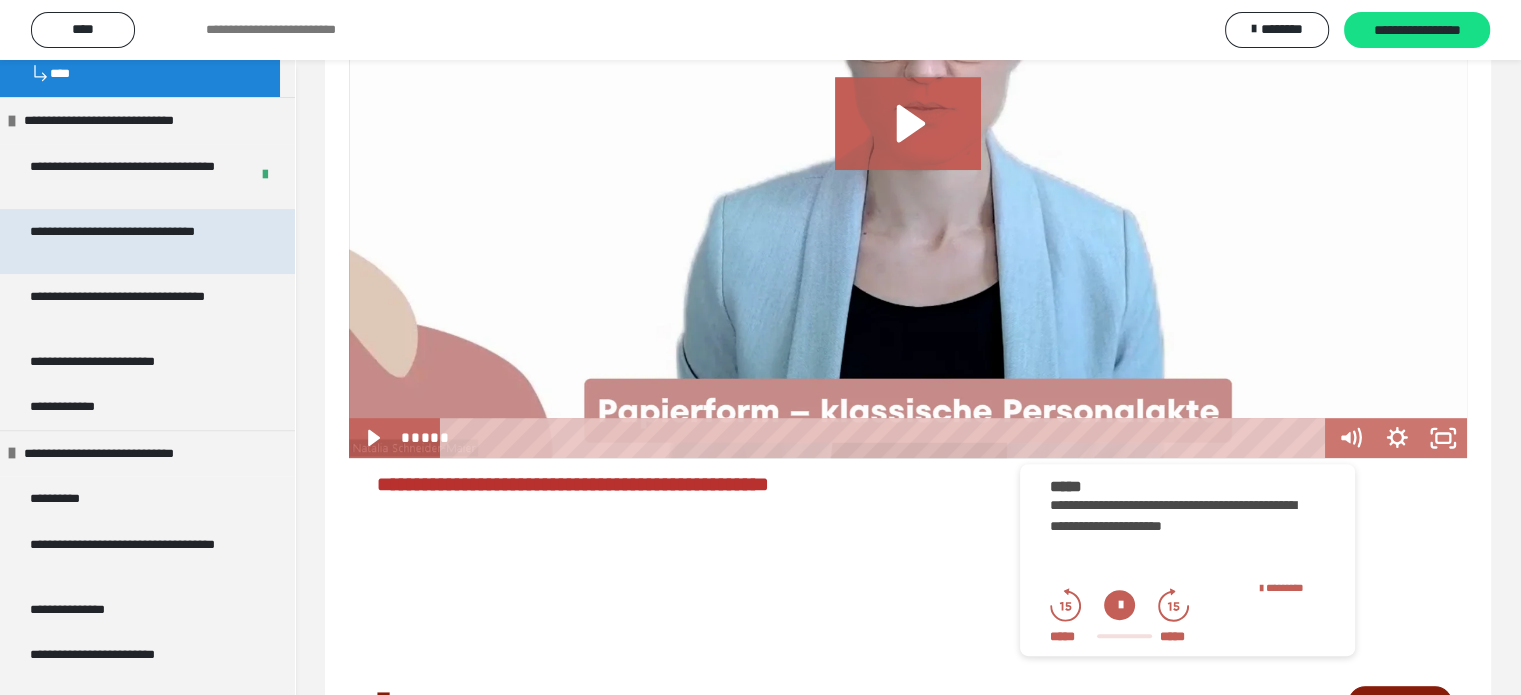 click on "**********" at bounding box center (132, 241) 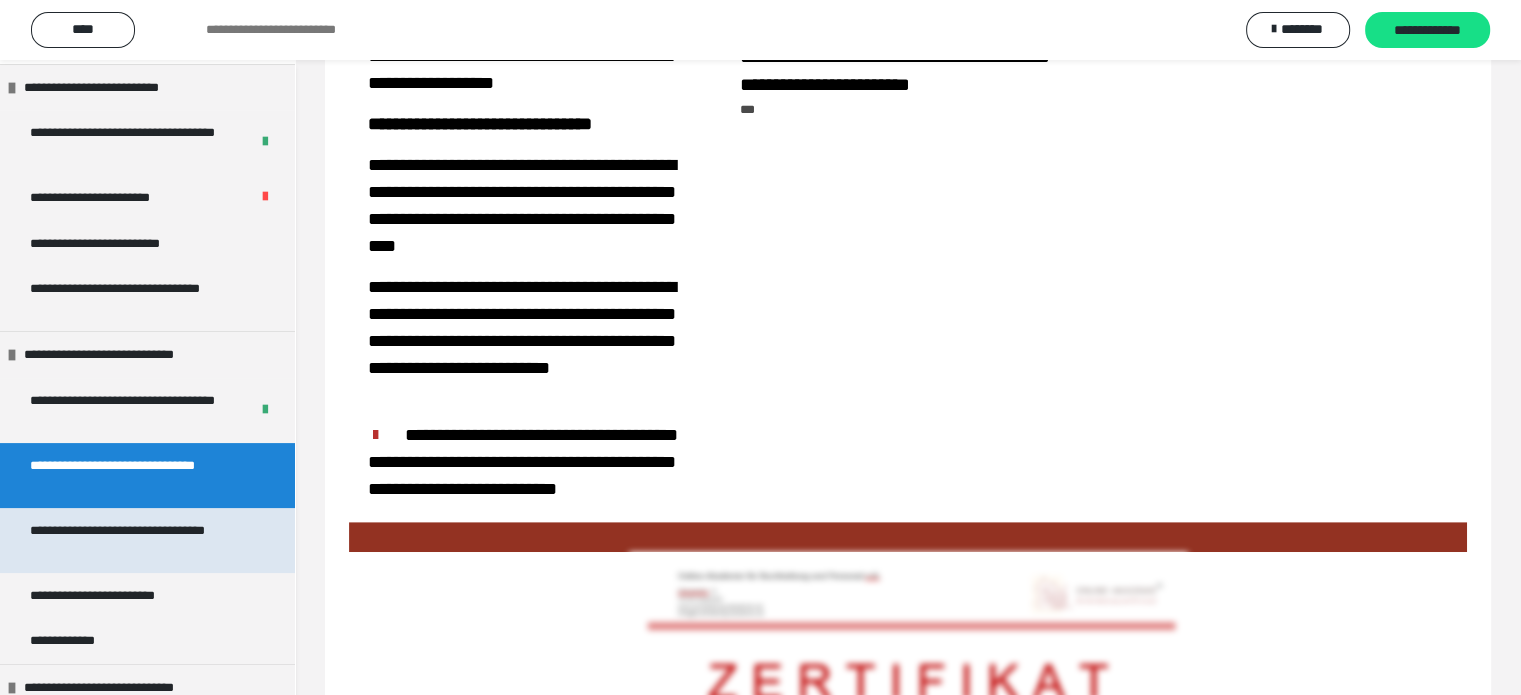 scroll, scrollTop: 100, scrollLeft: 0, axis: vertical 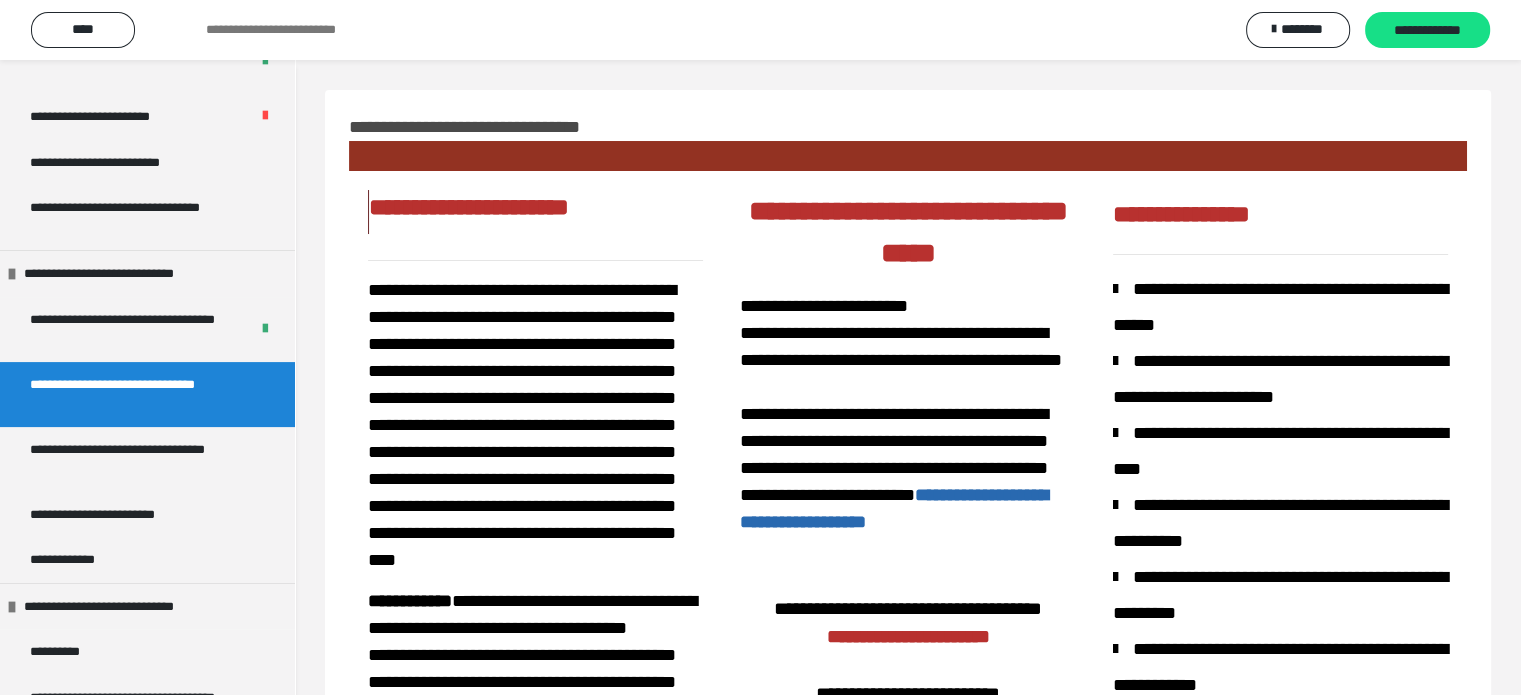 click on "**********" at bounding box center [132, 394] 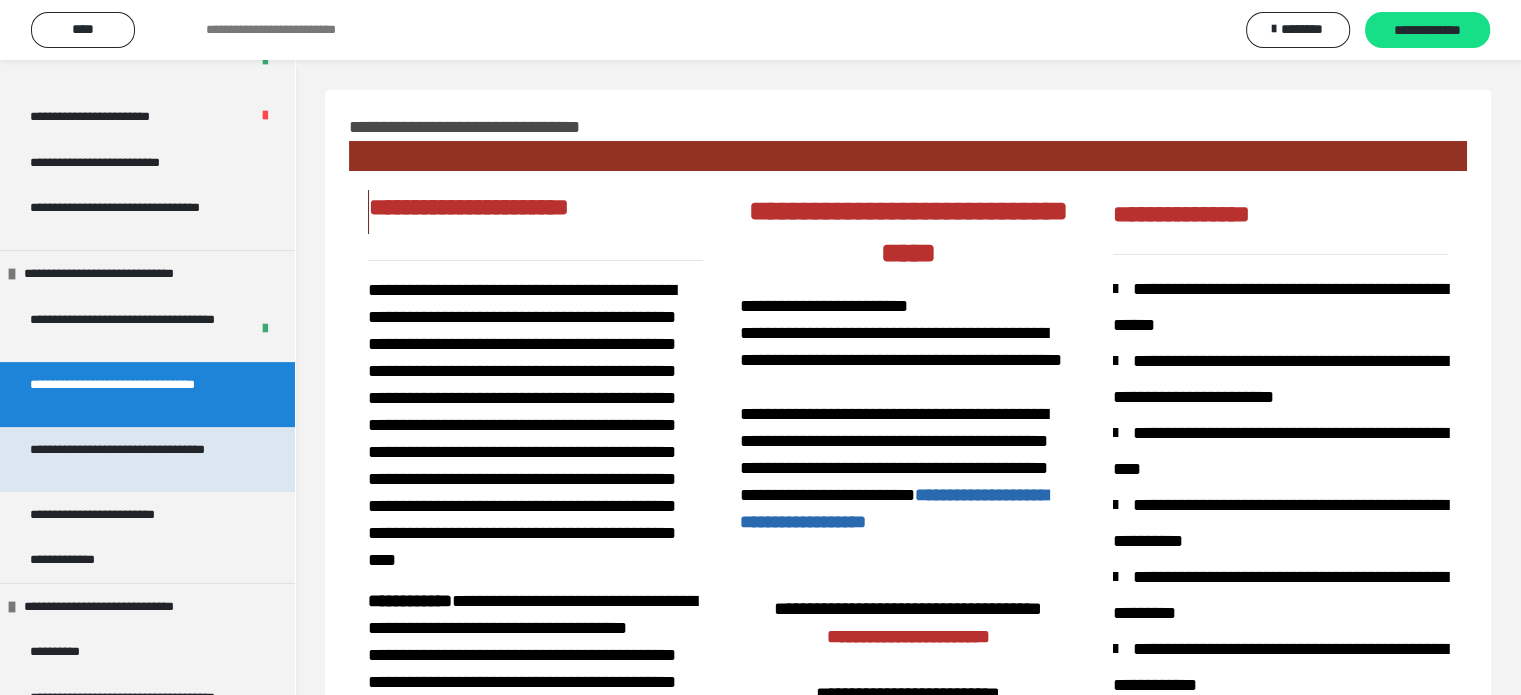 click on "**********" at bounding box center (132, 459) 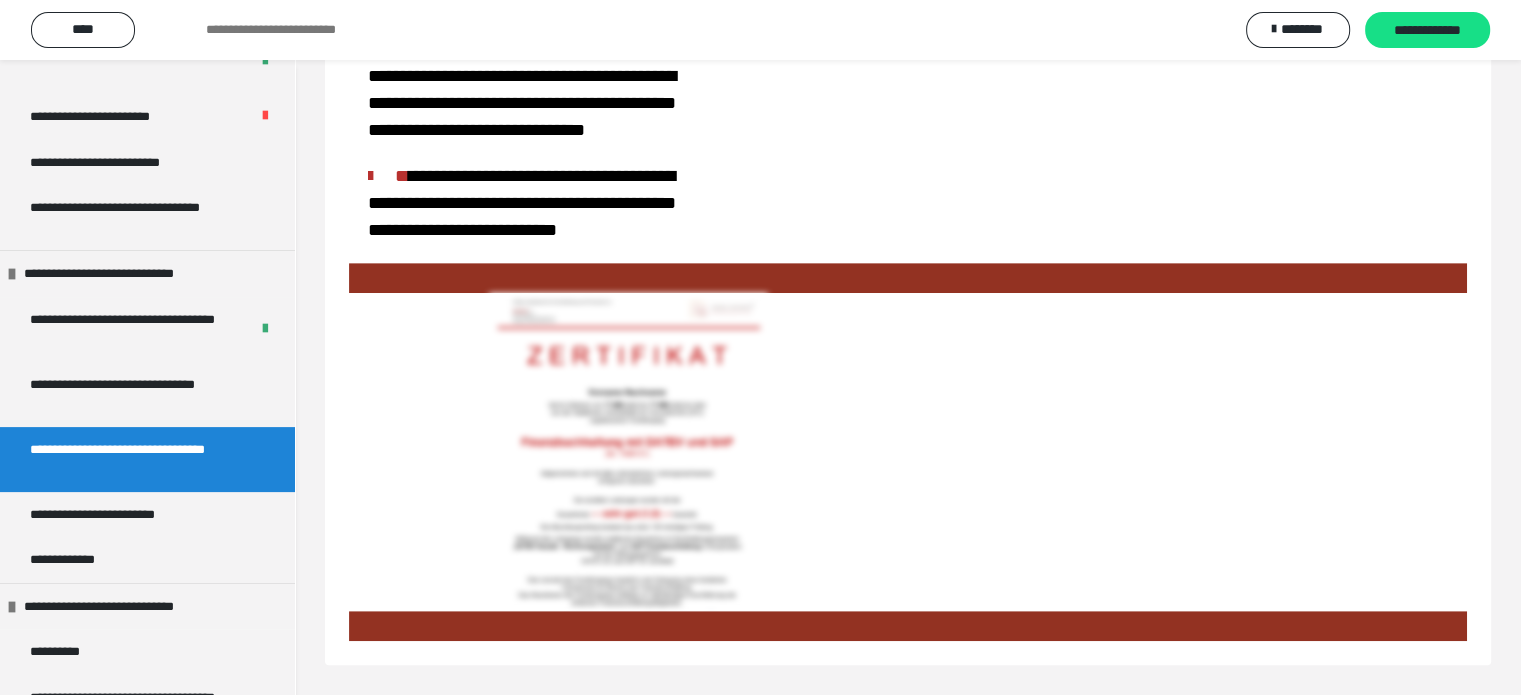 scroll, scrollTop: 1178, scrollLeft: 0, axis: vertical 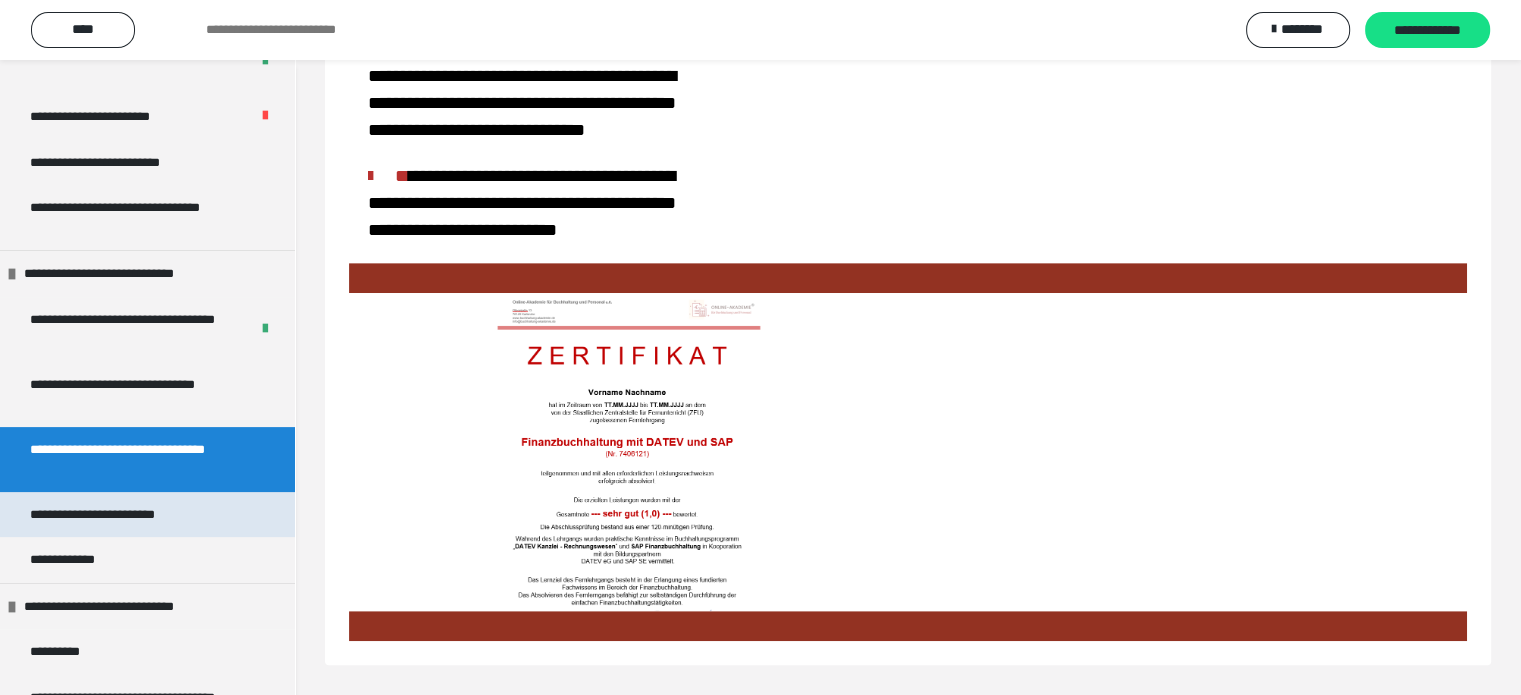 click on "**********" at bounding box center (115, 515) 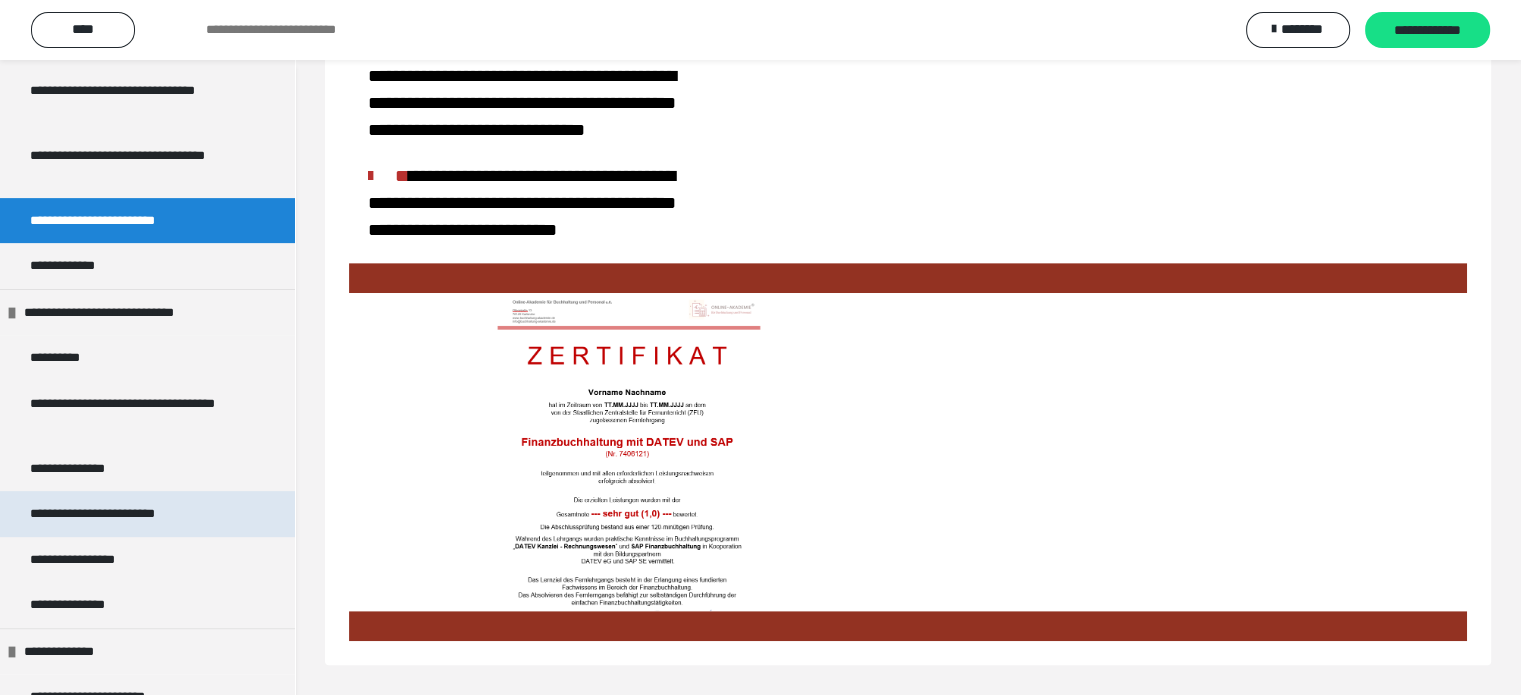 scroll, scrollTop: 722, scrollLeft: 0, axis: vertical 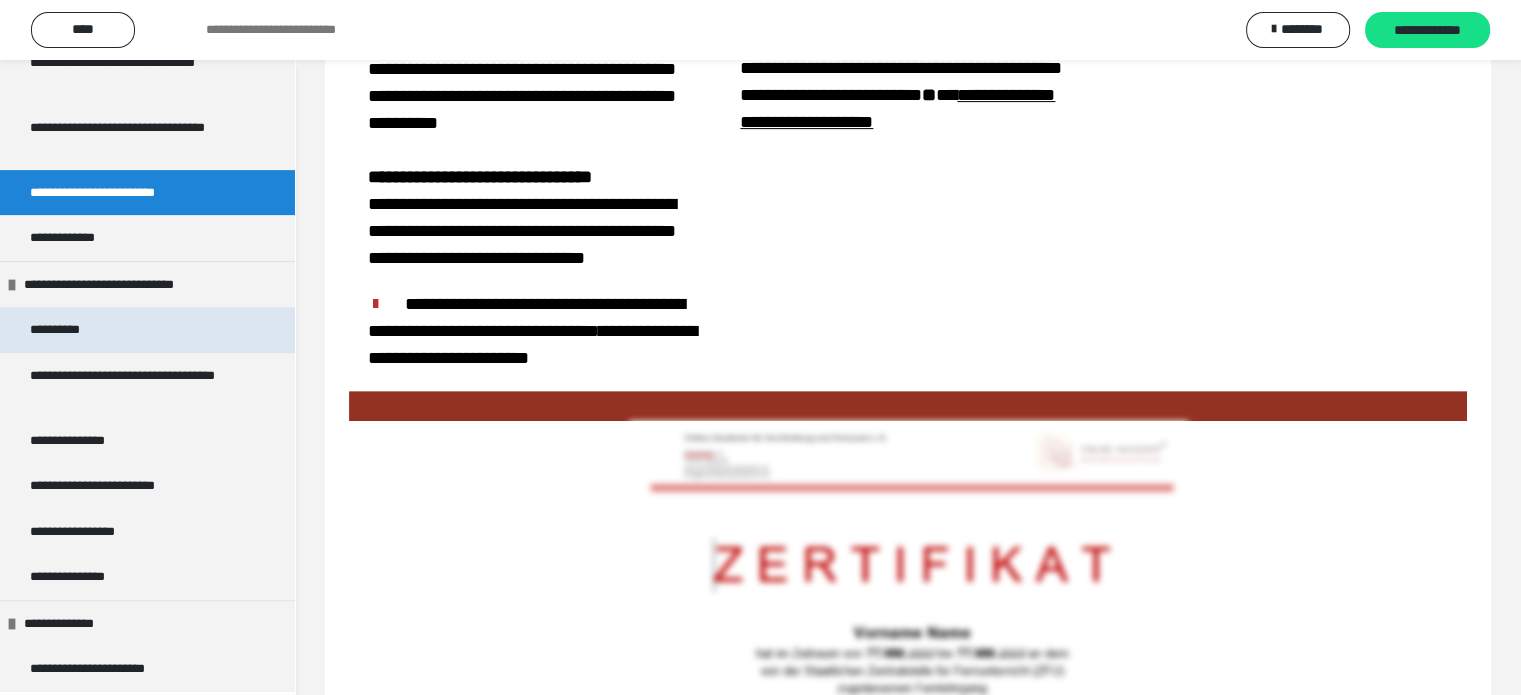 click on "**********" at bounding box center (67, 330) 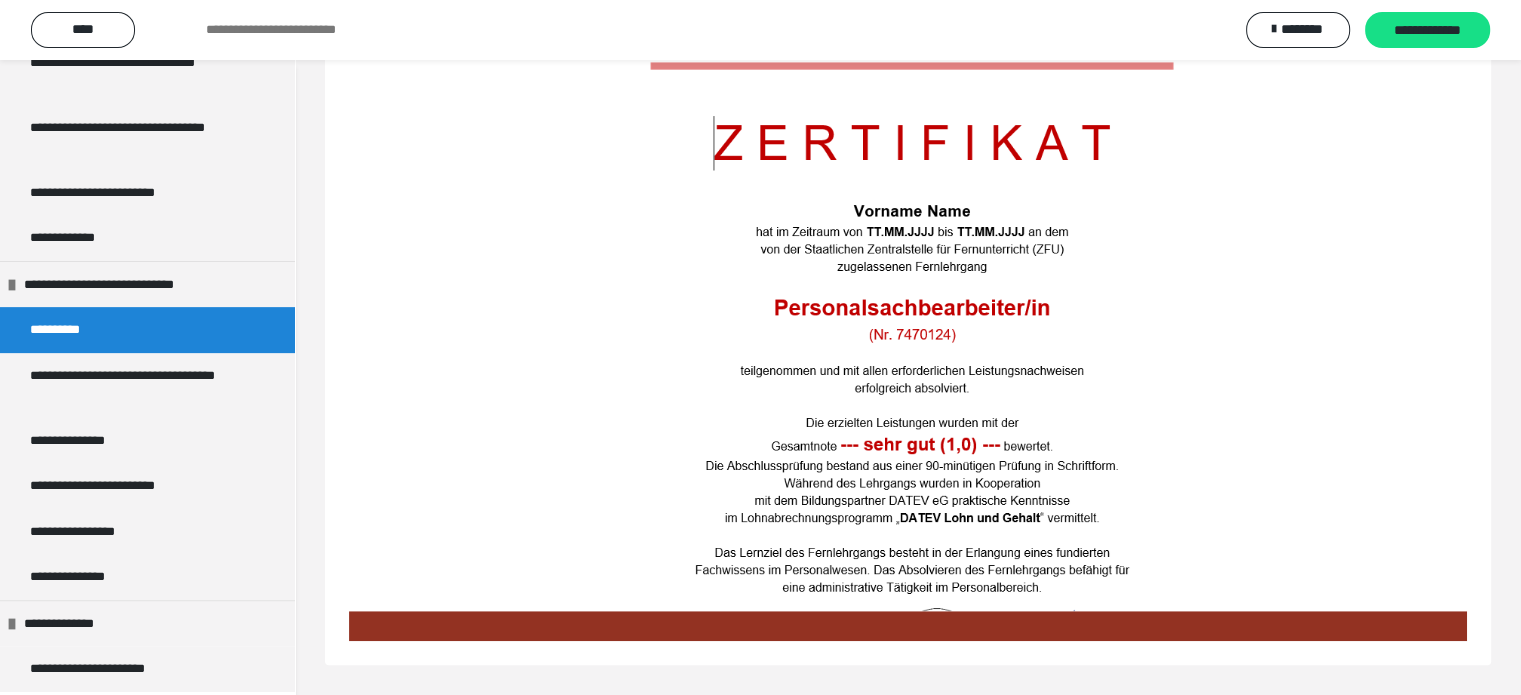 click on "**********" at bounding box center (67, 330) 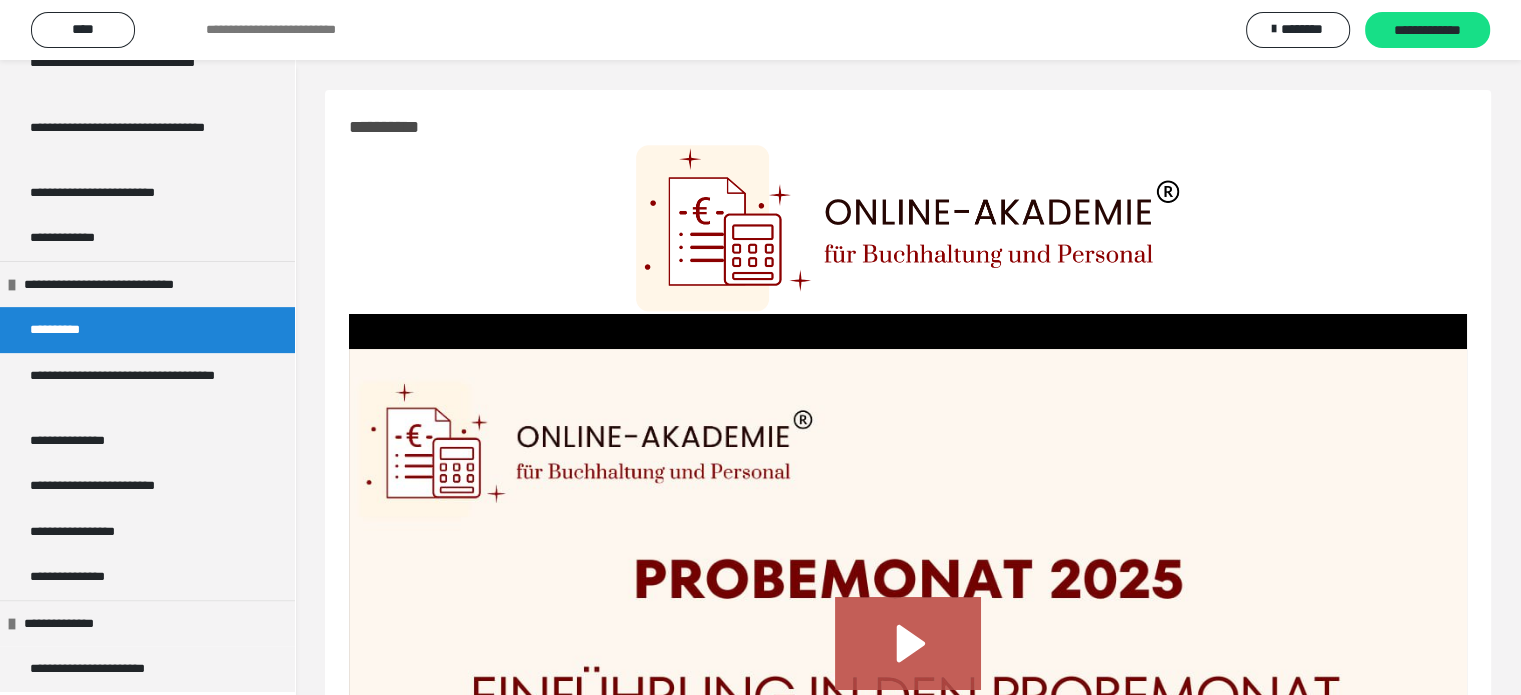 scroll, scrollTop: 371, scrollLeft: 0, axis: vertical 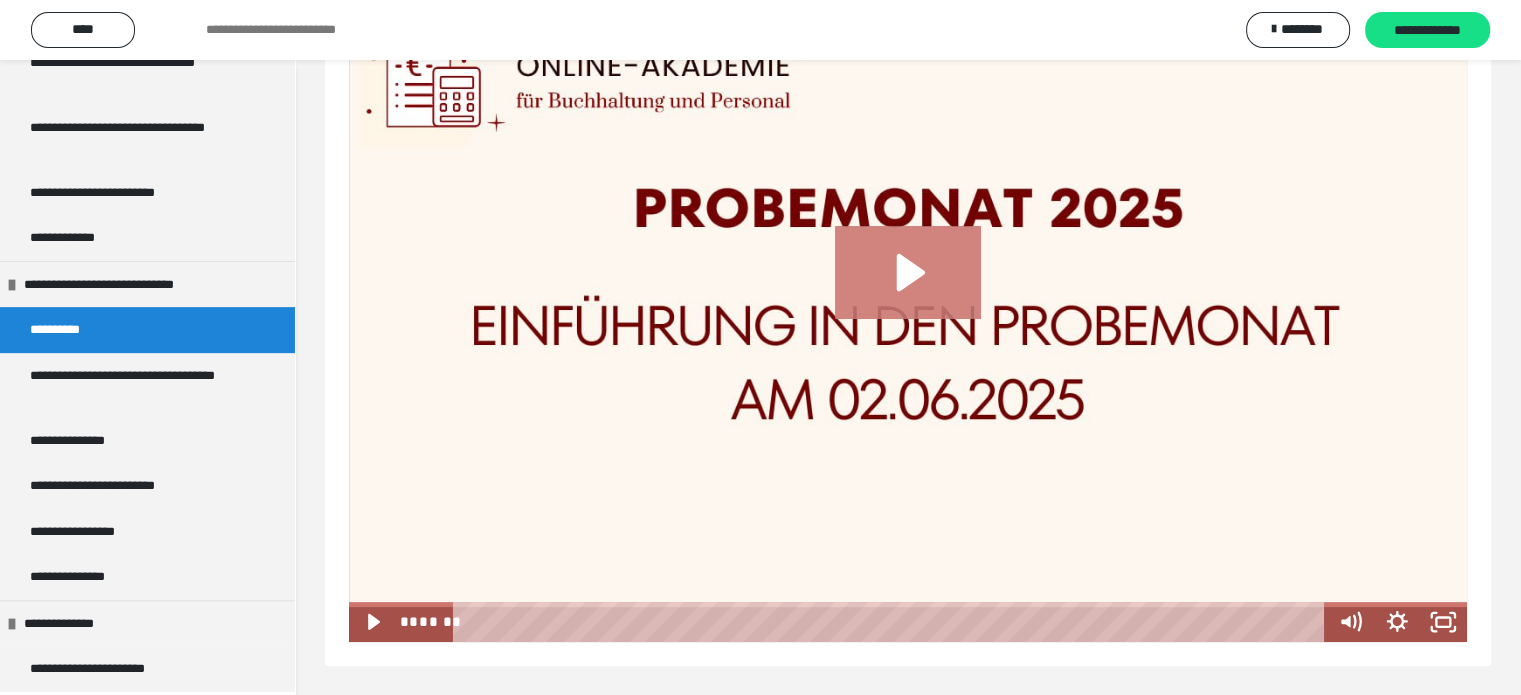 click 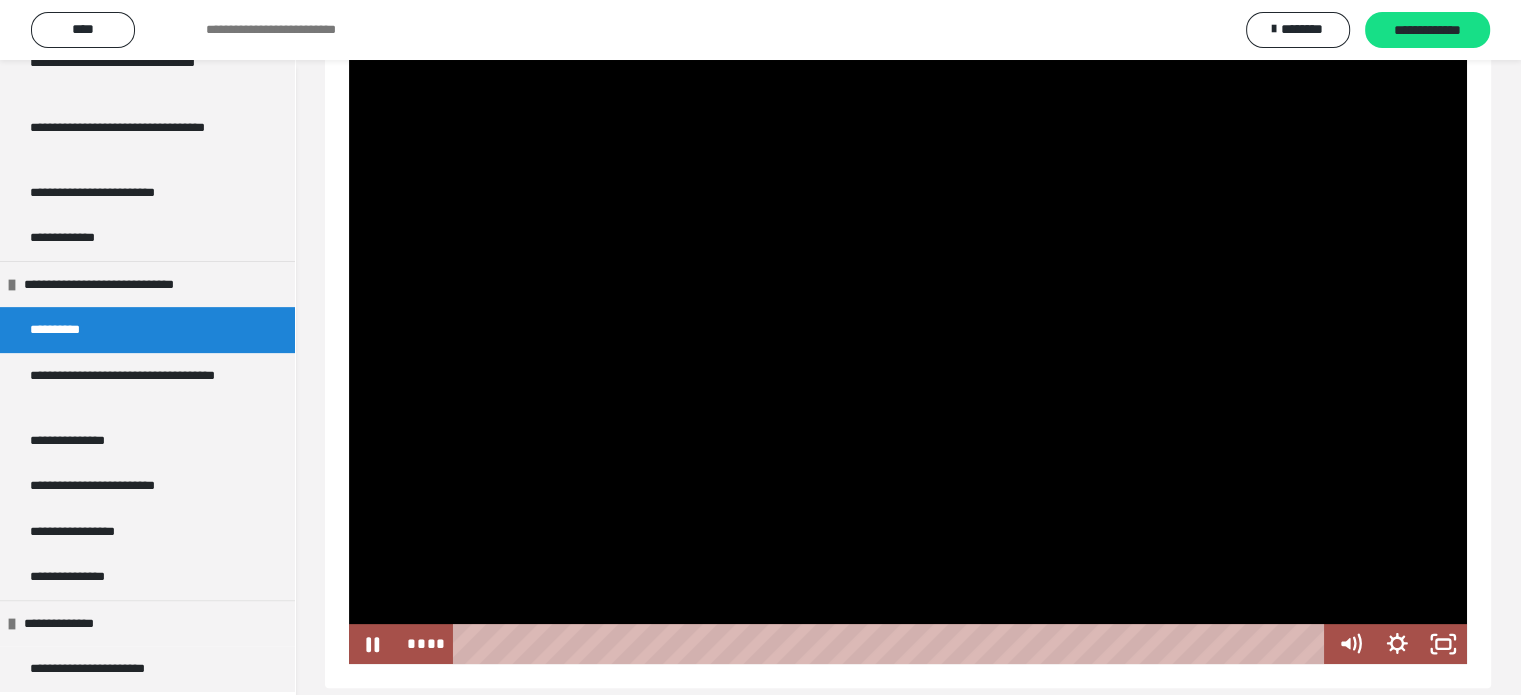 scroll, scrollTop: 371, scrollLeft: 0, axis: vertical 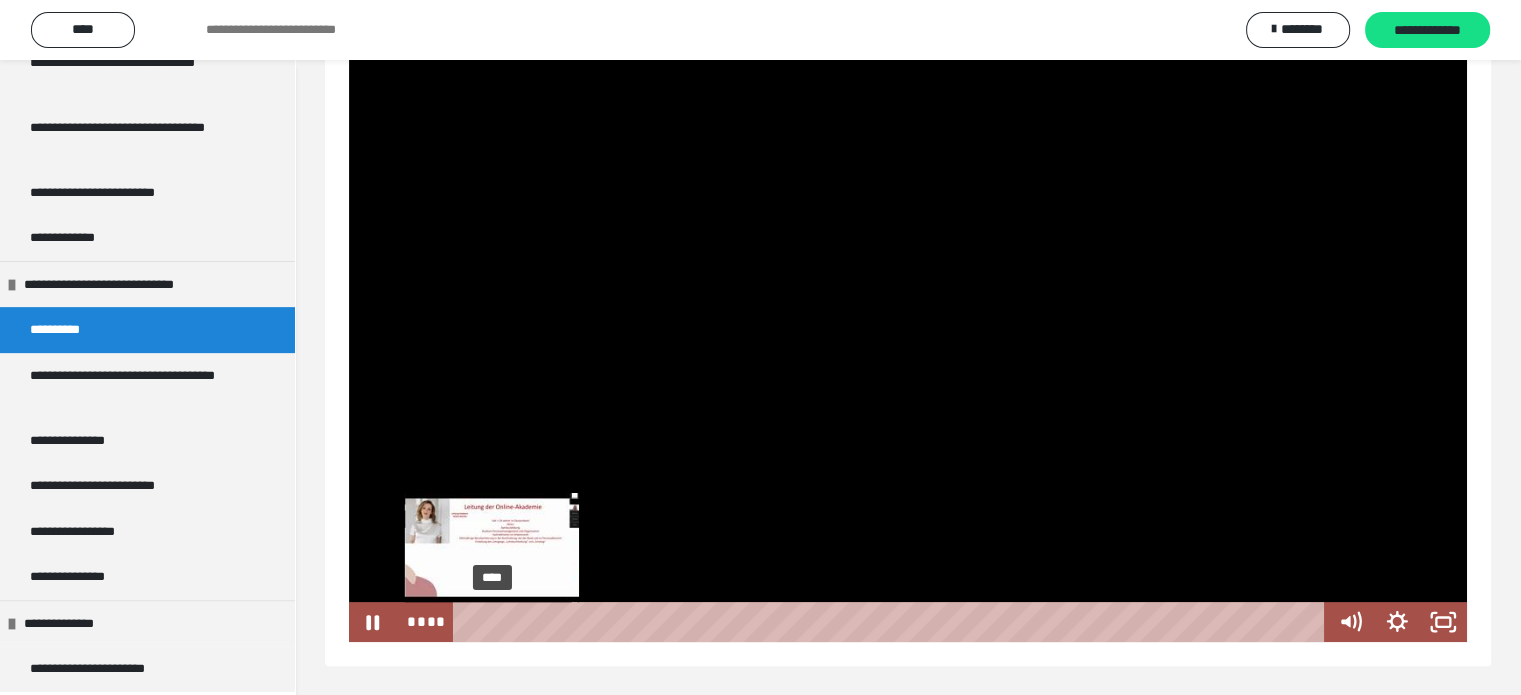 click on "****" at bounding box center [892, 622] 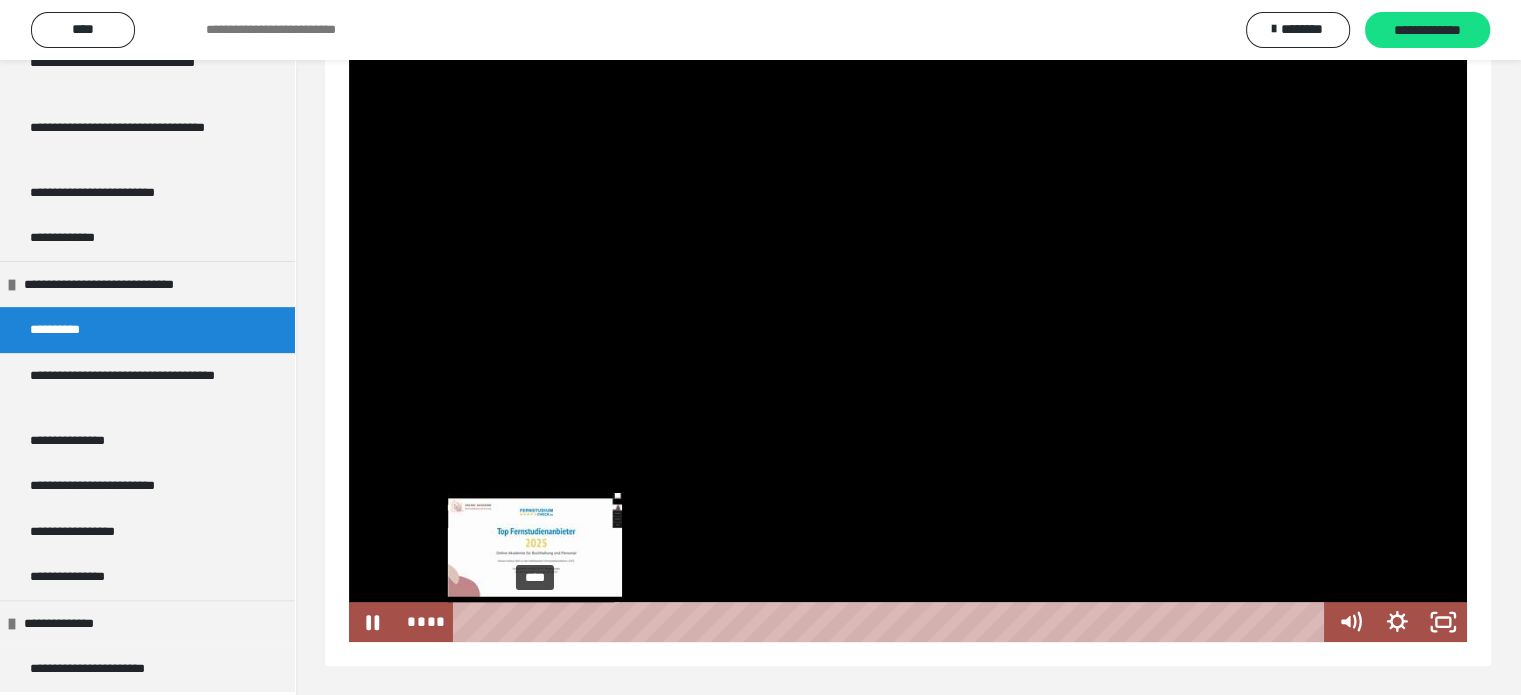 click on "****" at bounding box center (892, 622) 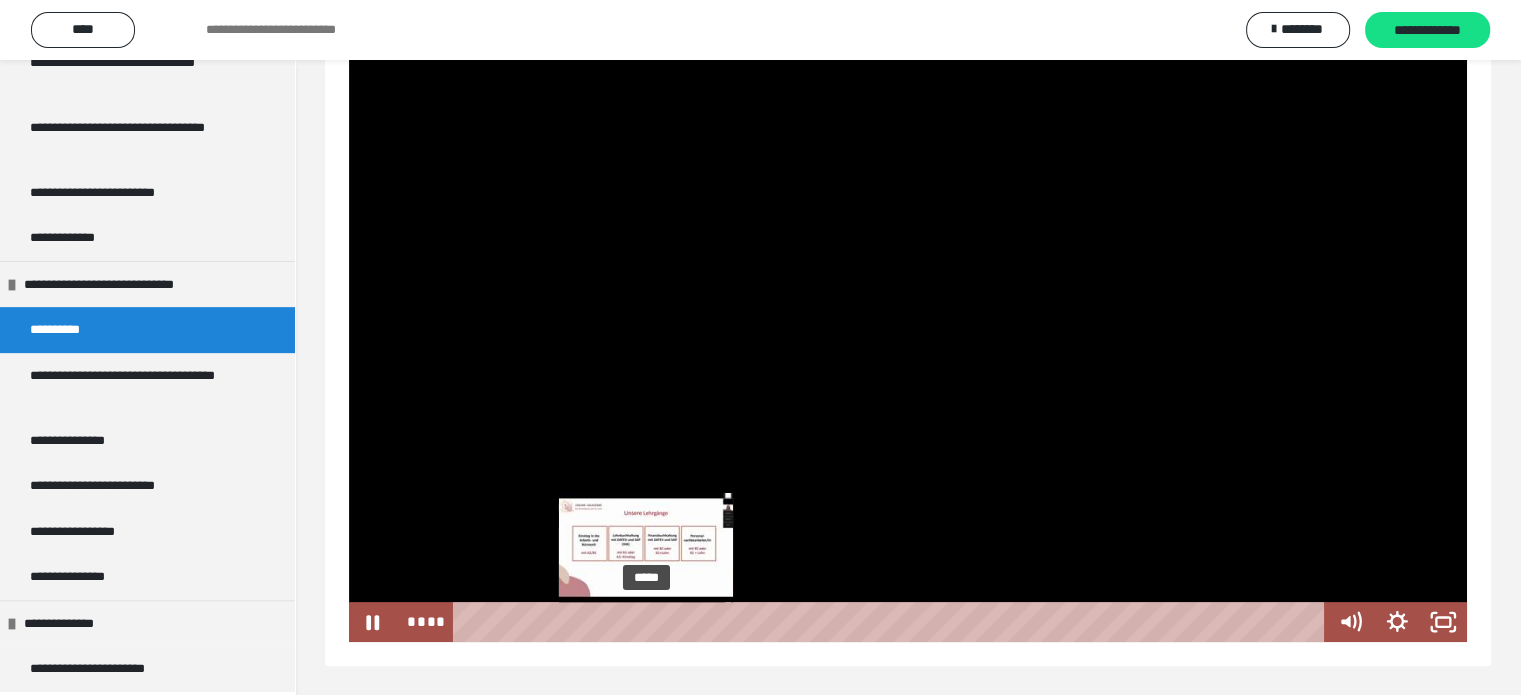click on "*****" at bounding box center [892, 622] 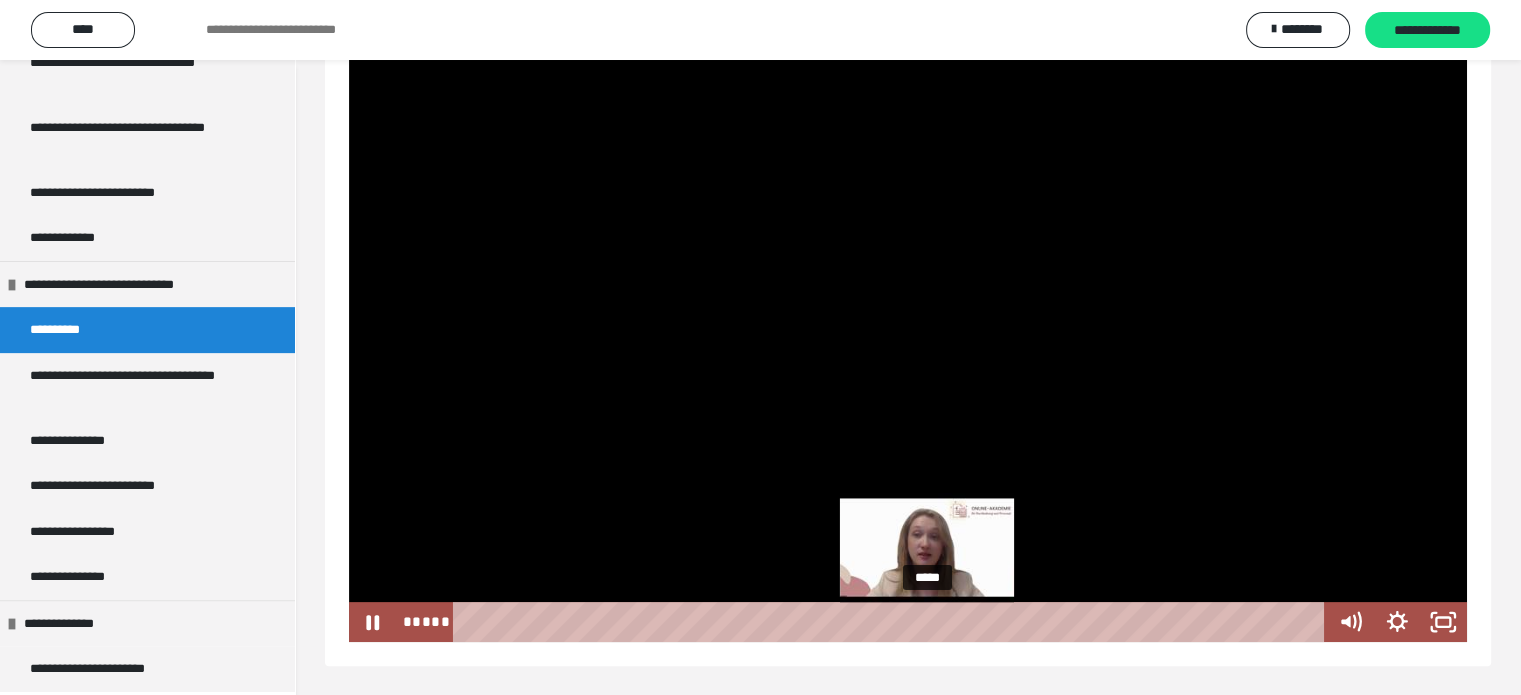click on "*****" at bounding box center (892, 622) 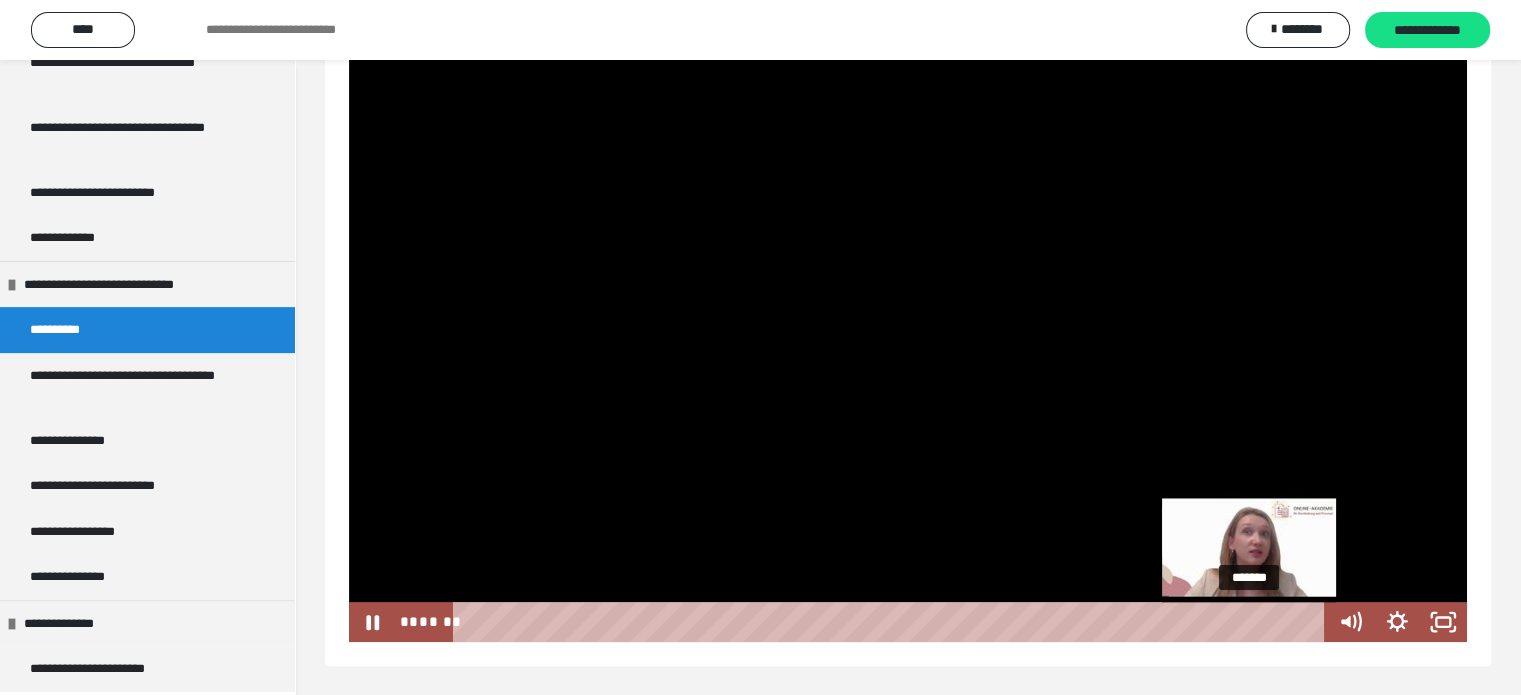 click on "*******" at bounding box center (892, 622) 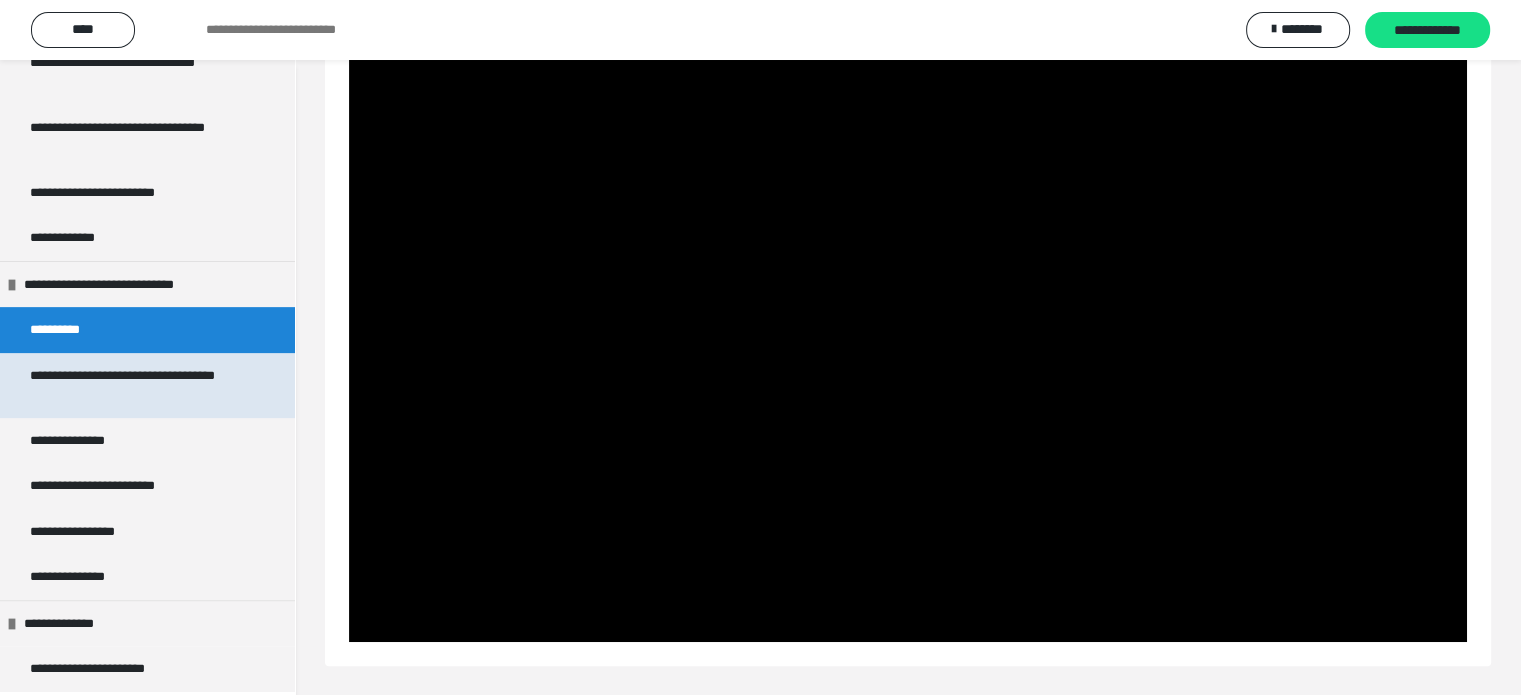 click on "**********" at bounding box center (132, 385) 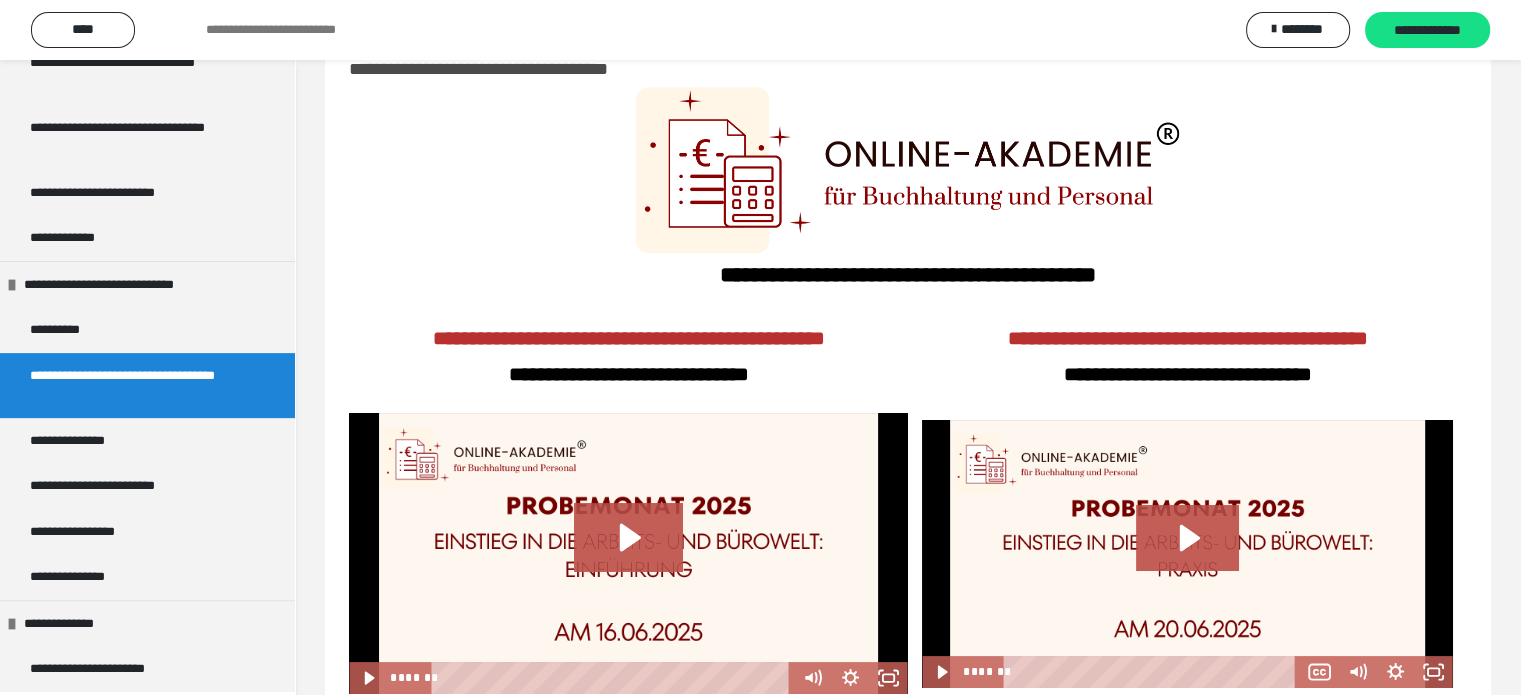 scroll, scrollTop: 111, scrollLeft: 0, axis: vertical 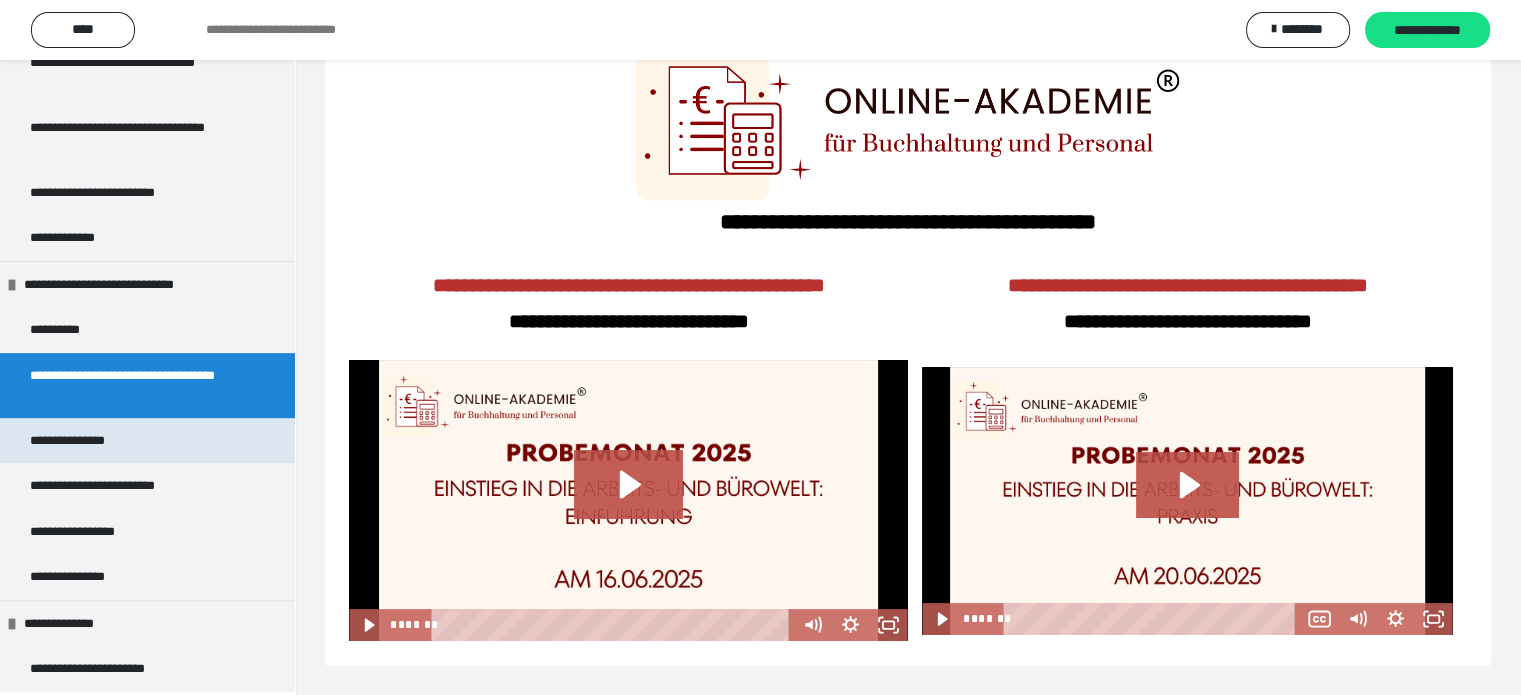 click on "**********" at bounding box center (147, 441) 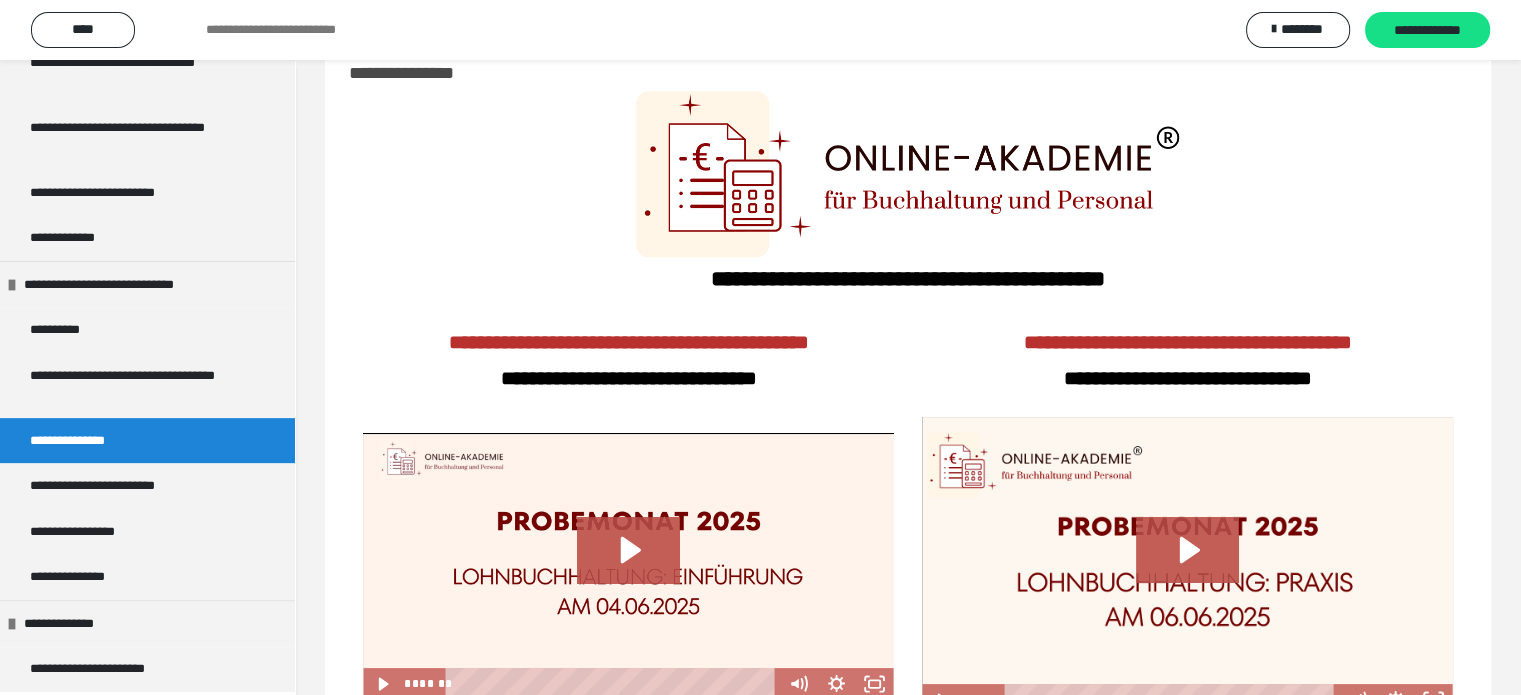 scroll, scrollTop: 128, scrollLeft: 0, axis: vertical 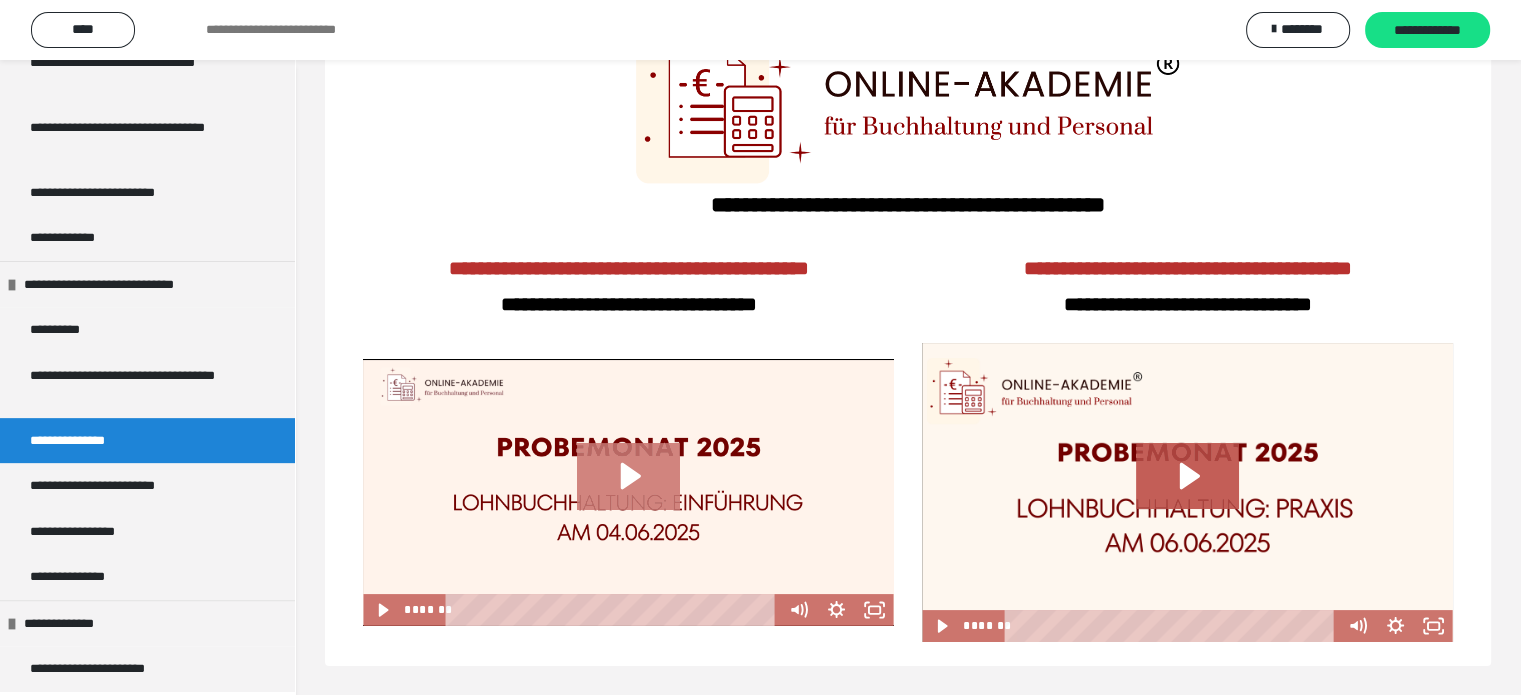click 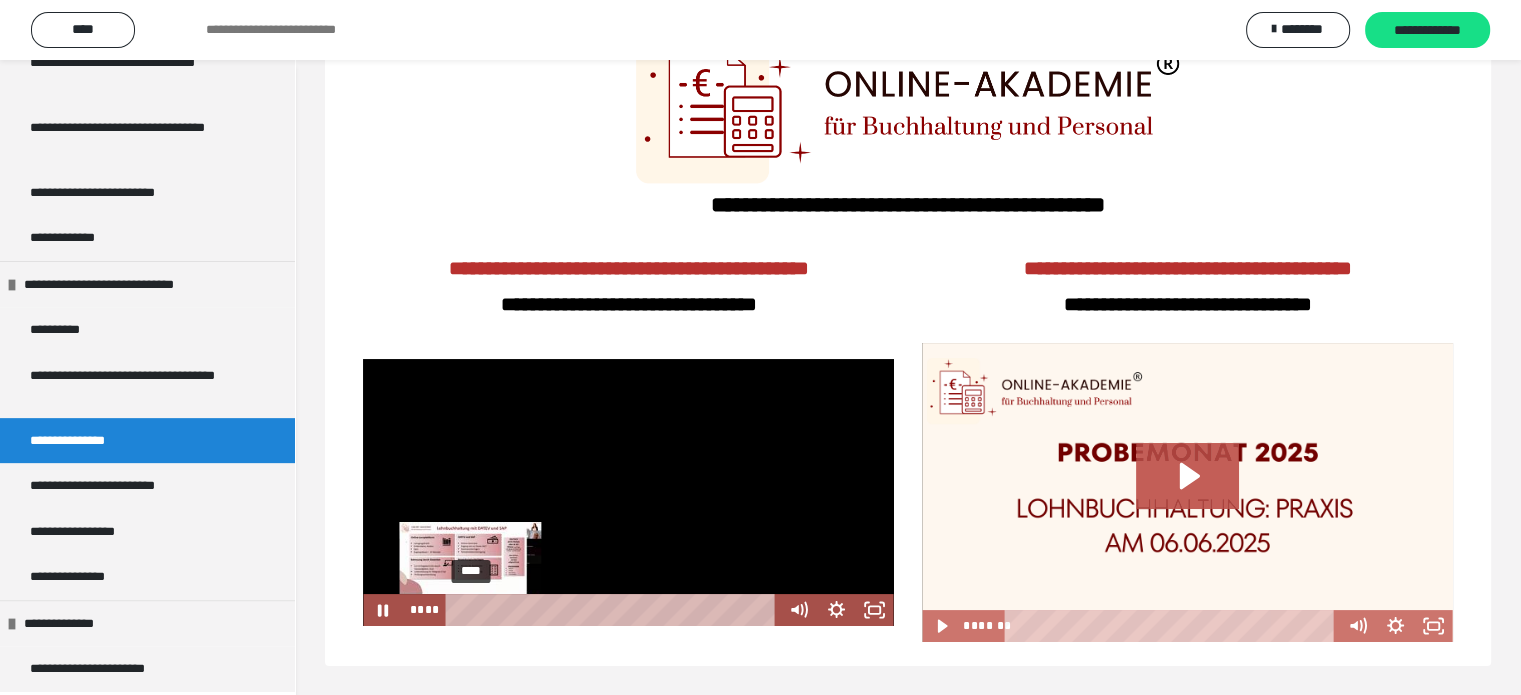 click on "****" at bounding box center [615, 610] 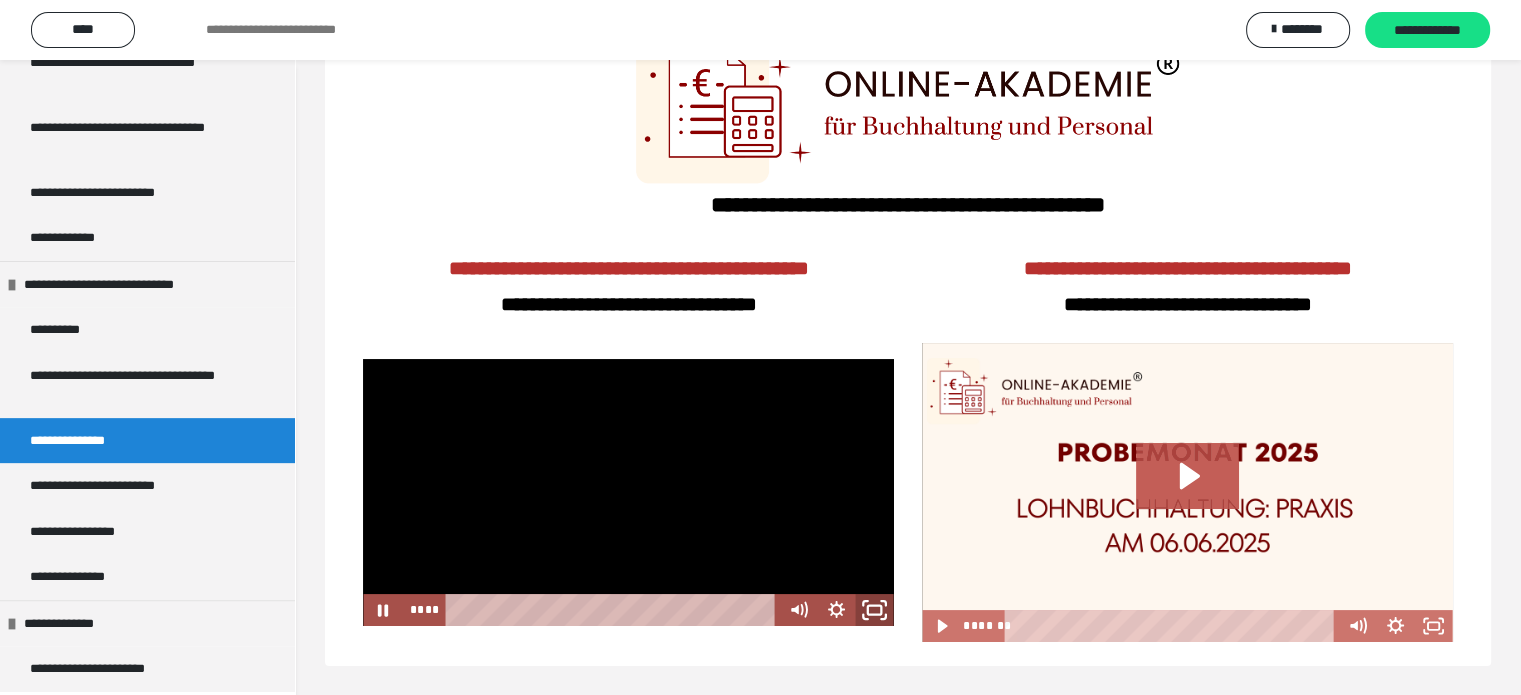 click 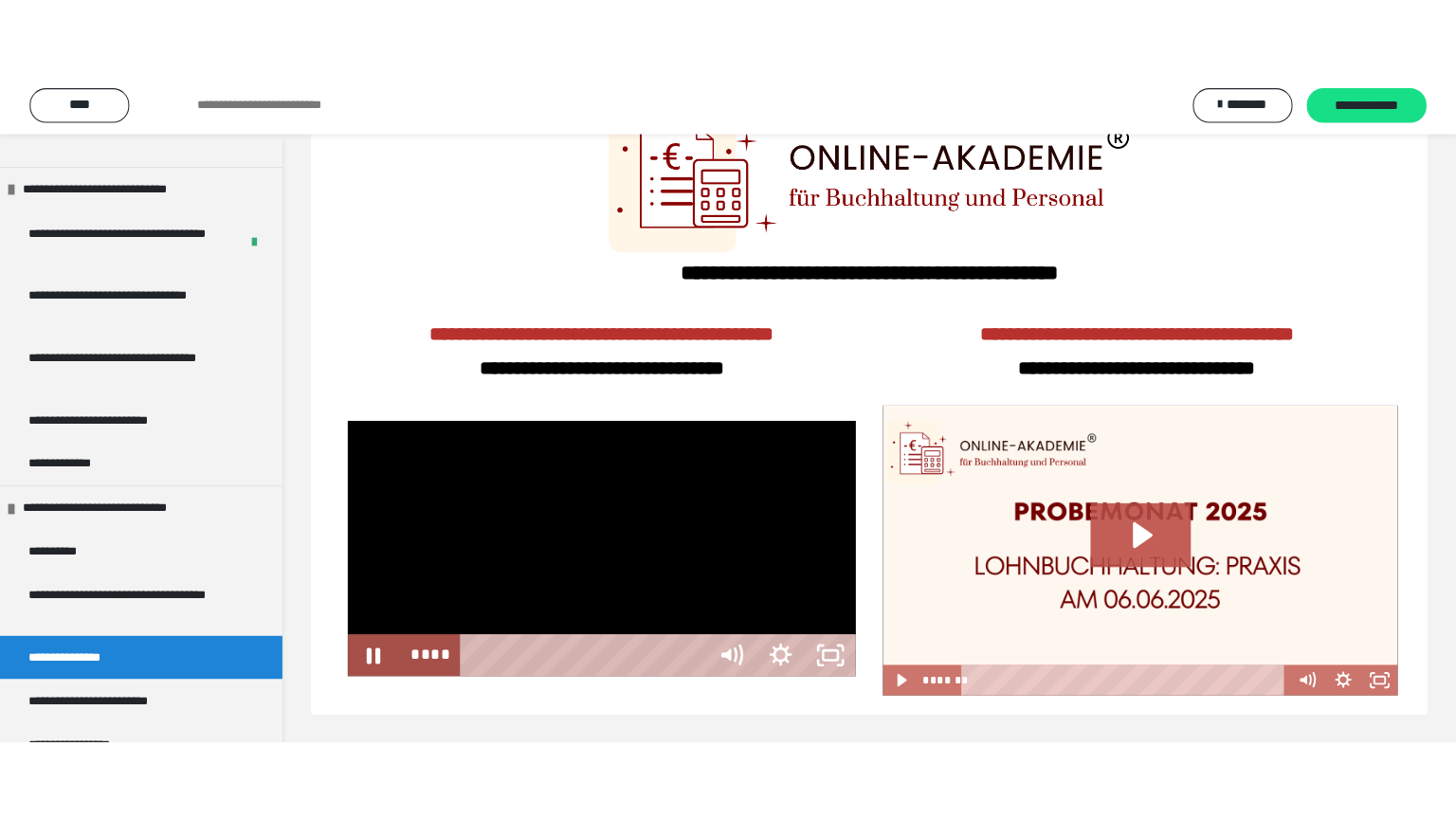 scroll, scrollTop: 57, scrollLeft: 0, axis: vertical 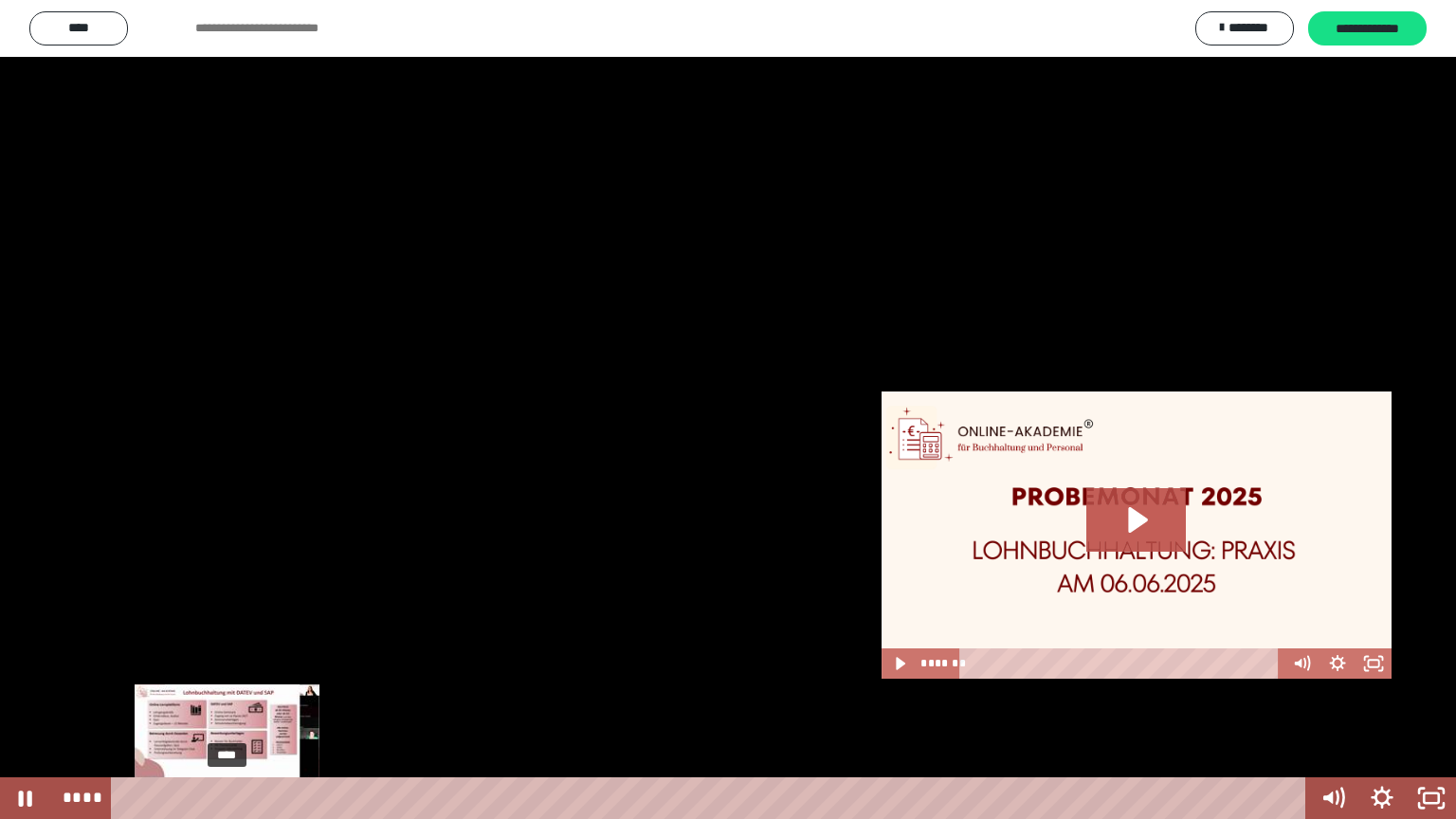 click on "****" at bounding box center [712, 798] 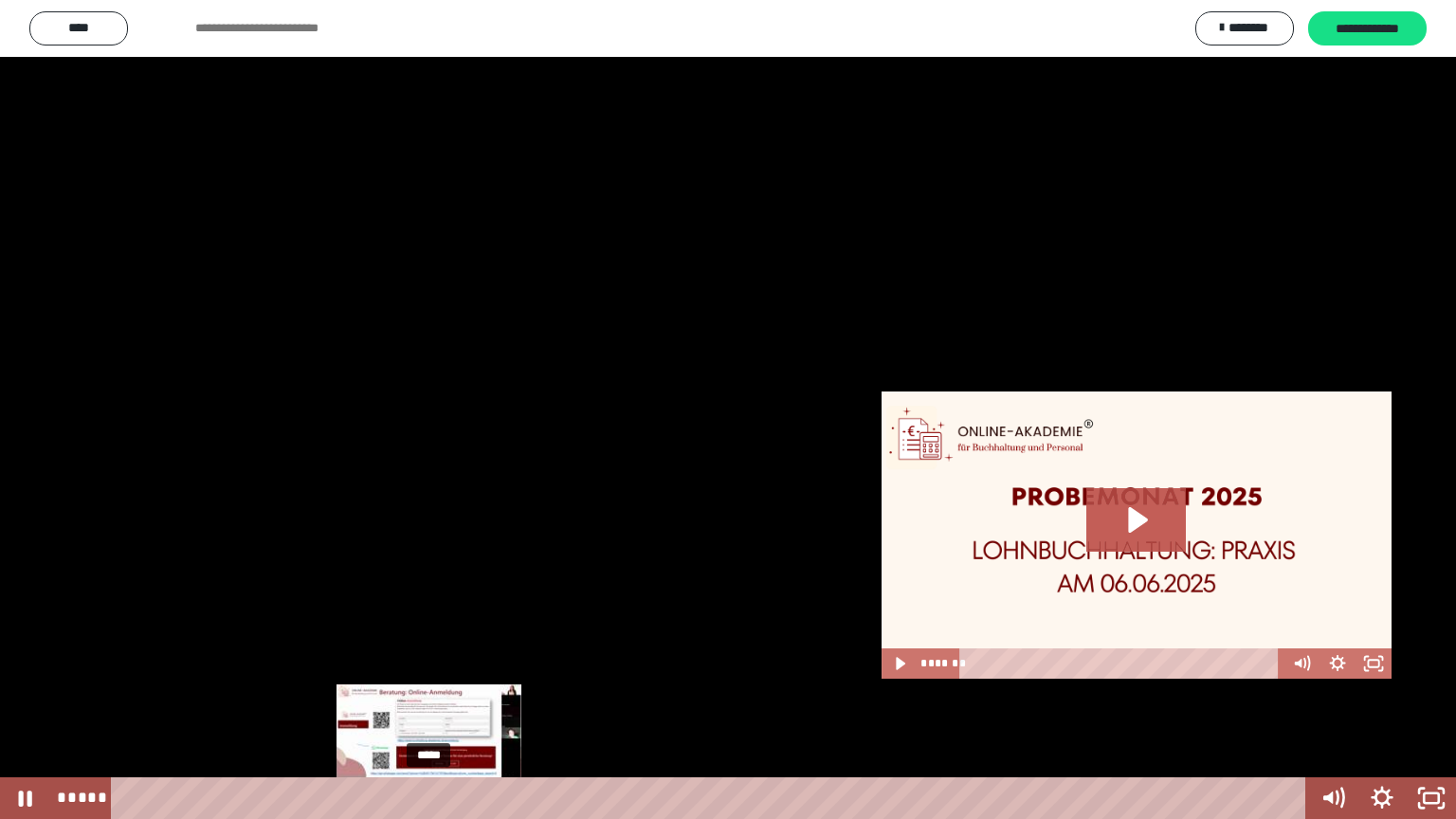 click on "*****" at bounding box center [712, 798] 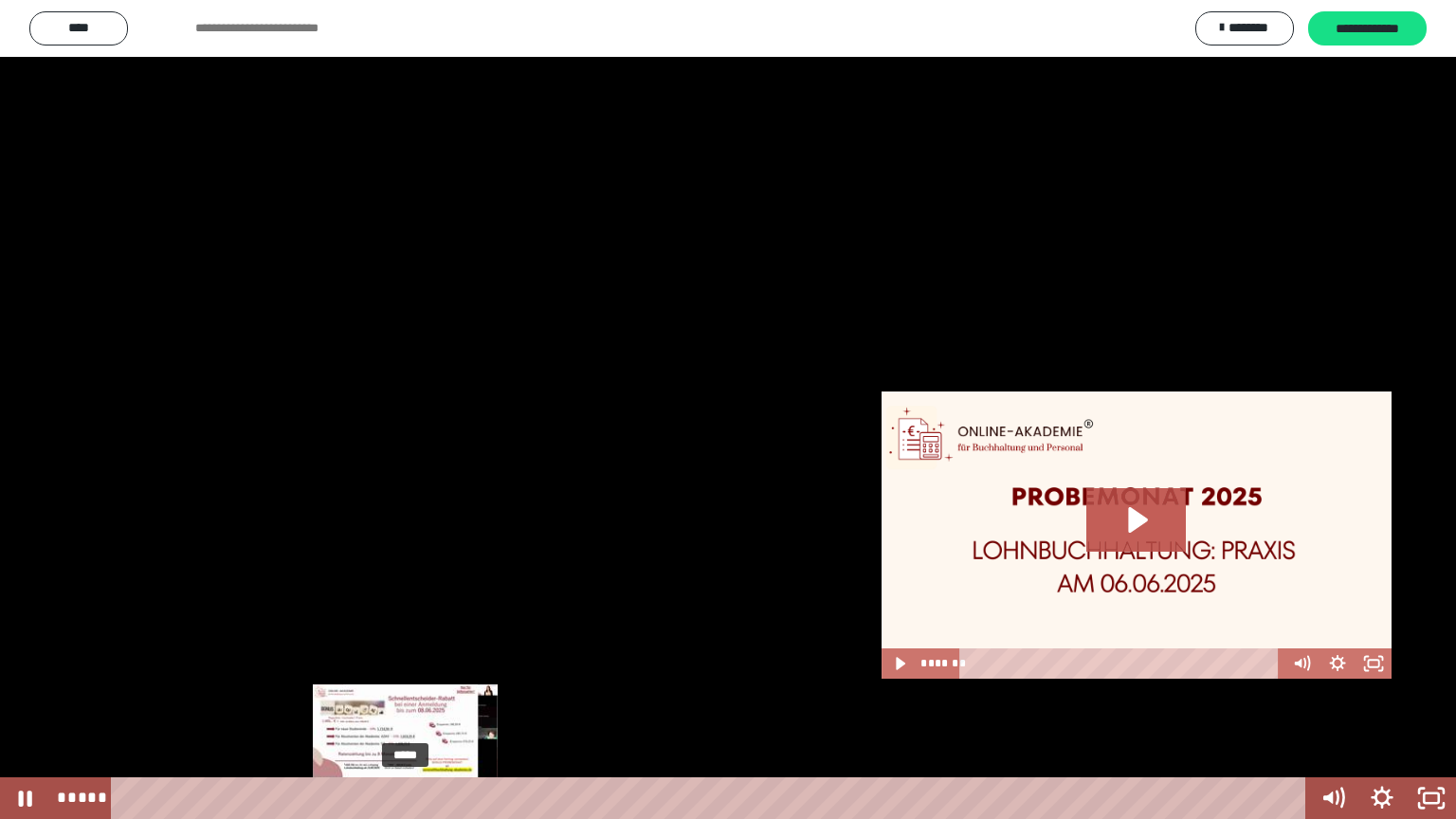 click on "*****" at bounding box center [712, 798] 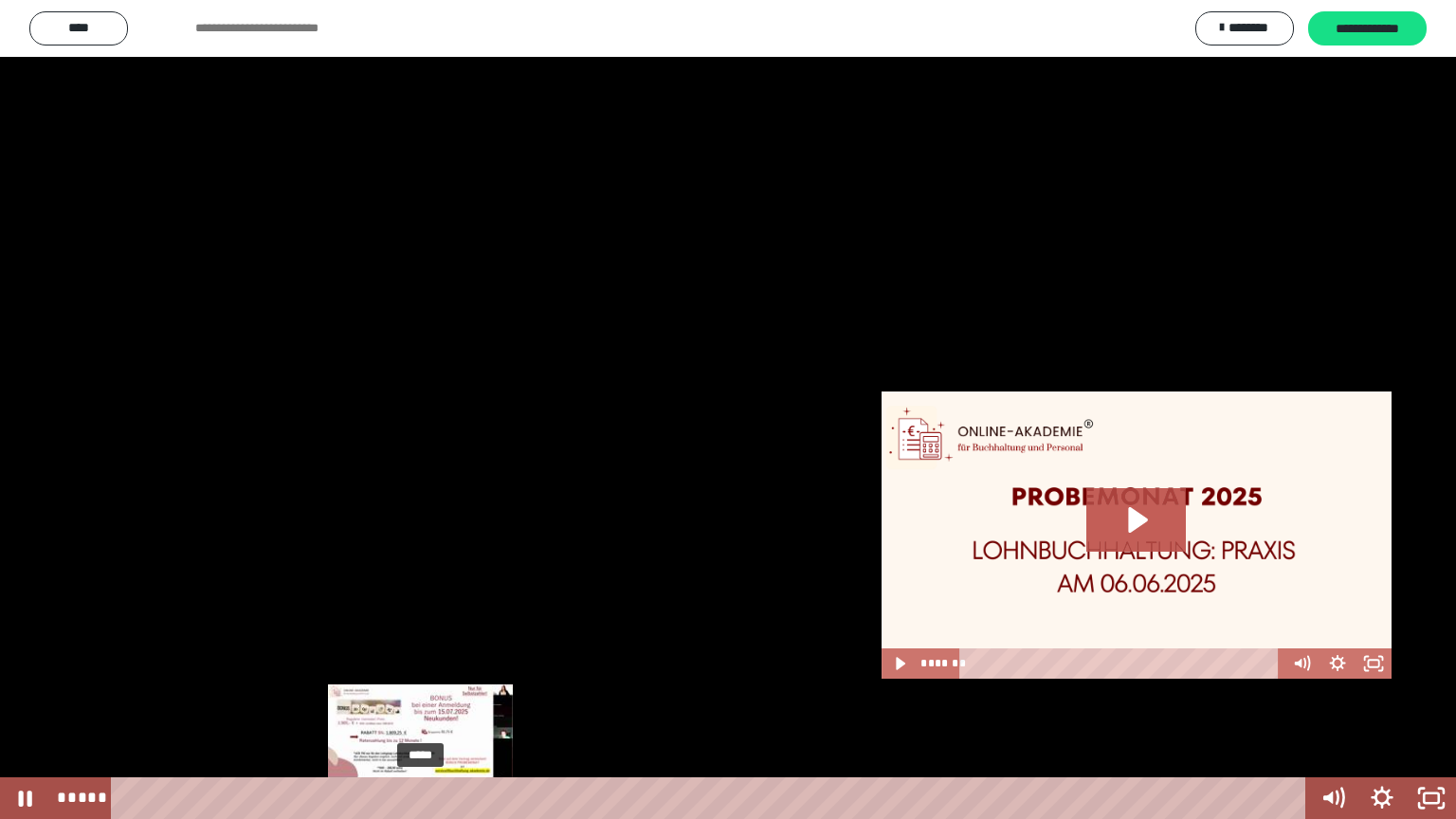 click on "*****" at bounding box center (712, 798) 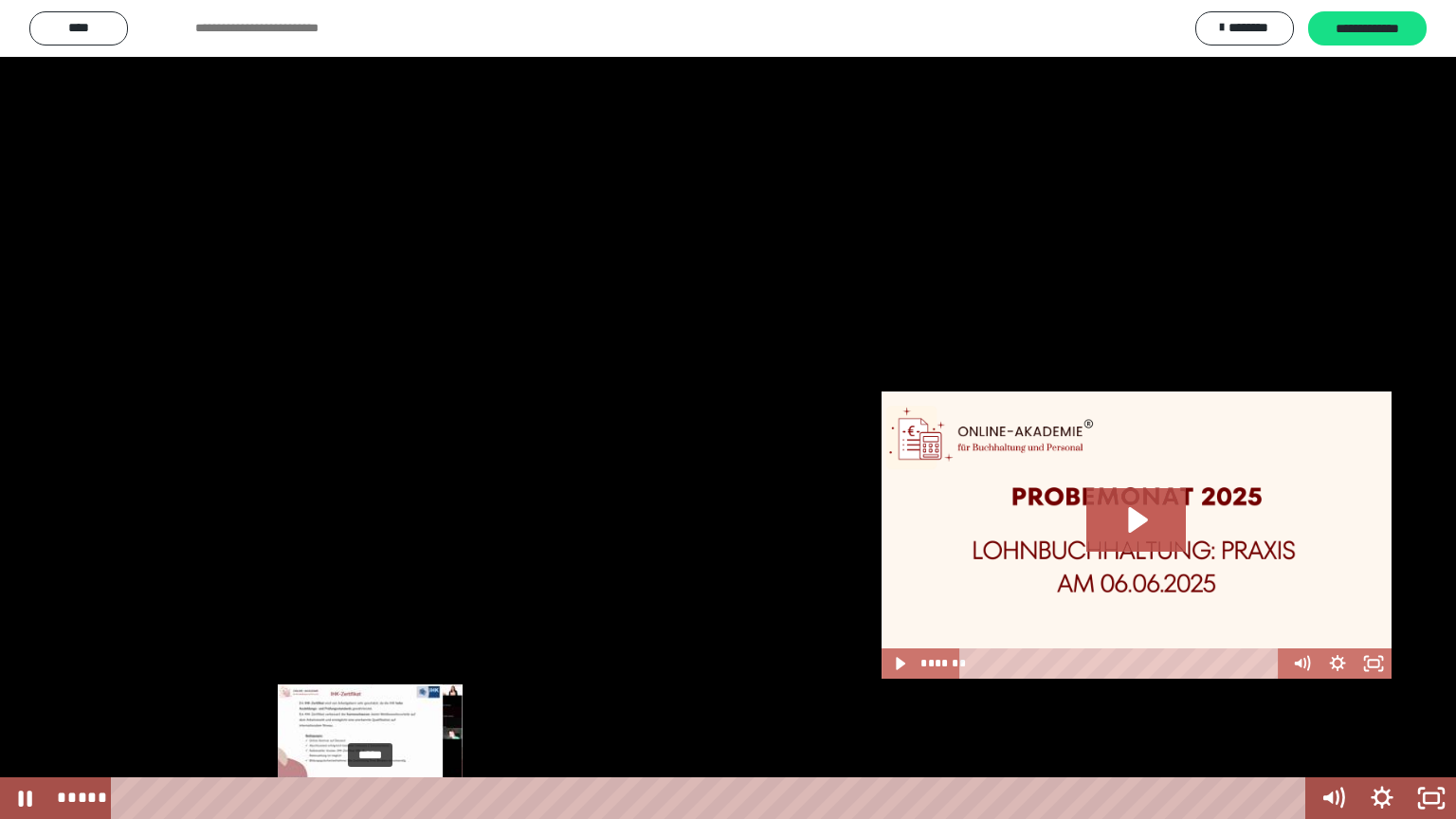 click on "*****" at bounding box center (712, 798) 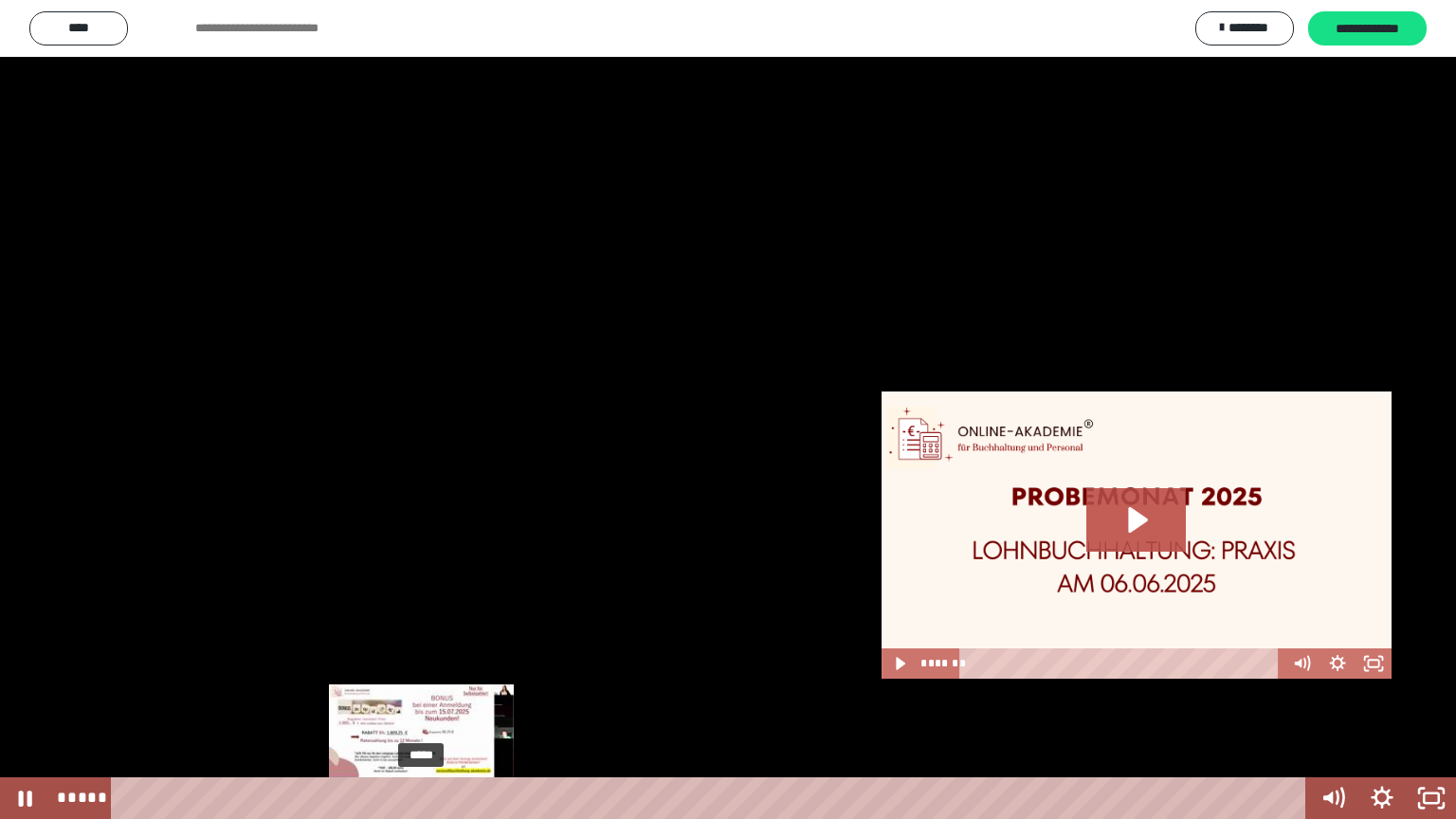 click on "*****" at bounding box center (712, 798) 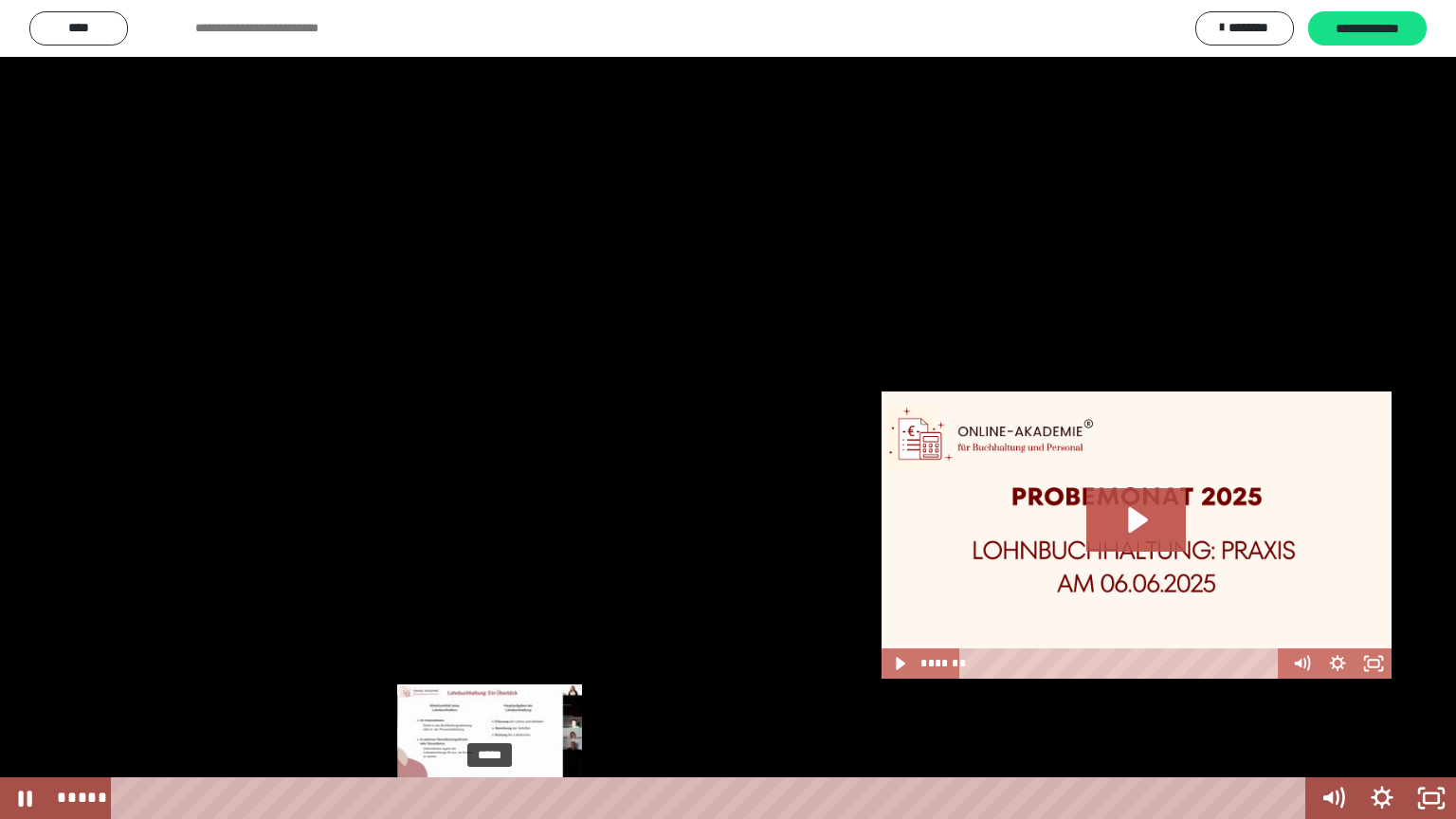 click on "*****" at bounding box center (712, 798) 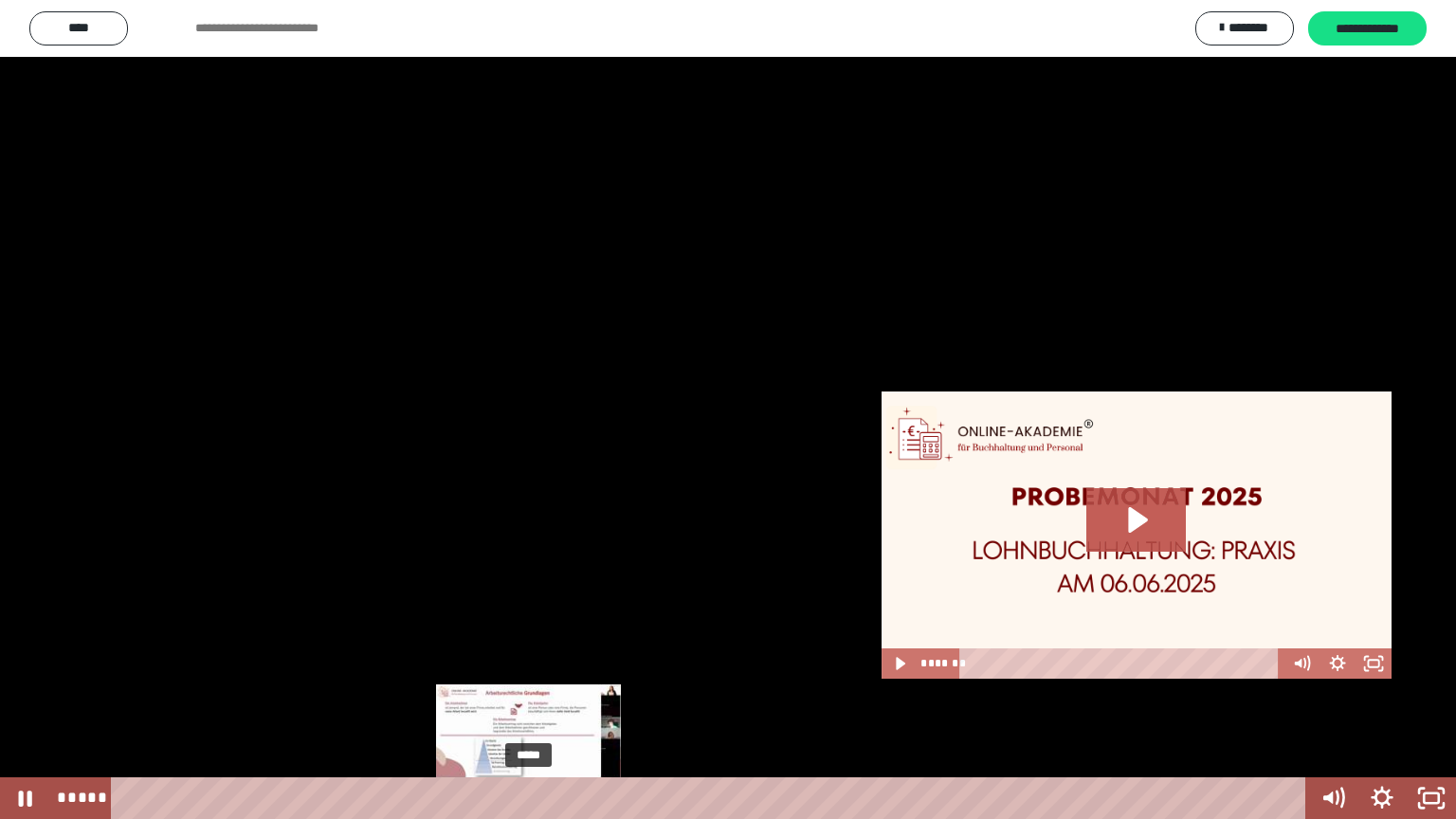 click on "*****" at bounding box center [712, 798] 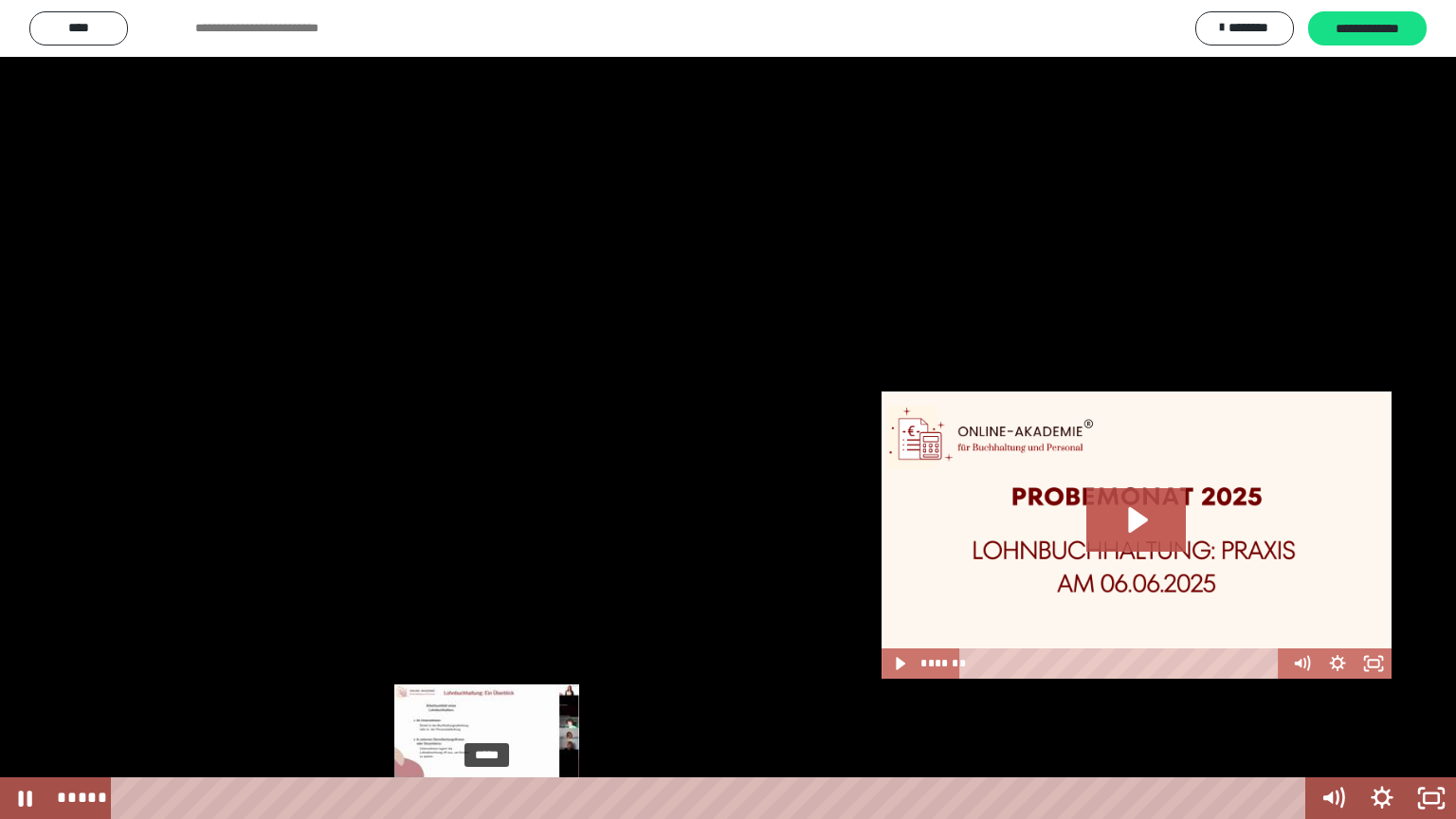 click on "*****" at bounding box center (712, 798) 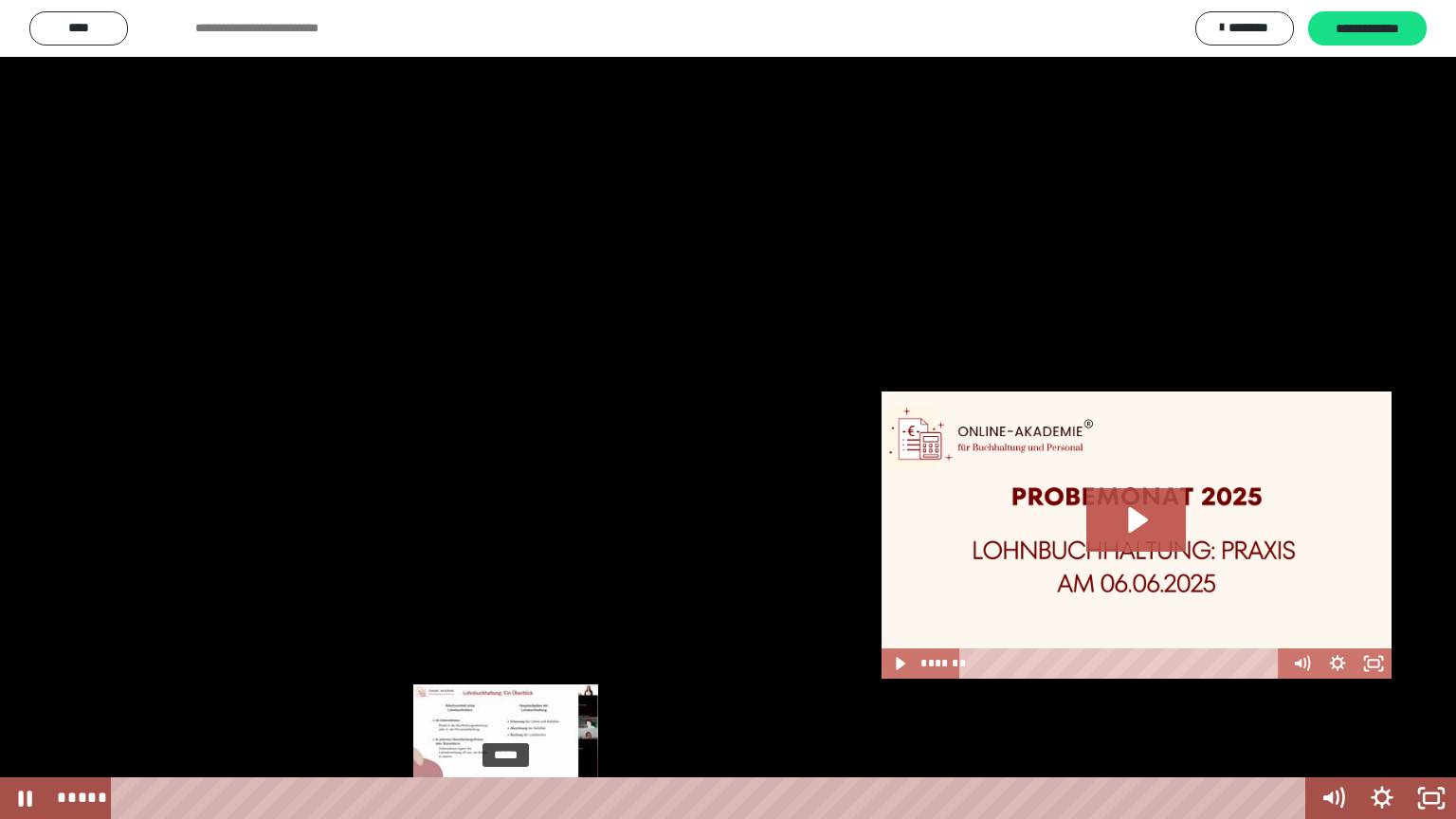 click on "*****" at bounding box center [712, 798] 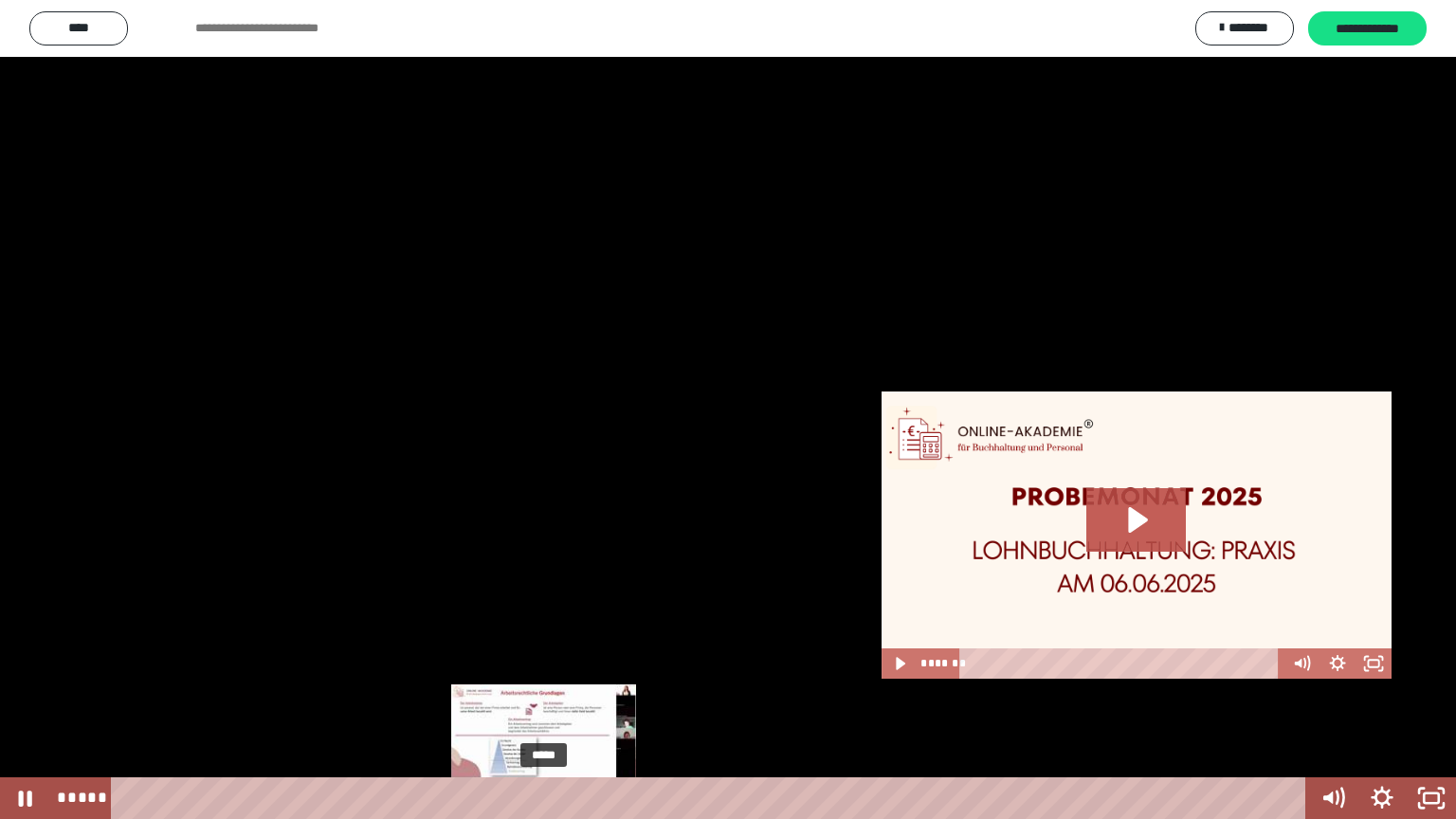 click on "*****" at bounding box center (712, 798) 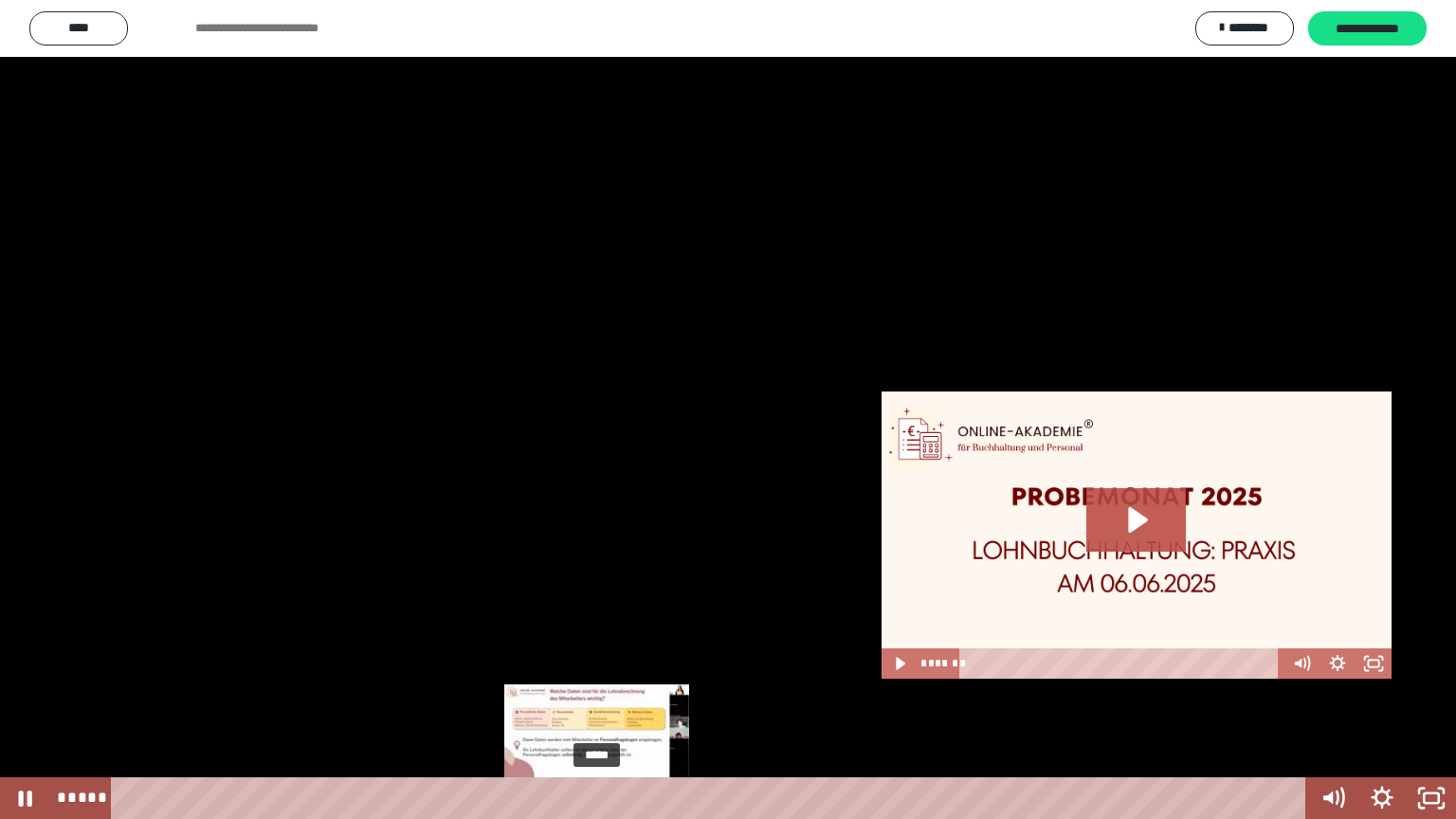 click on "*****" at bounding box center [712, 798] 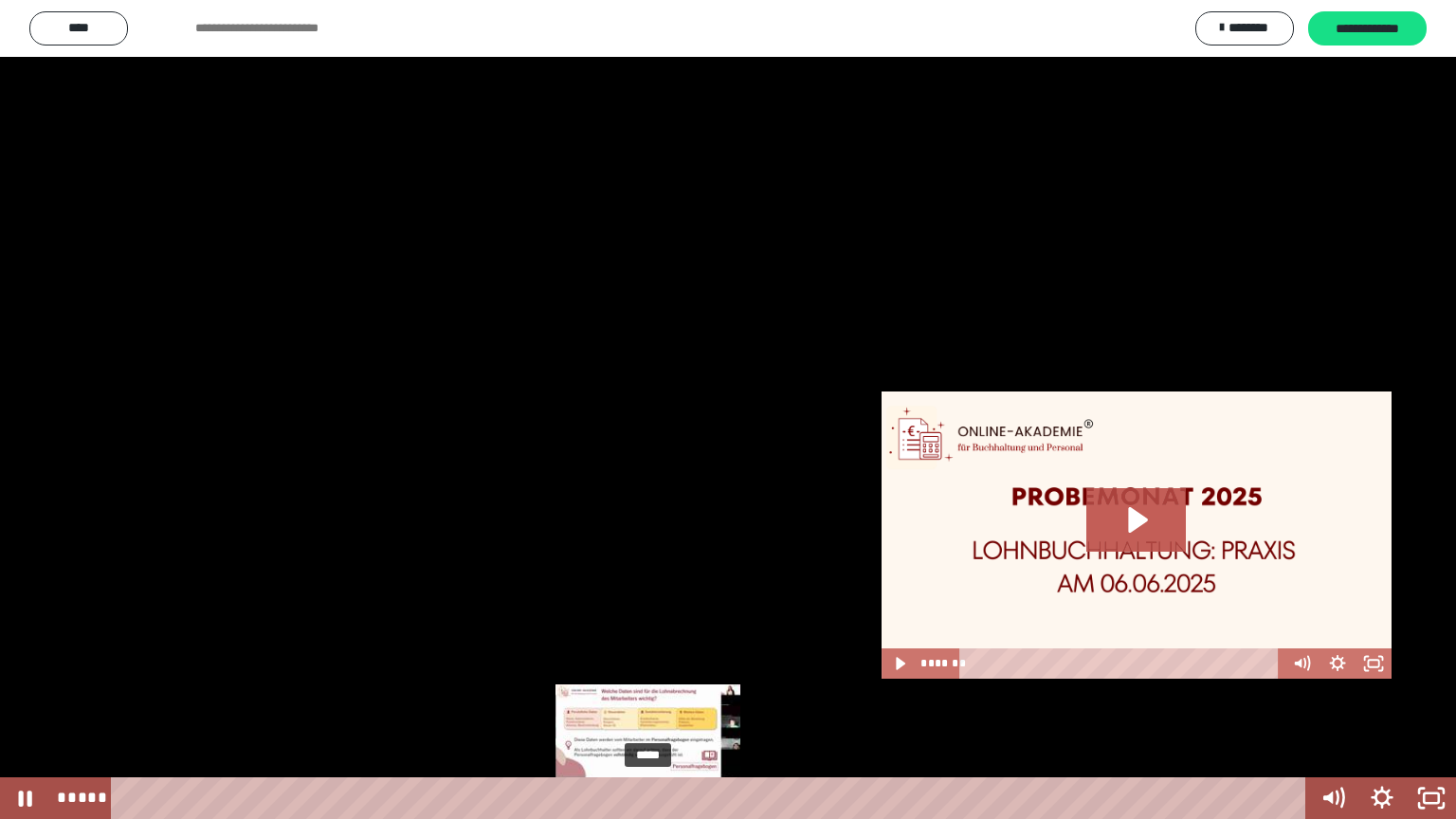 click on "*****" at bounding box center (712, 798) 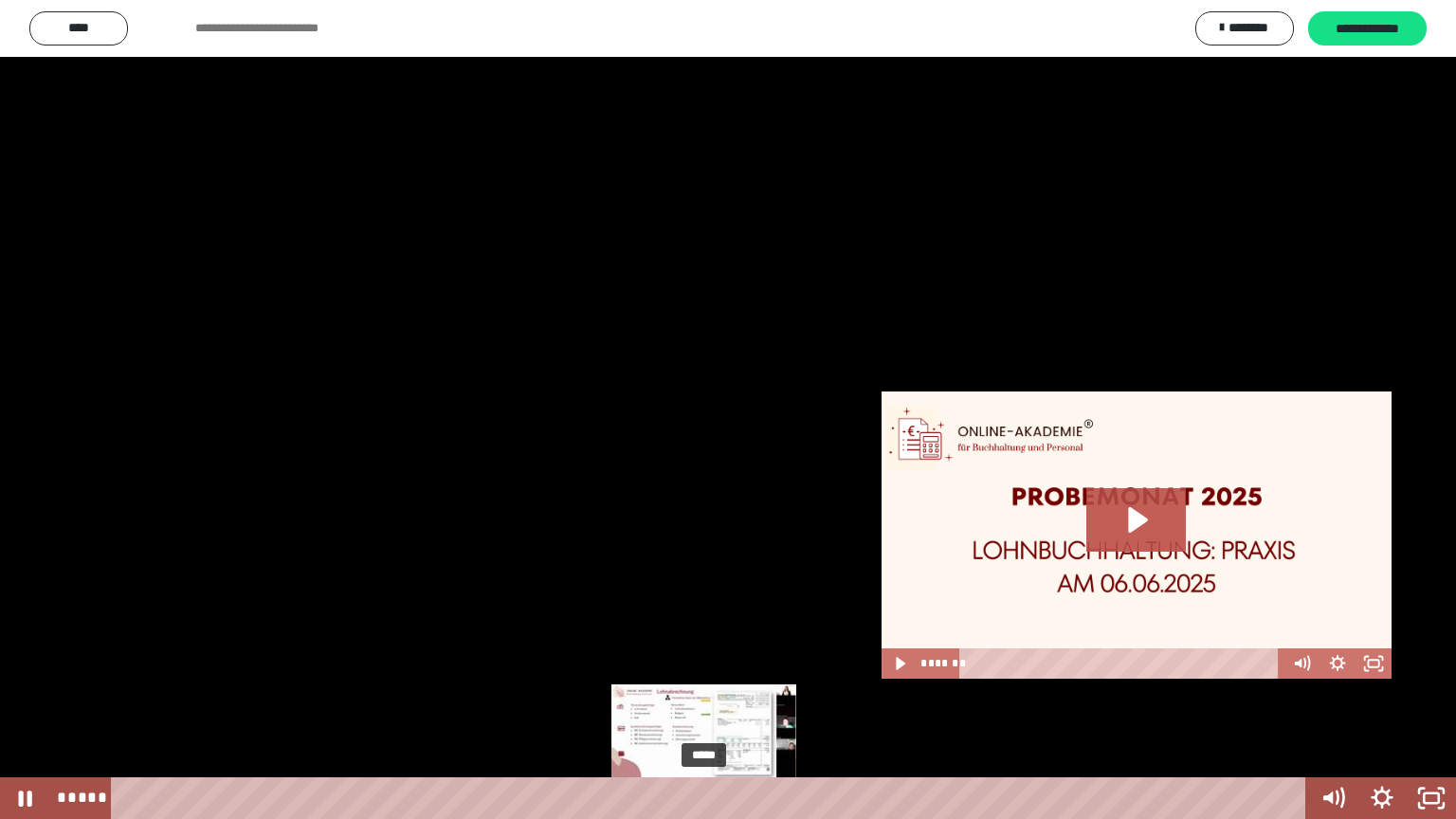 click on "*****" at bounding box center (712, 798) 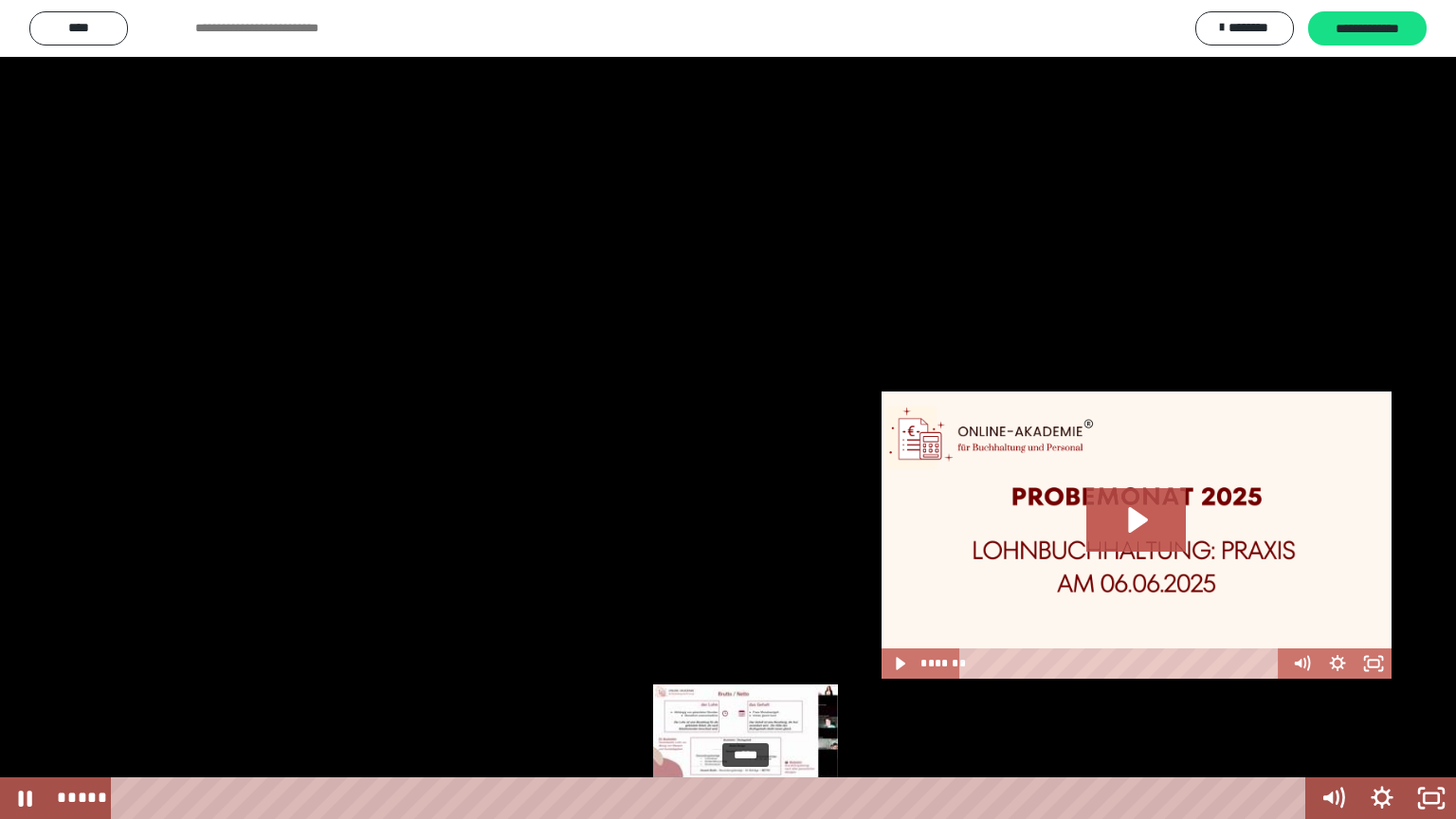 click on "*****" at bounding box center [712, 798] 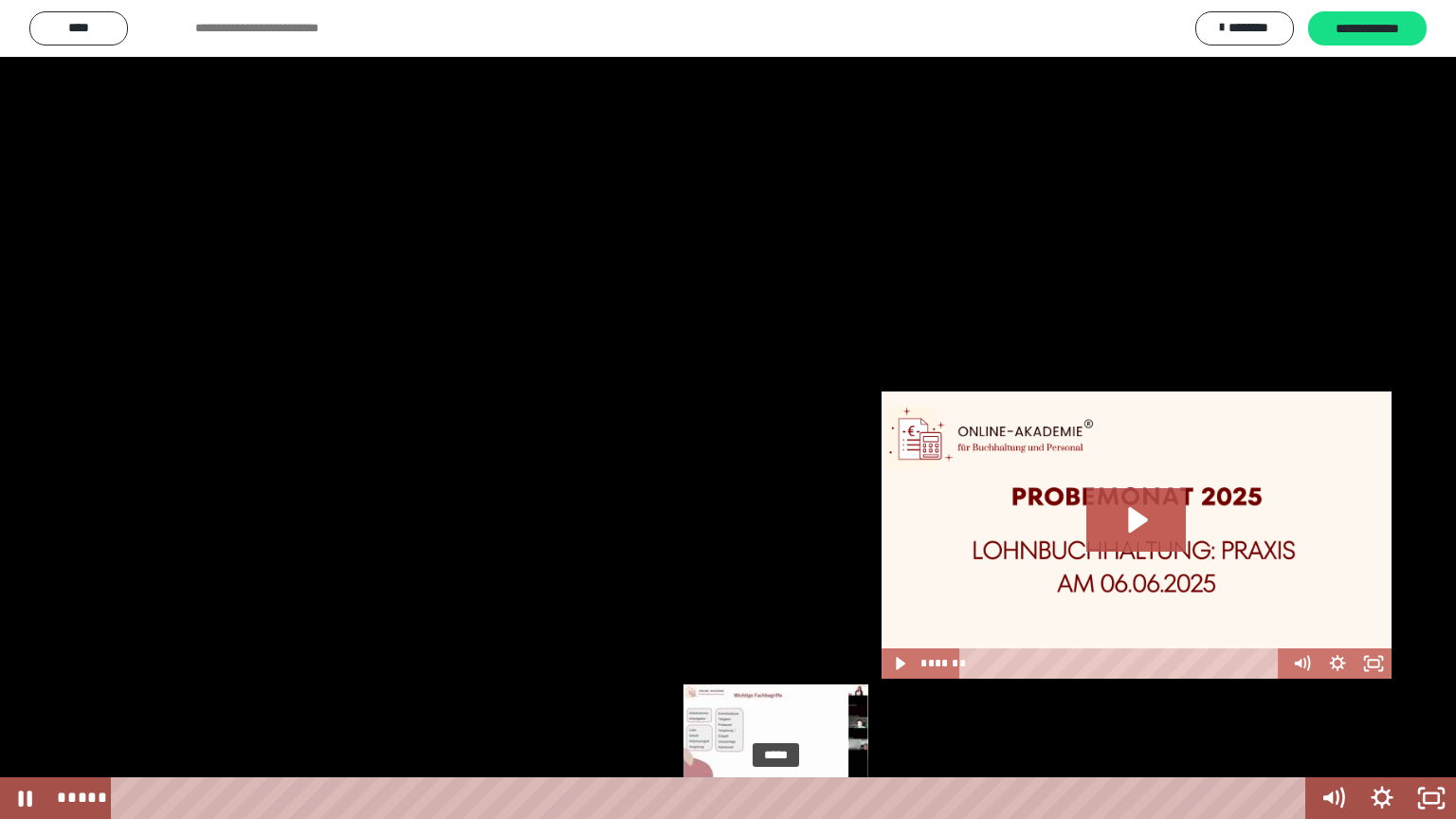 click on "*****" at bounding box center [712, 798] 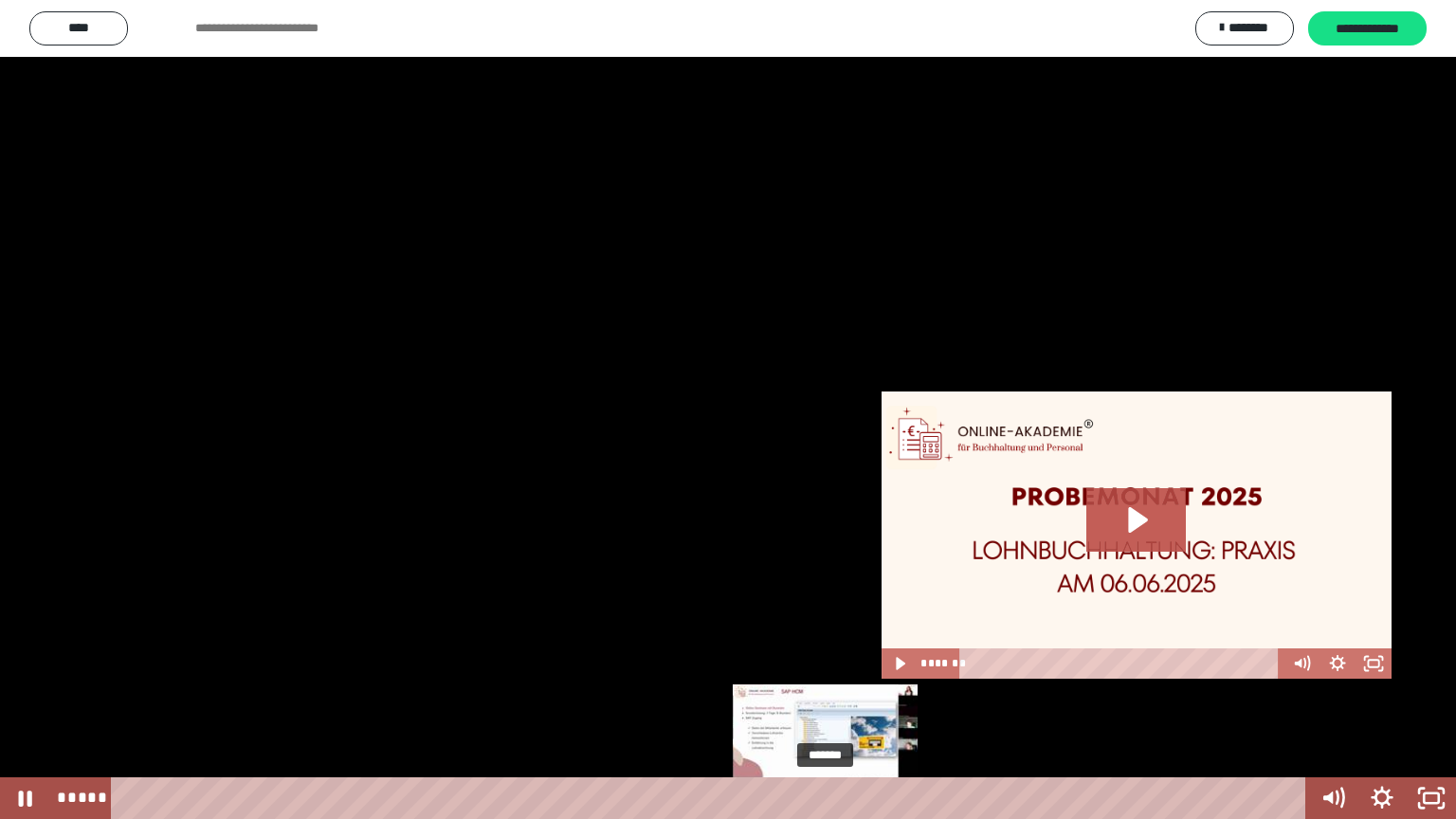 click on "*******" at bounding box center [712, 798] 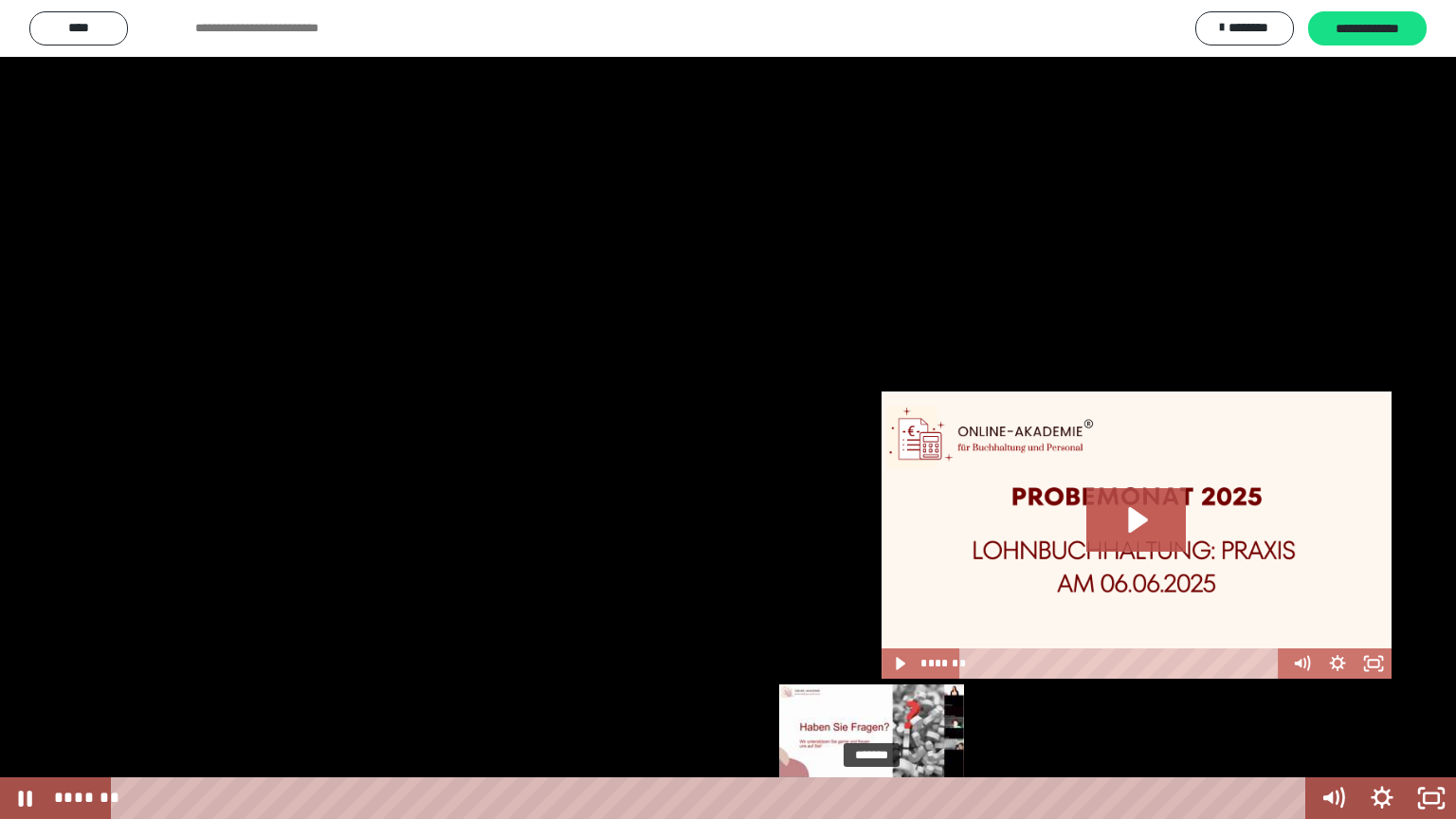 click on "*******" at bounding box center (712, 798) 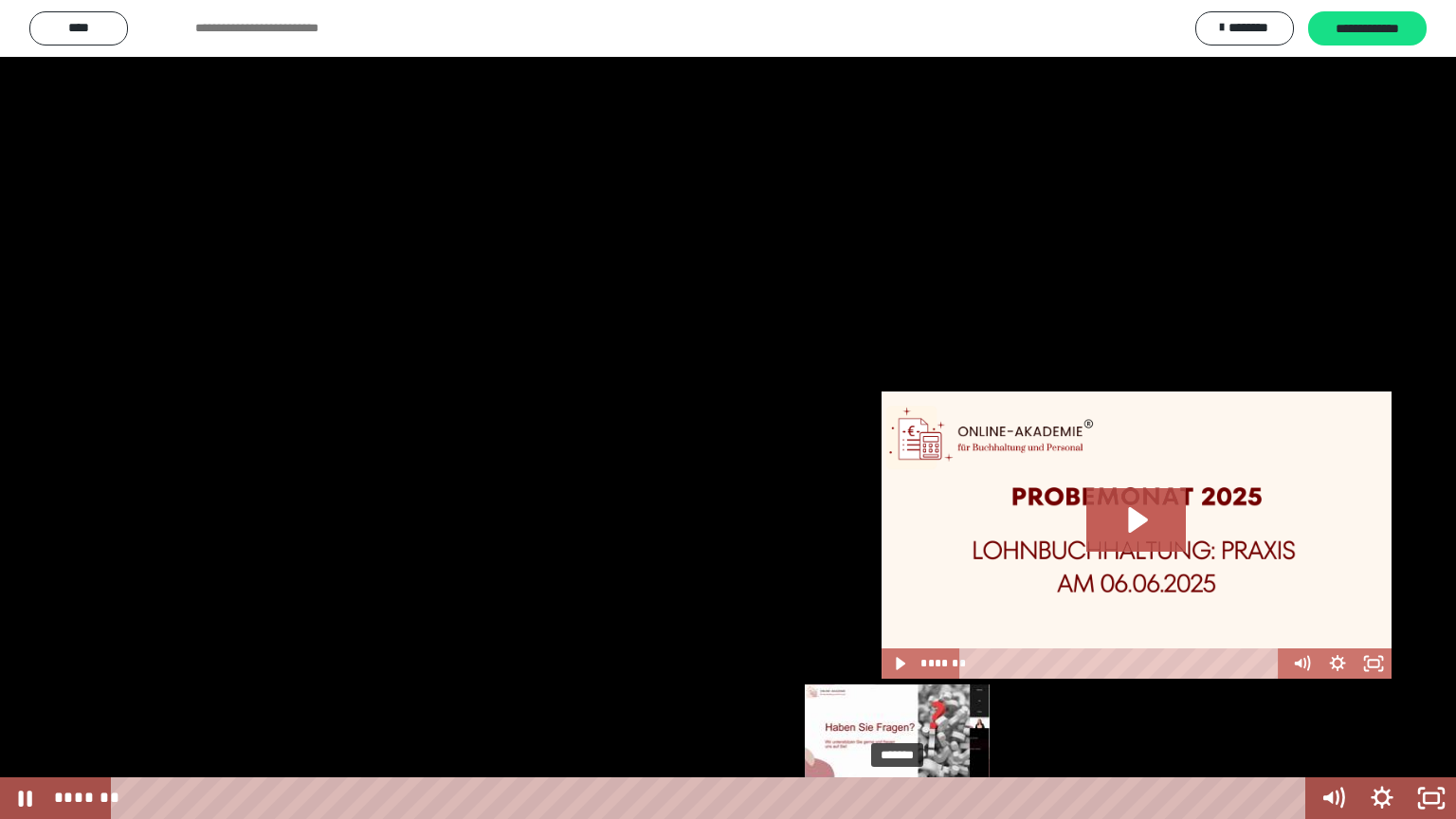 click at bounding box center (872, 798) 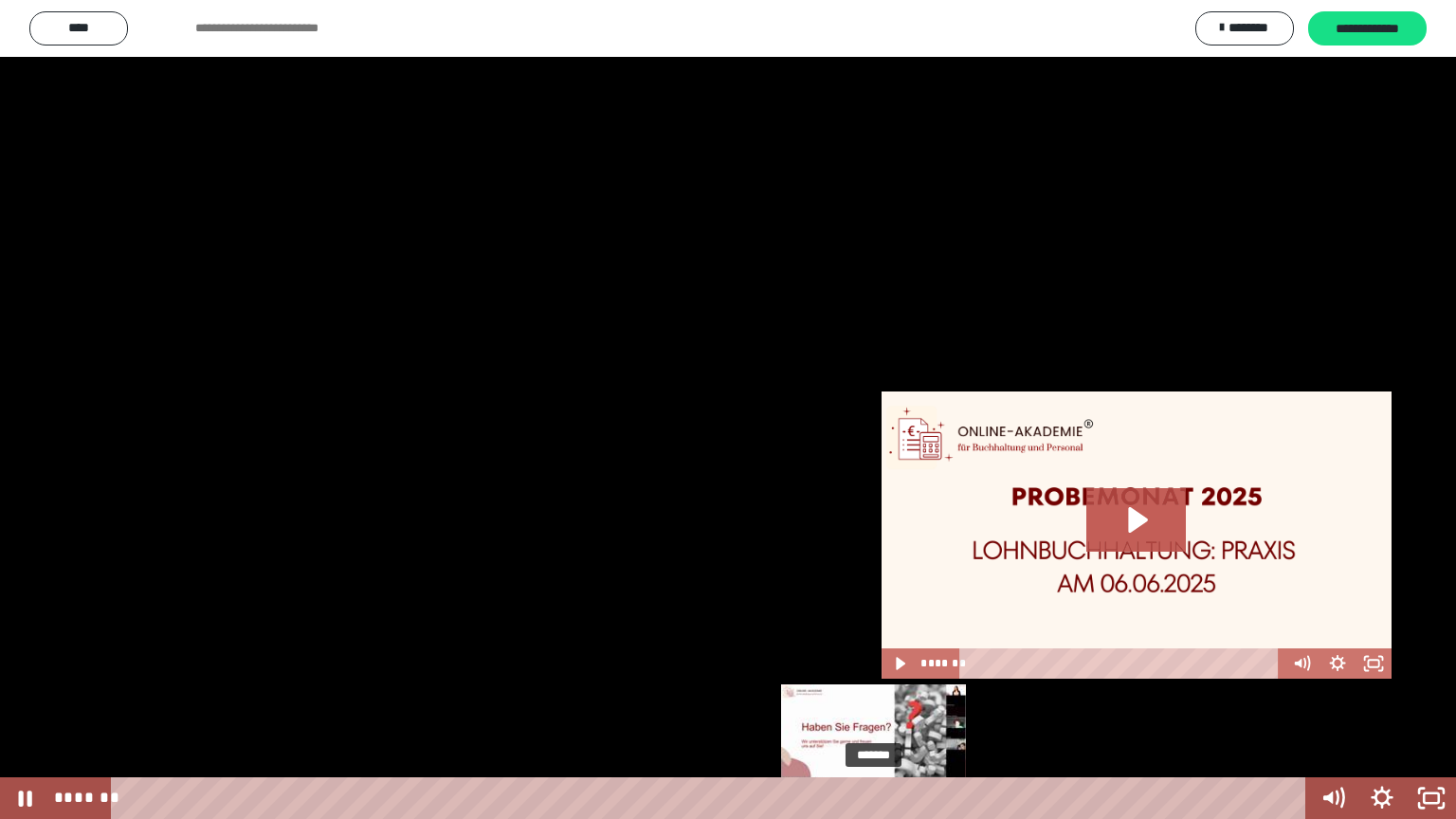 click at bounding box center (873, 798) 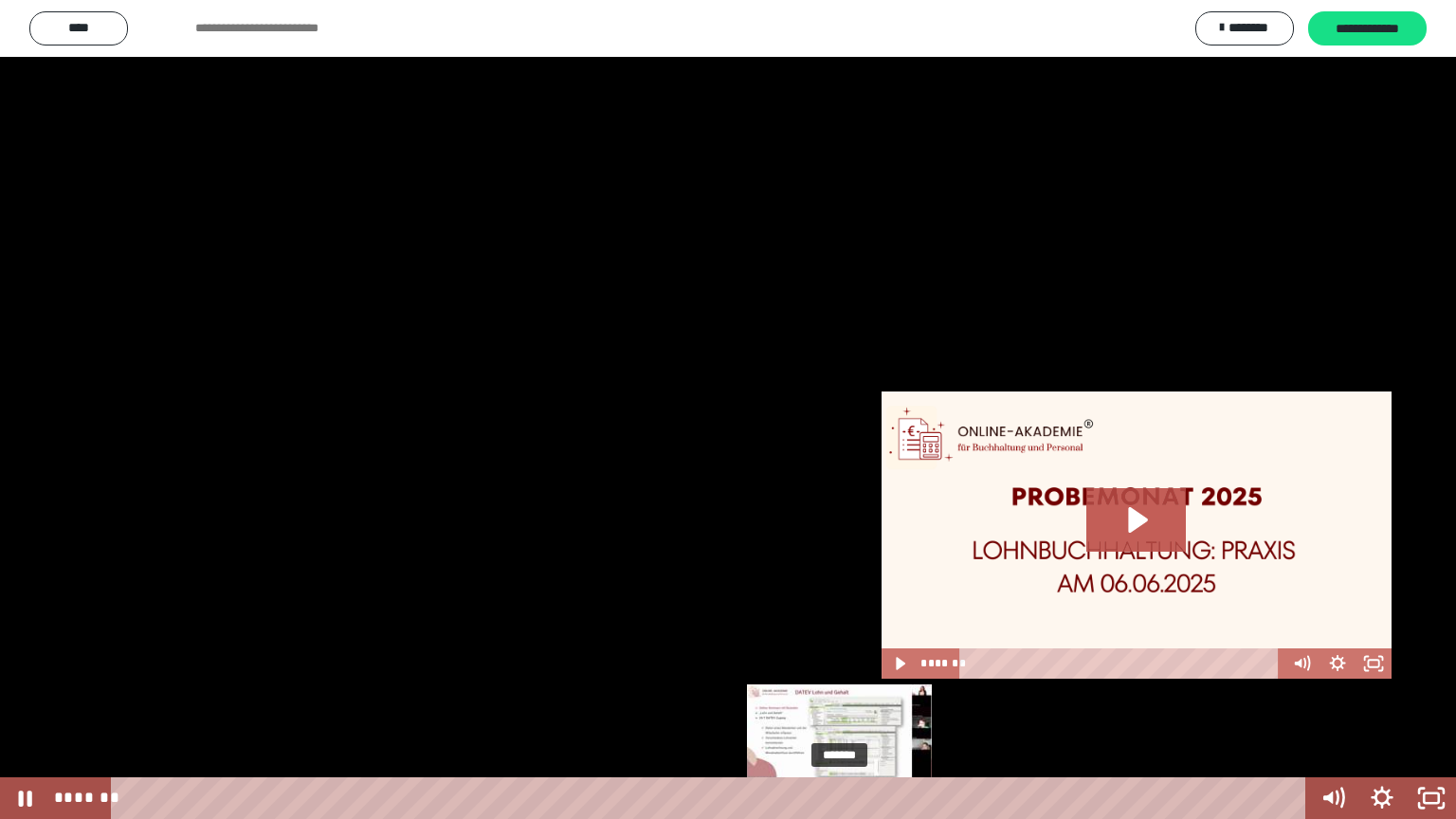 click on "*******" at bounding box center [712, 798] 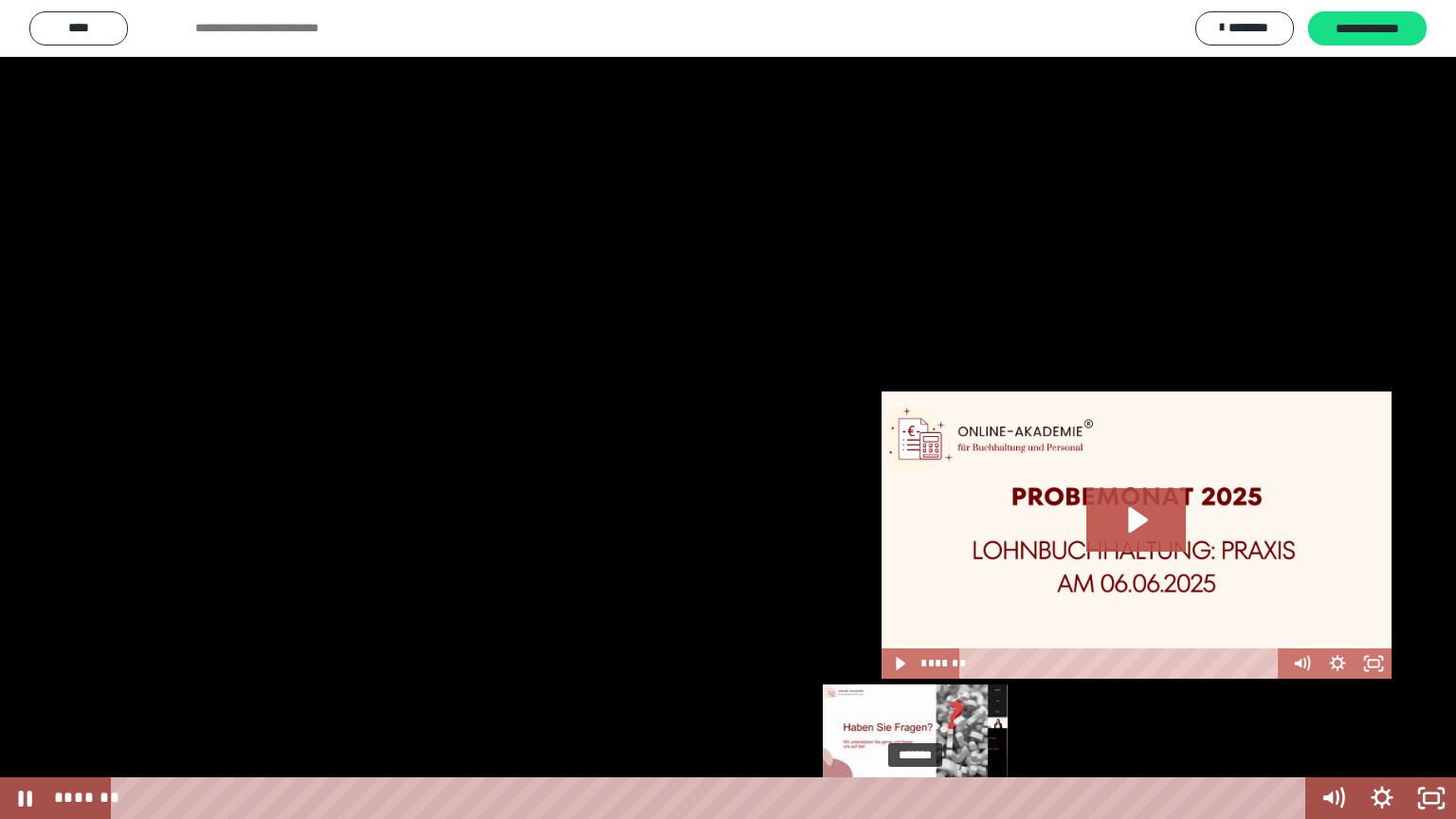 click on "*******" at bounding box center (712, 798) 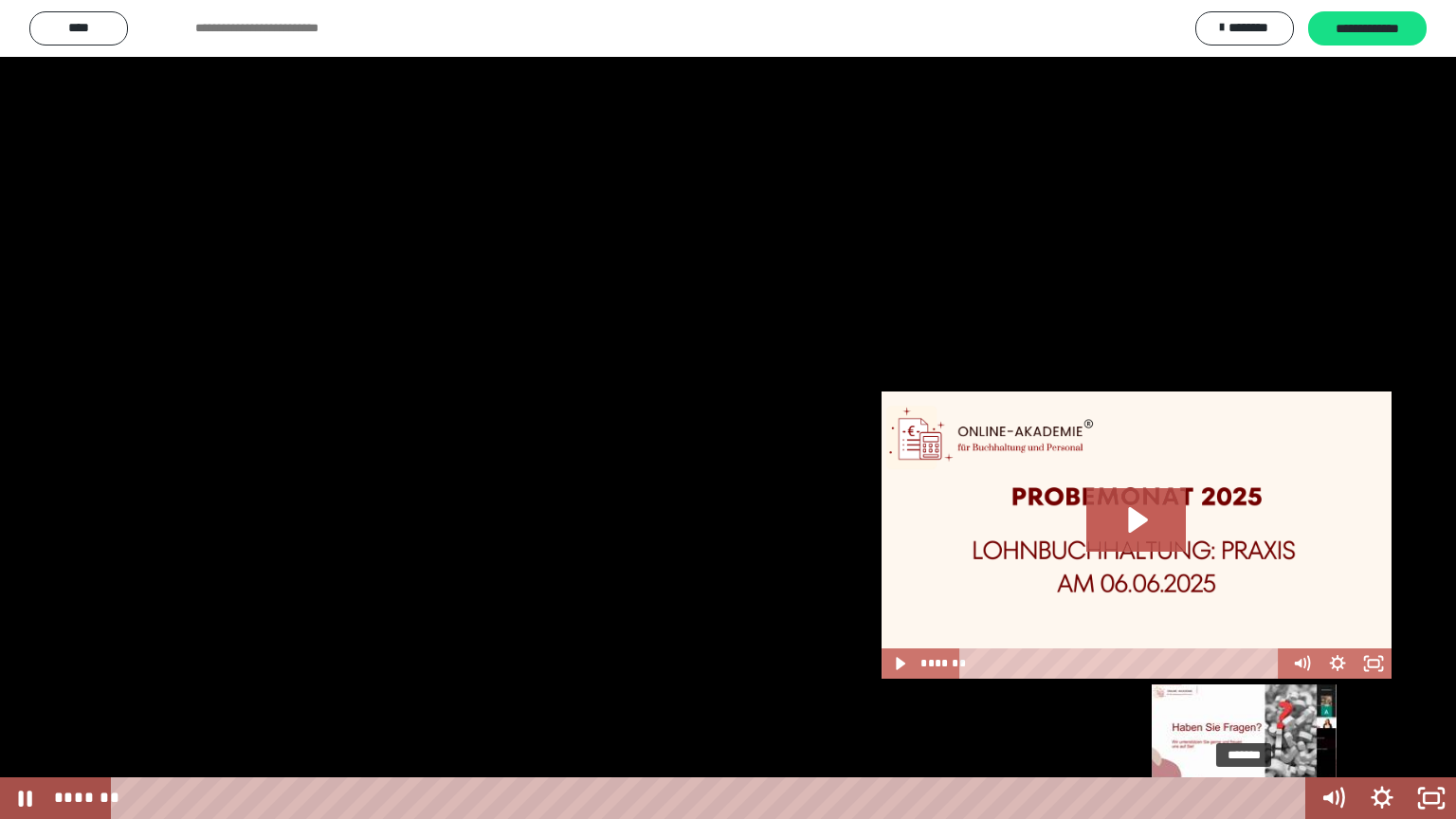 click on "*******" at bounding box center (712, 798) 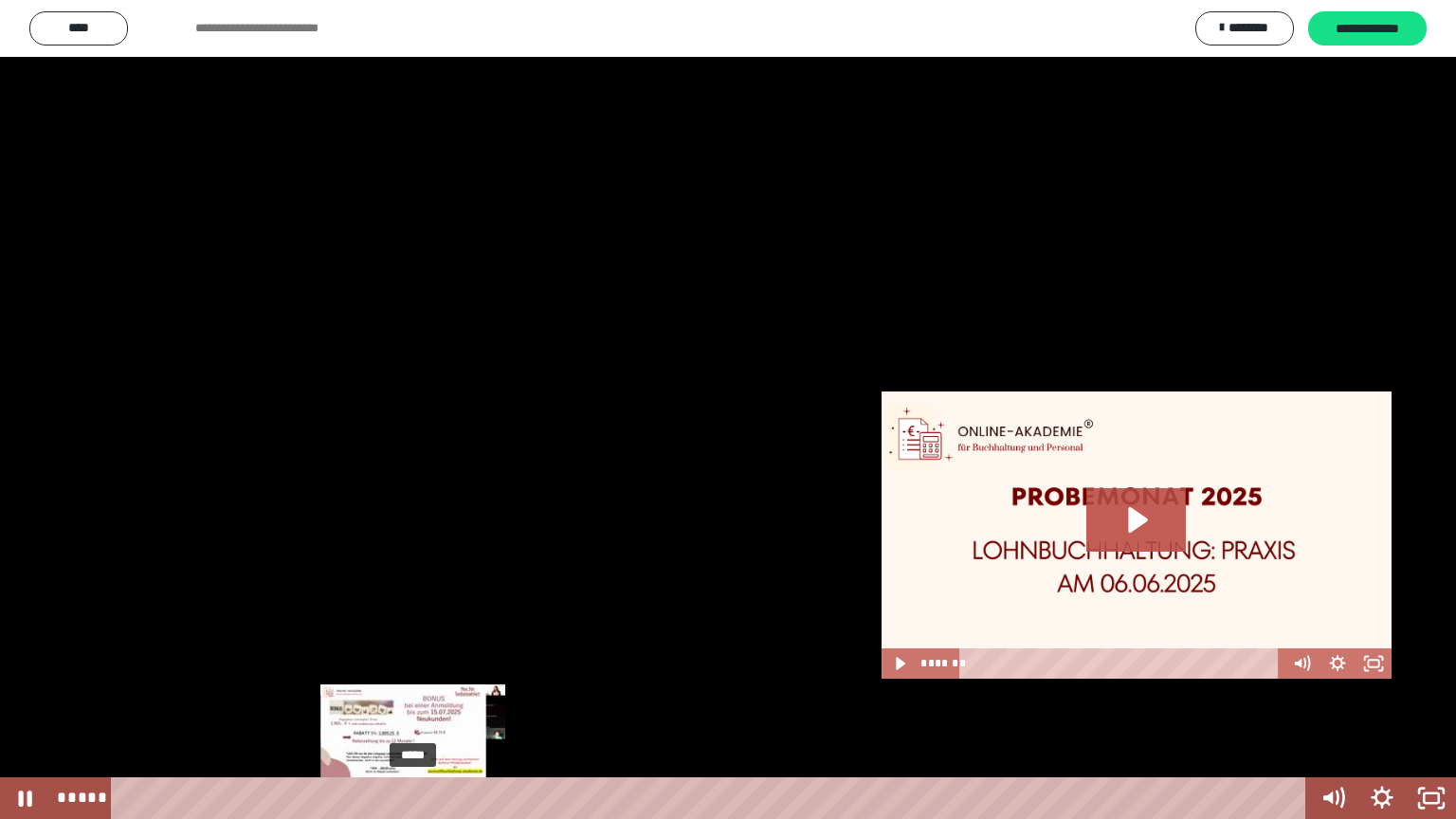 click on "*****" at bounding box center [712, 798] 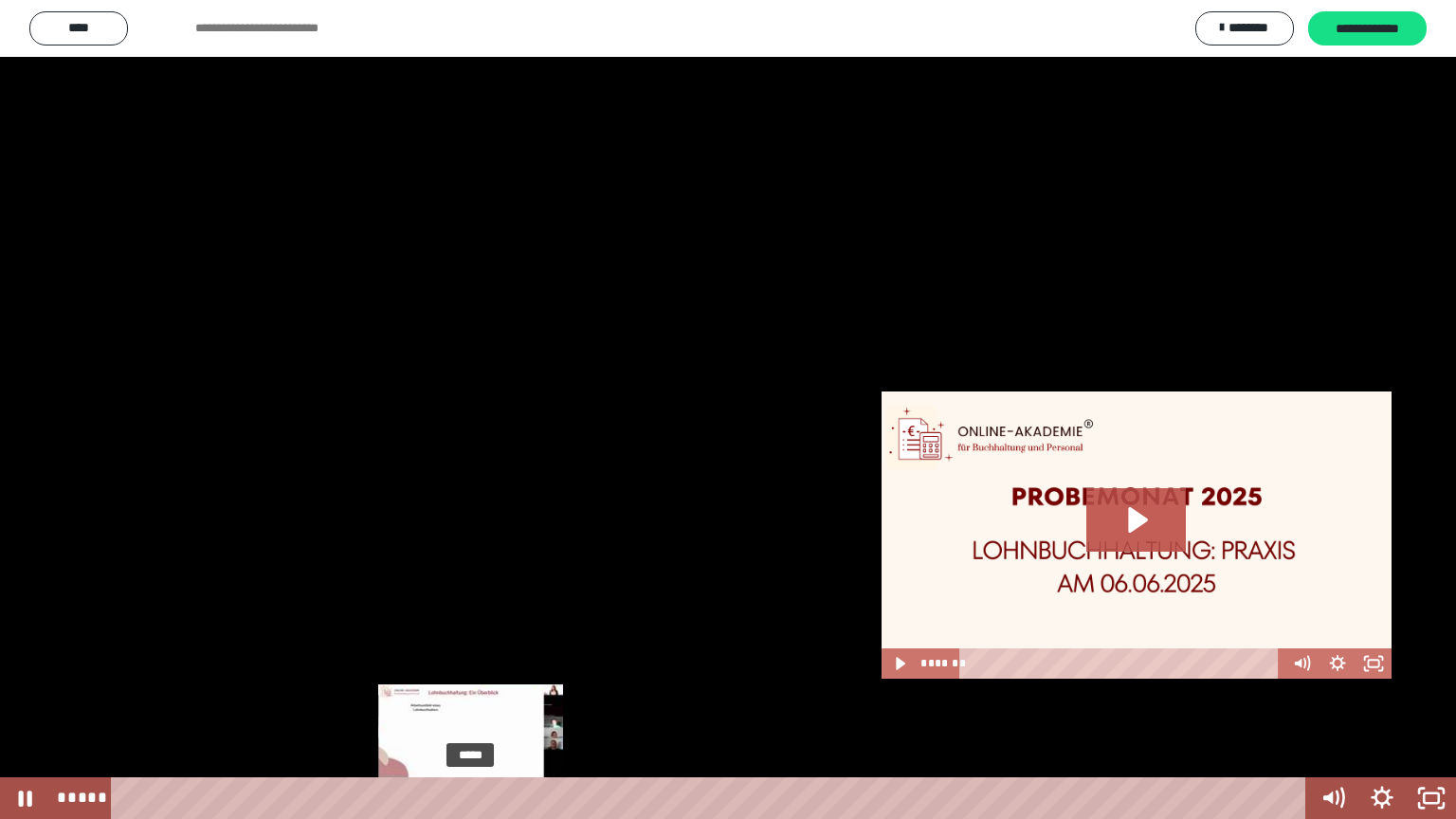 click on "*****" at bounding box center [712, 798] 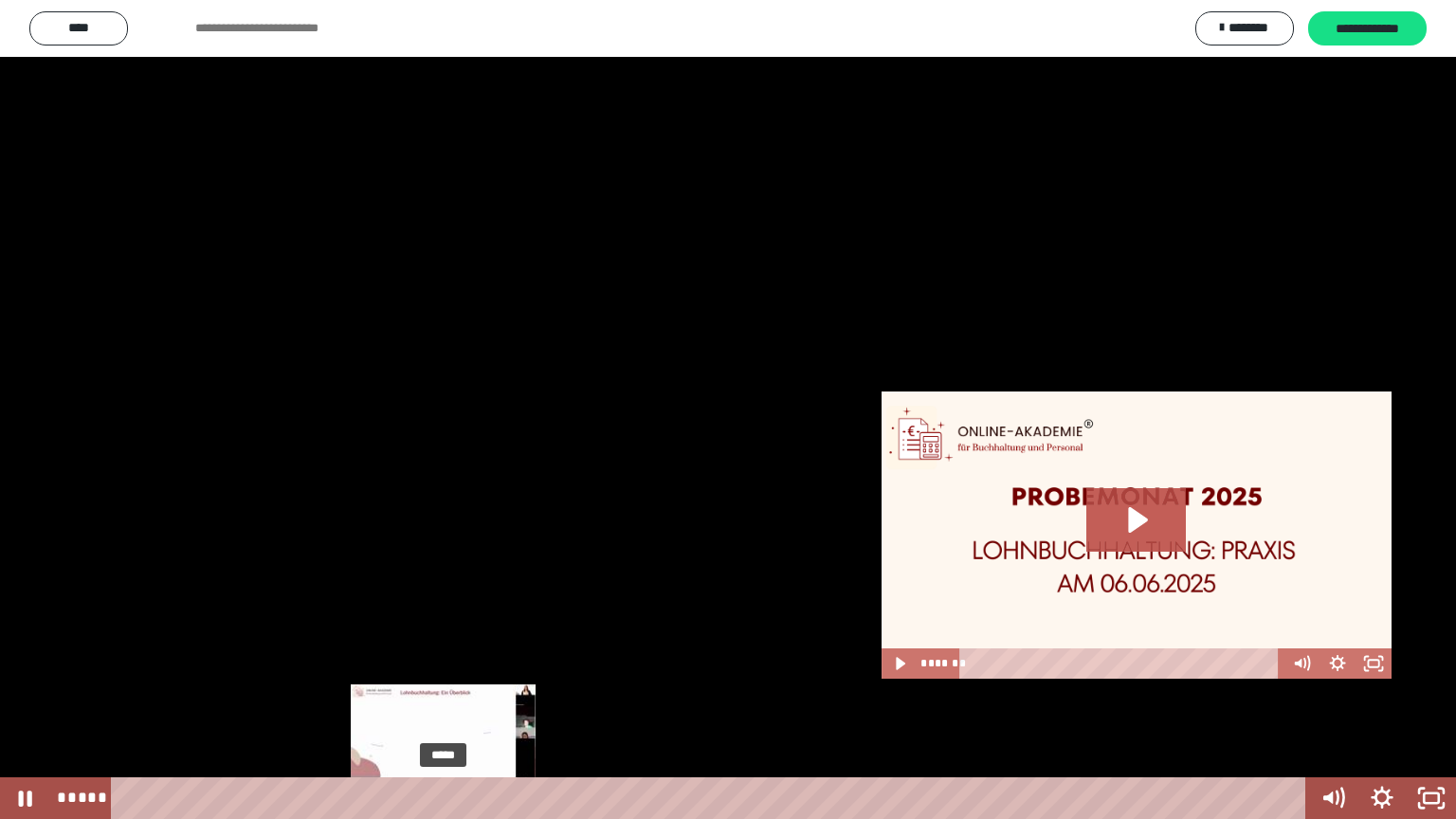 click on "*****" at bounding box center [712, 798] 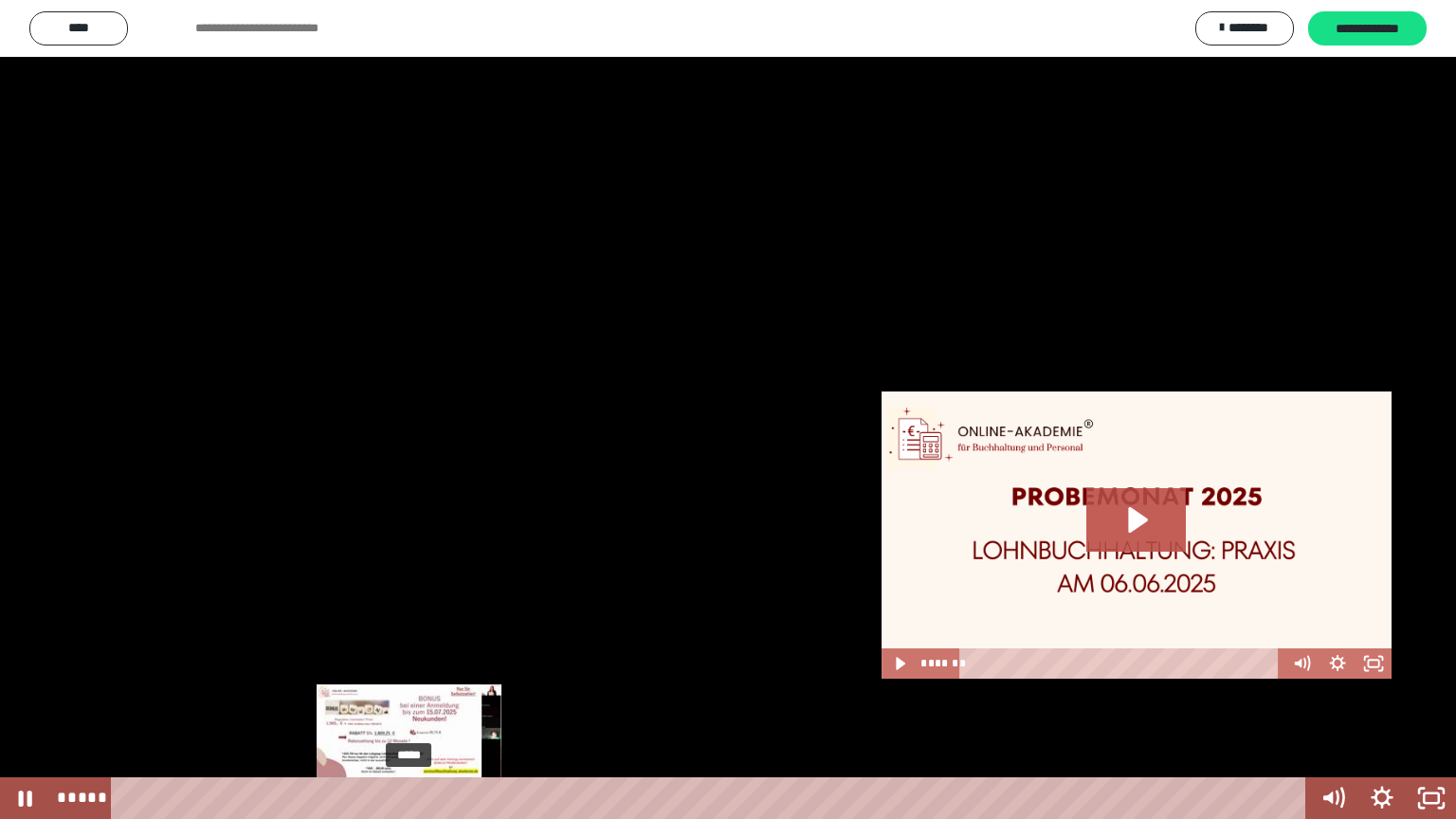 click on "*****" at bounding box center (712, 798) 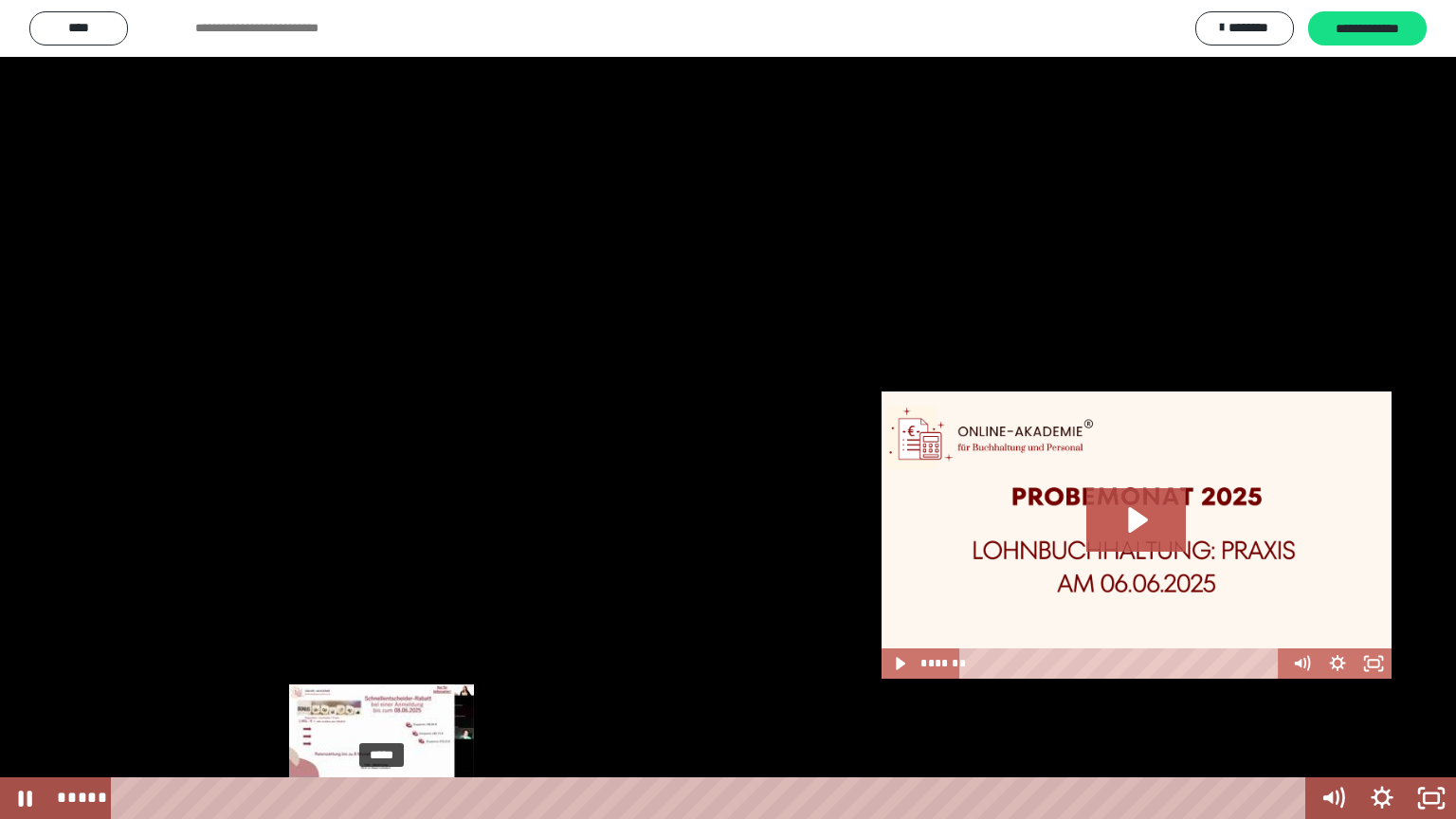click on "*****" at bounding box center (712, 798) 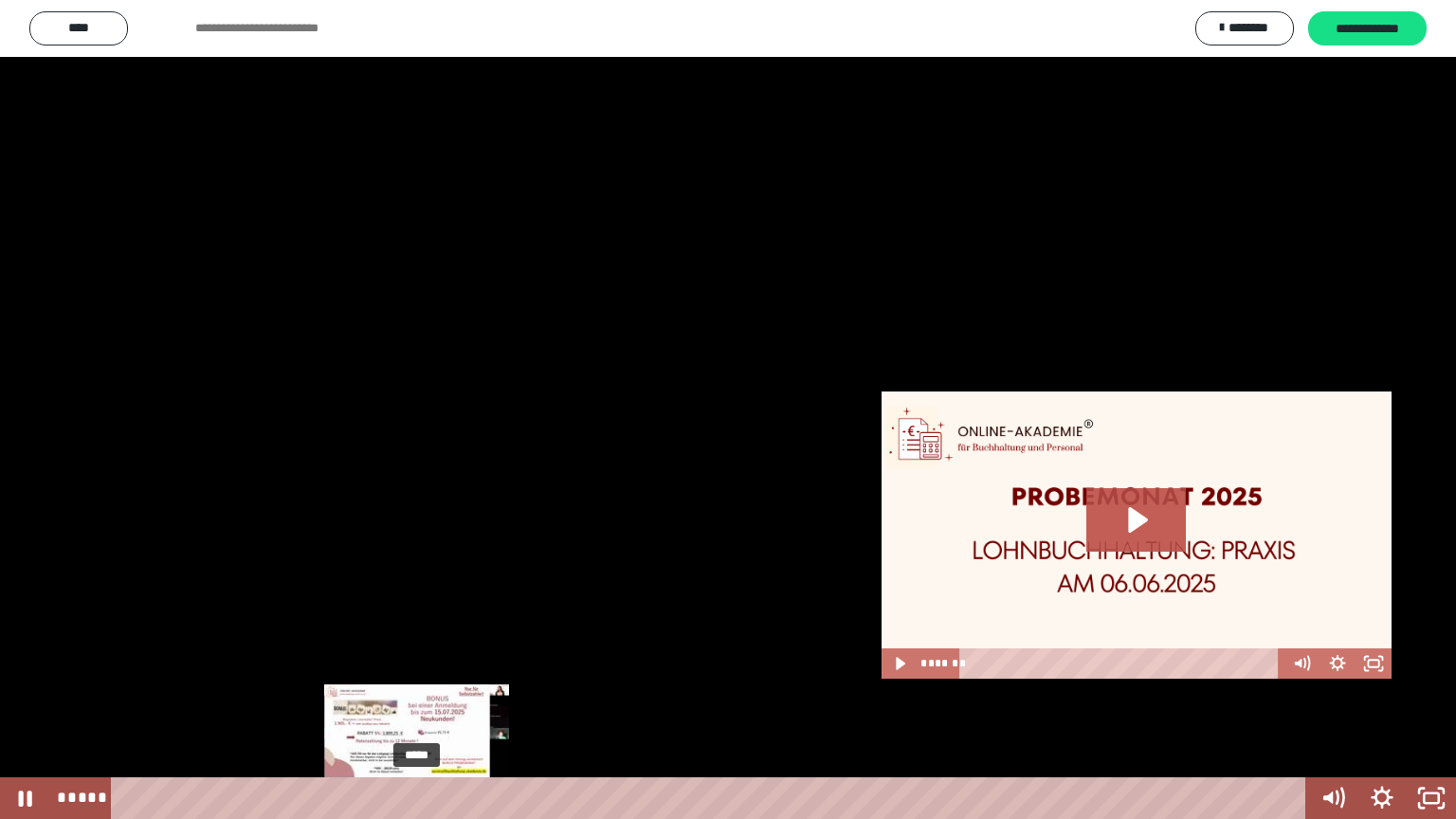 click on "*****" at bounding box center [712, 798] 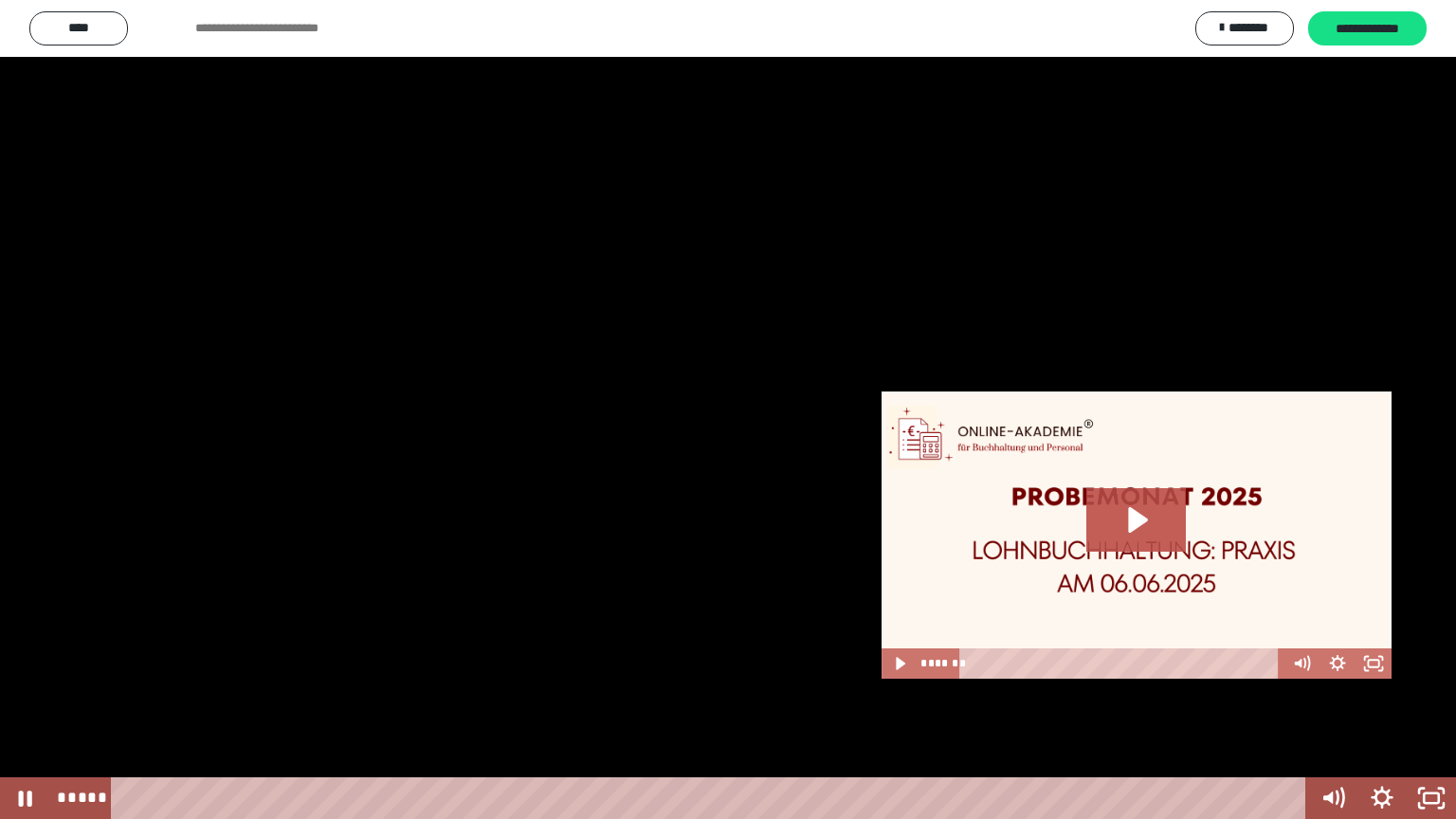 click at bounding box center [728, 410] 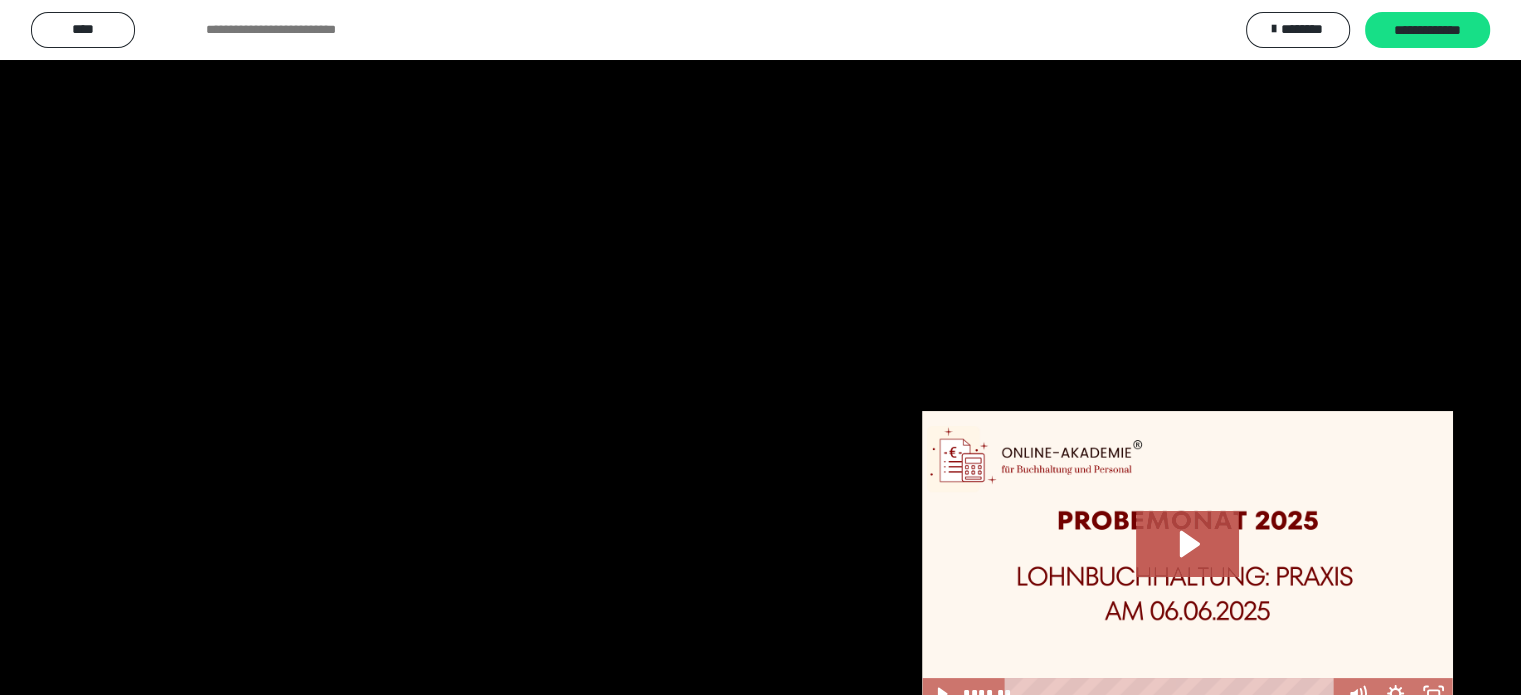 scroll, scrollTop: 722, scrollLeft: 0, axis: vertical 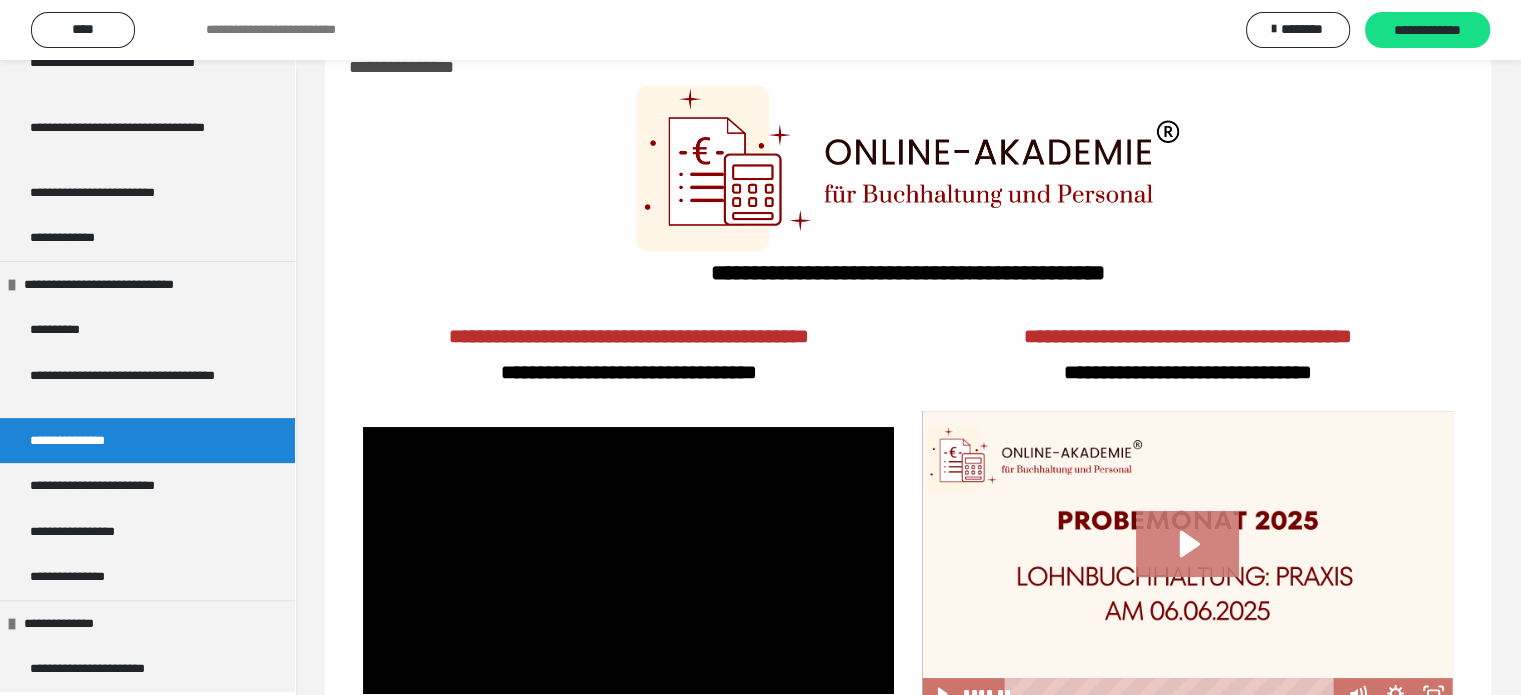 click 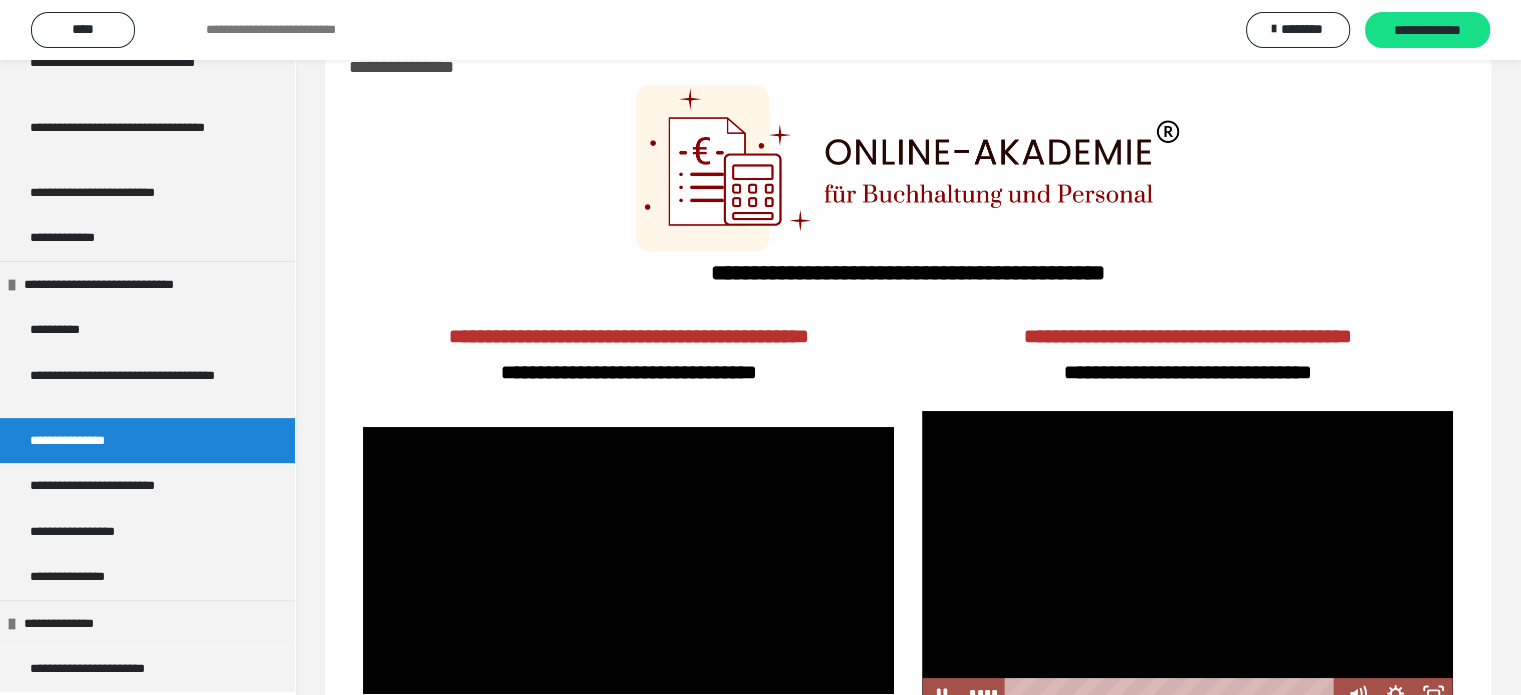 click at bounding box center (1187, 560) 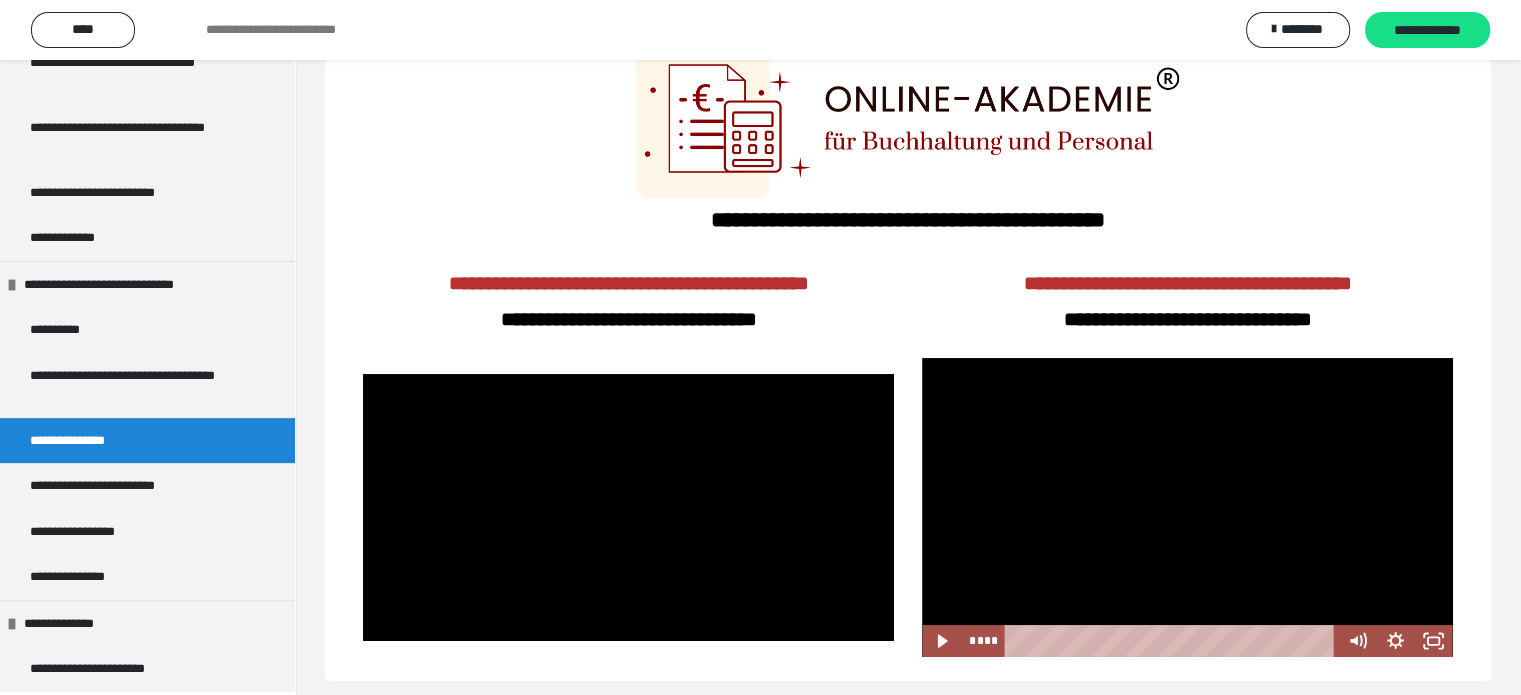 scroll, scrollTop: 128, scrollLeft: 0, axis: vertical 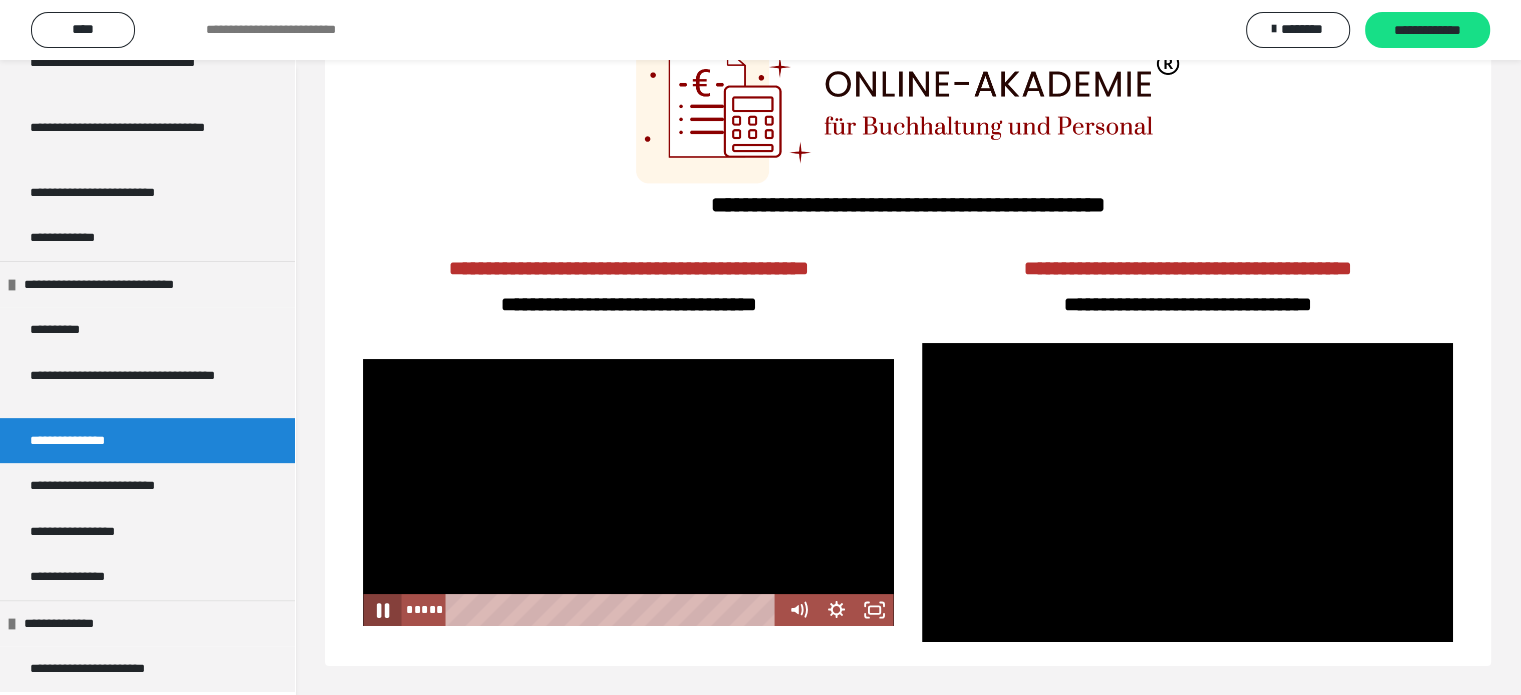click 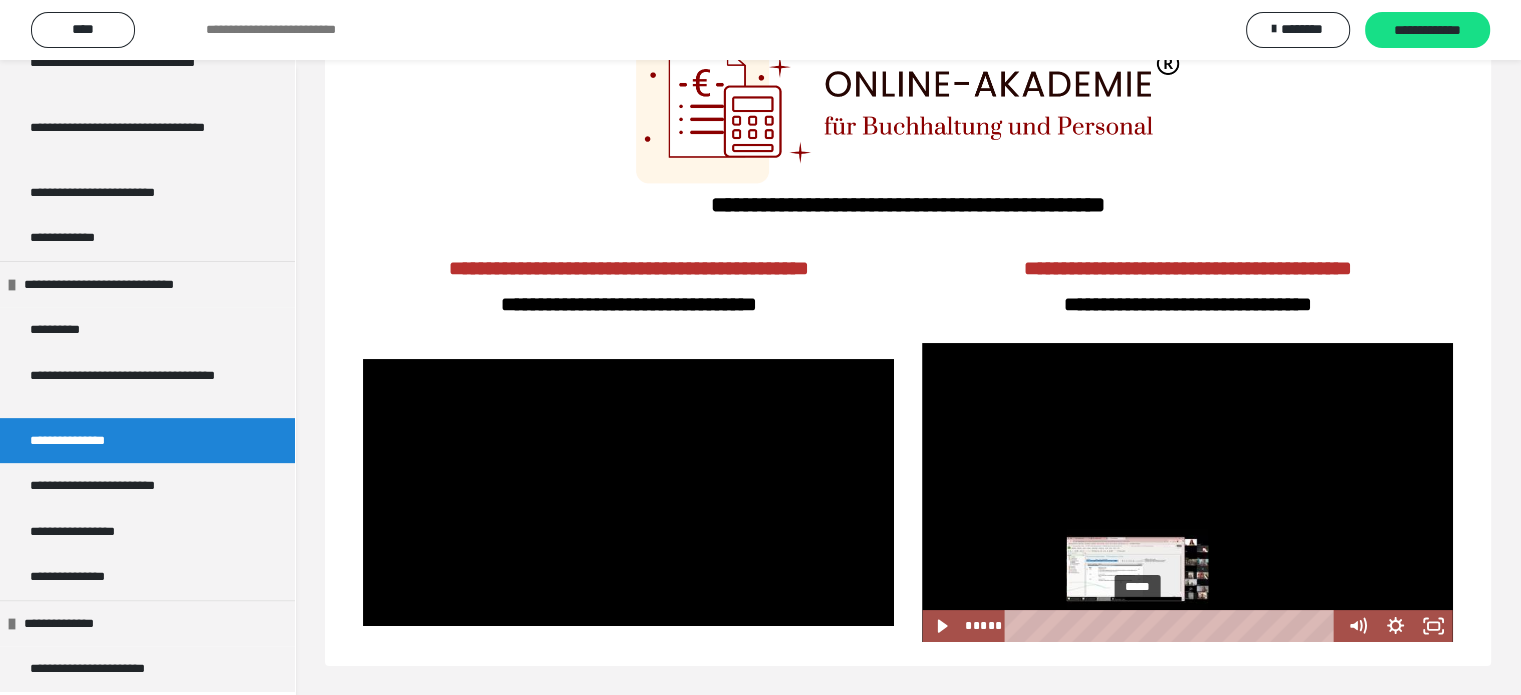 click on "*****" at bounding box center (1174, 626) 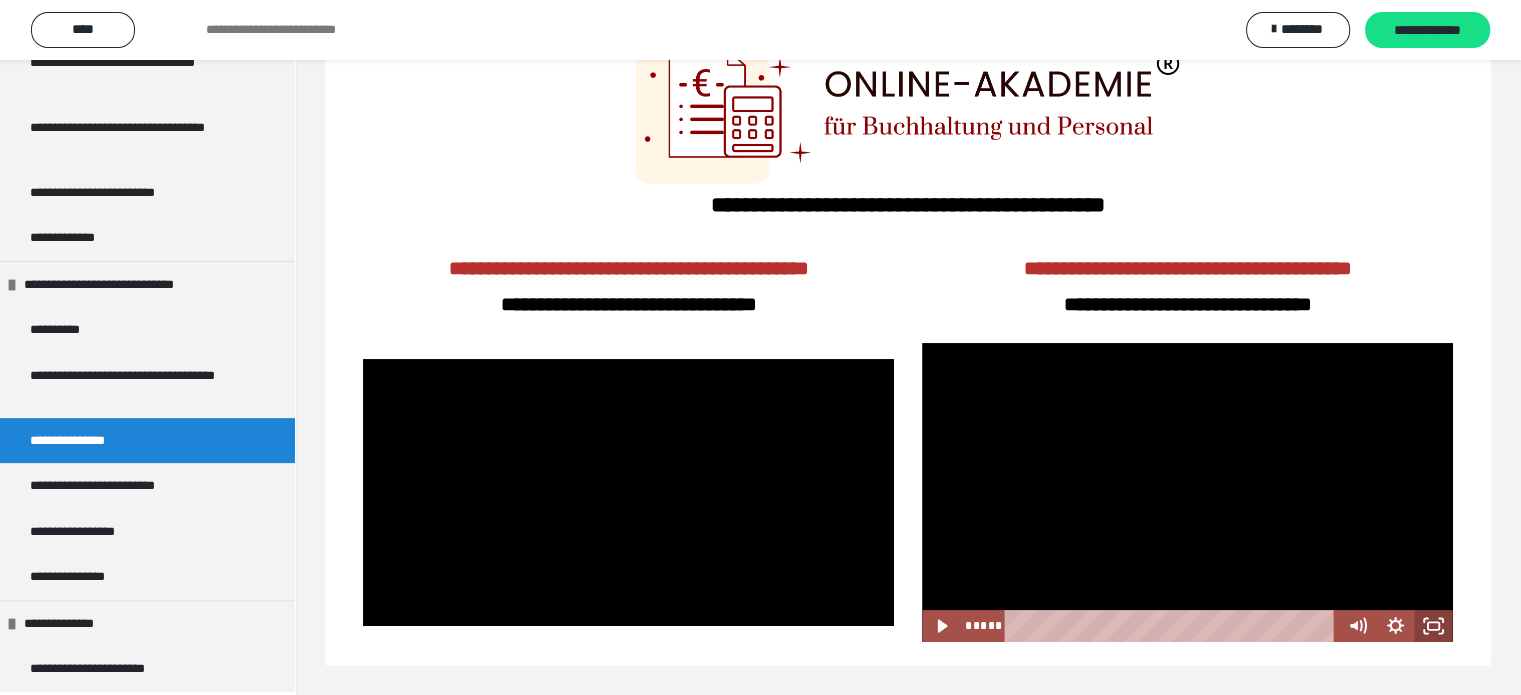 click 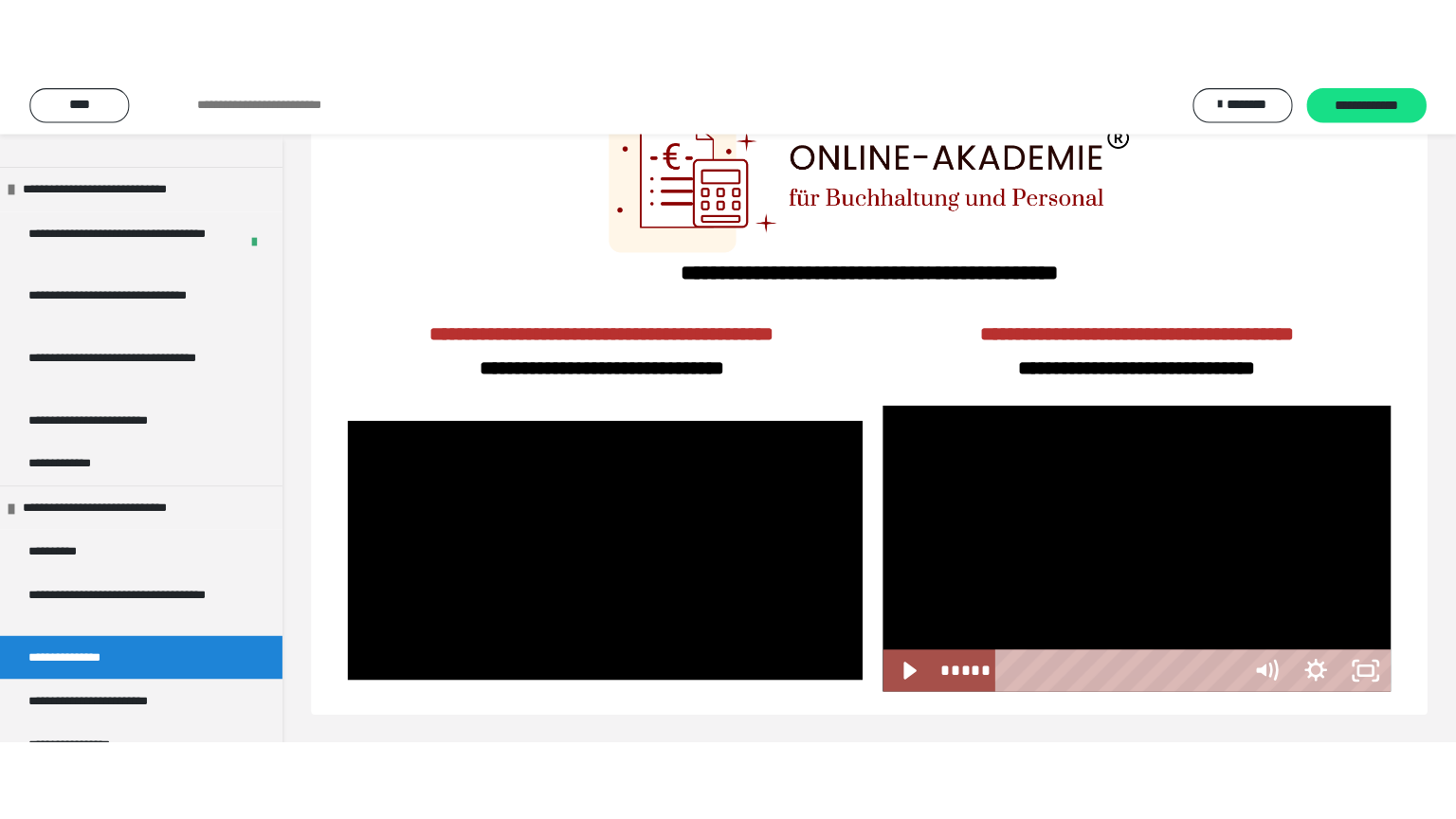 scroll, scrollTop: 57, scrollLeft: 0, axis: vertical 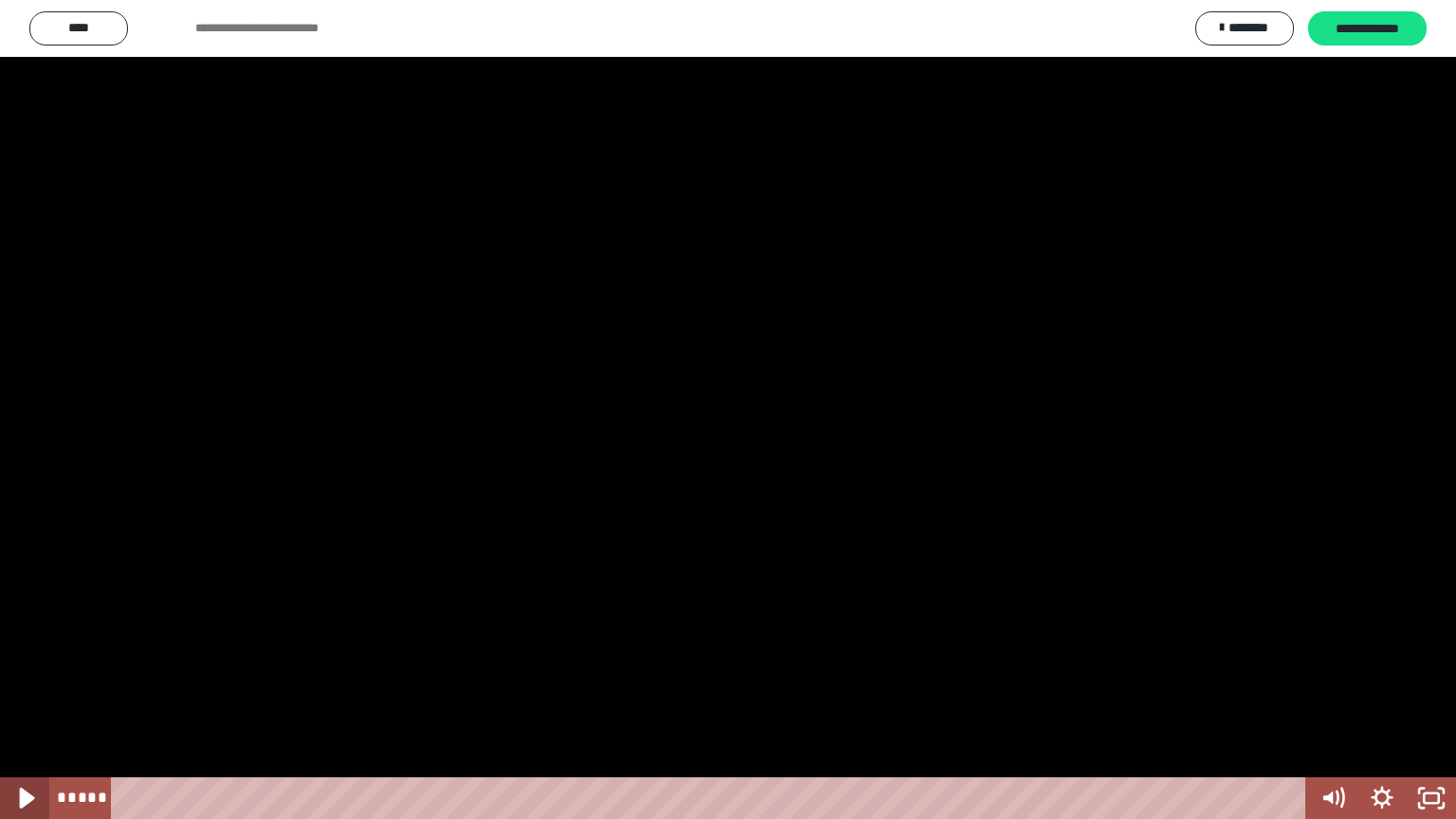 click 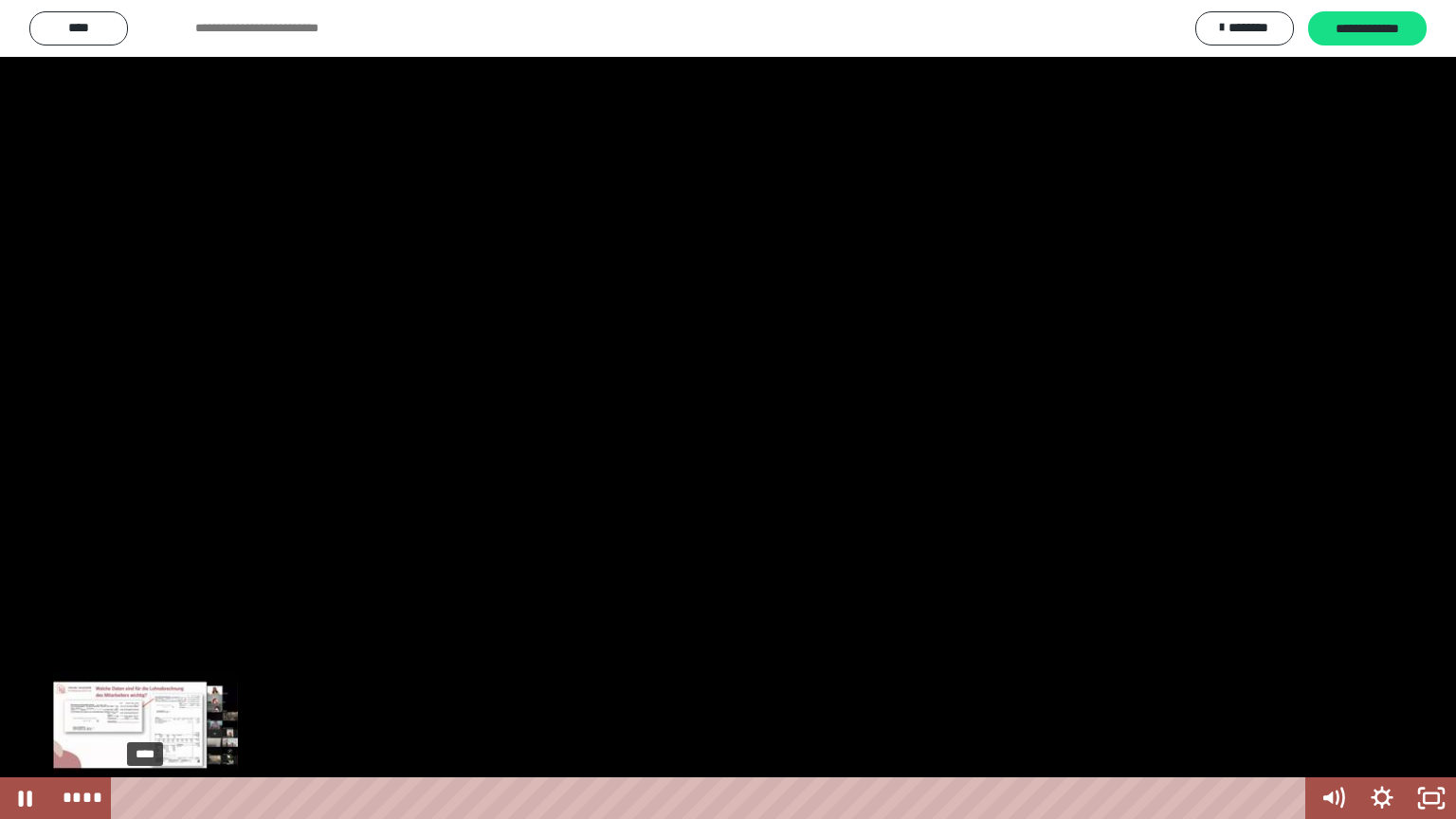 click on "****" at bounding box center (712, 798) 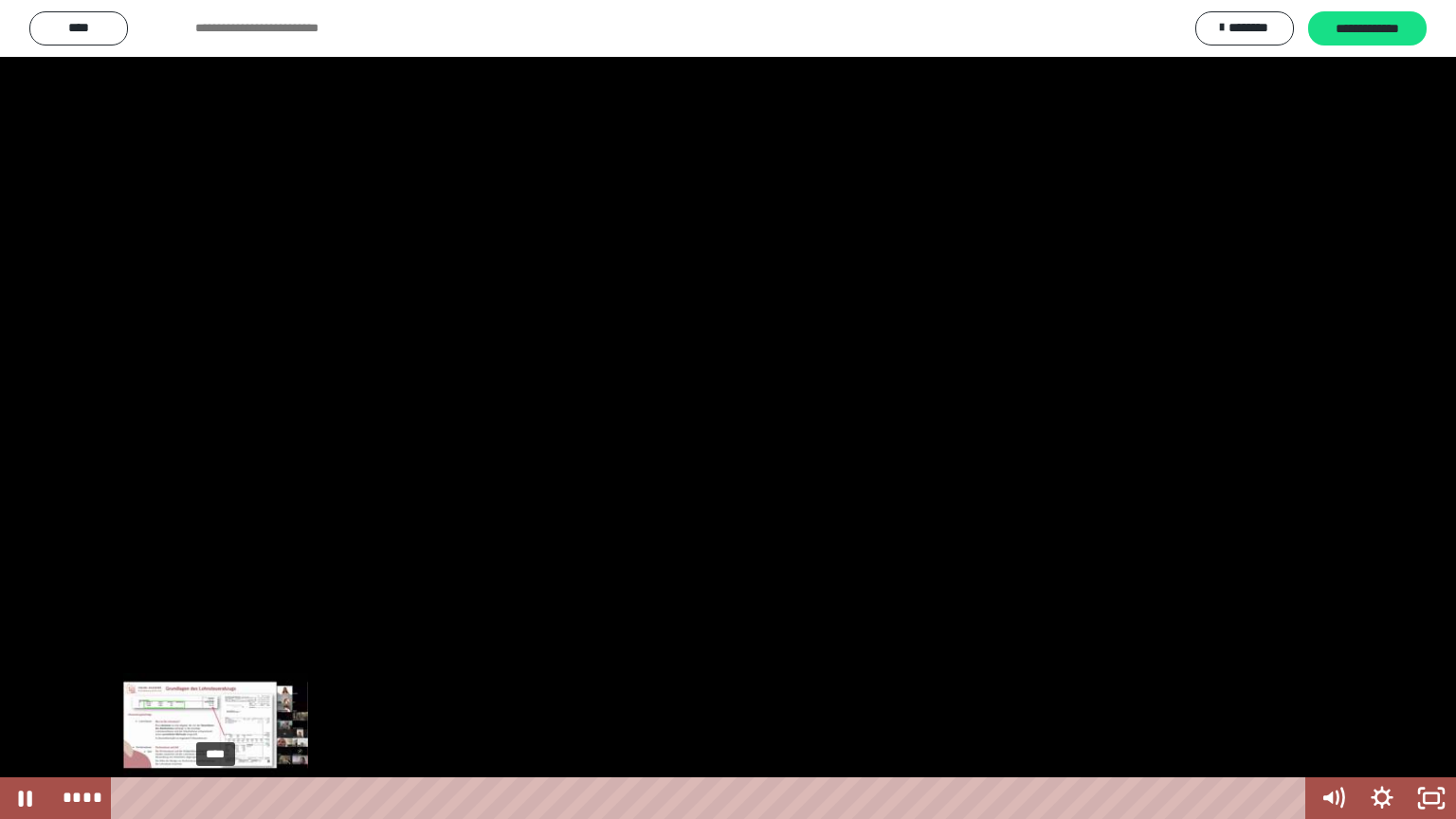 click on "****" at bounding box center (712, 798) 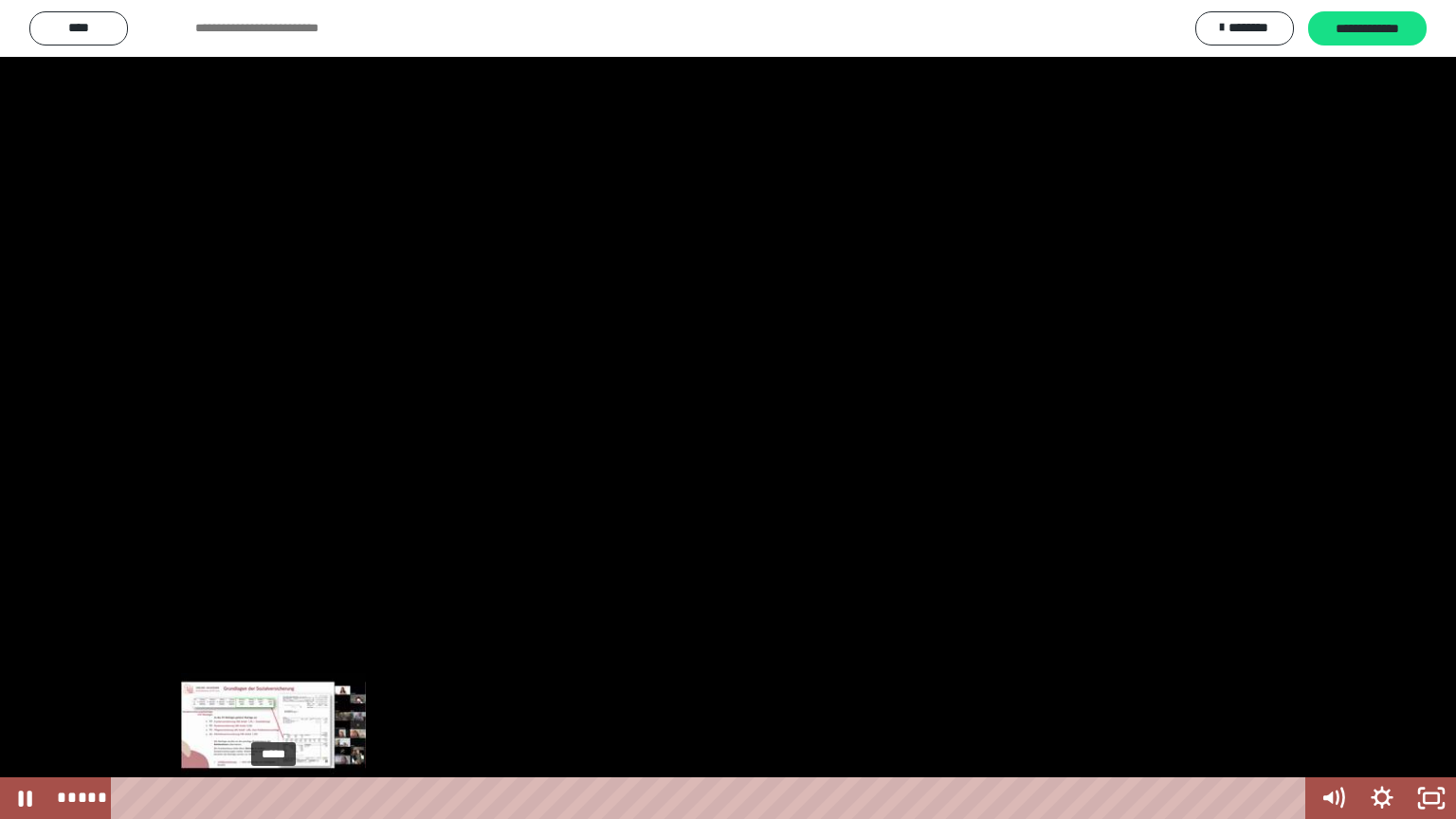click on "*****" at bounding box center [712, 798] 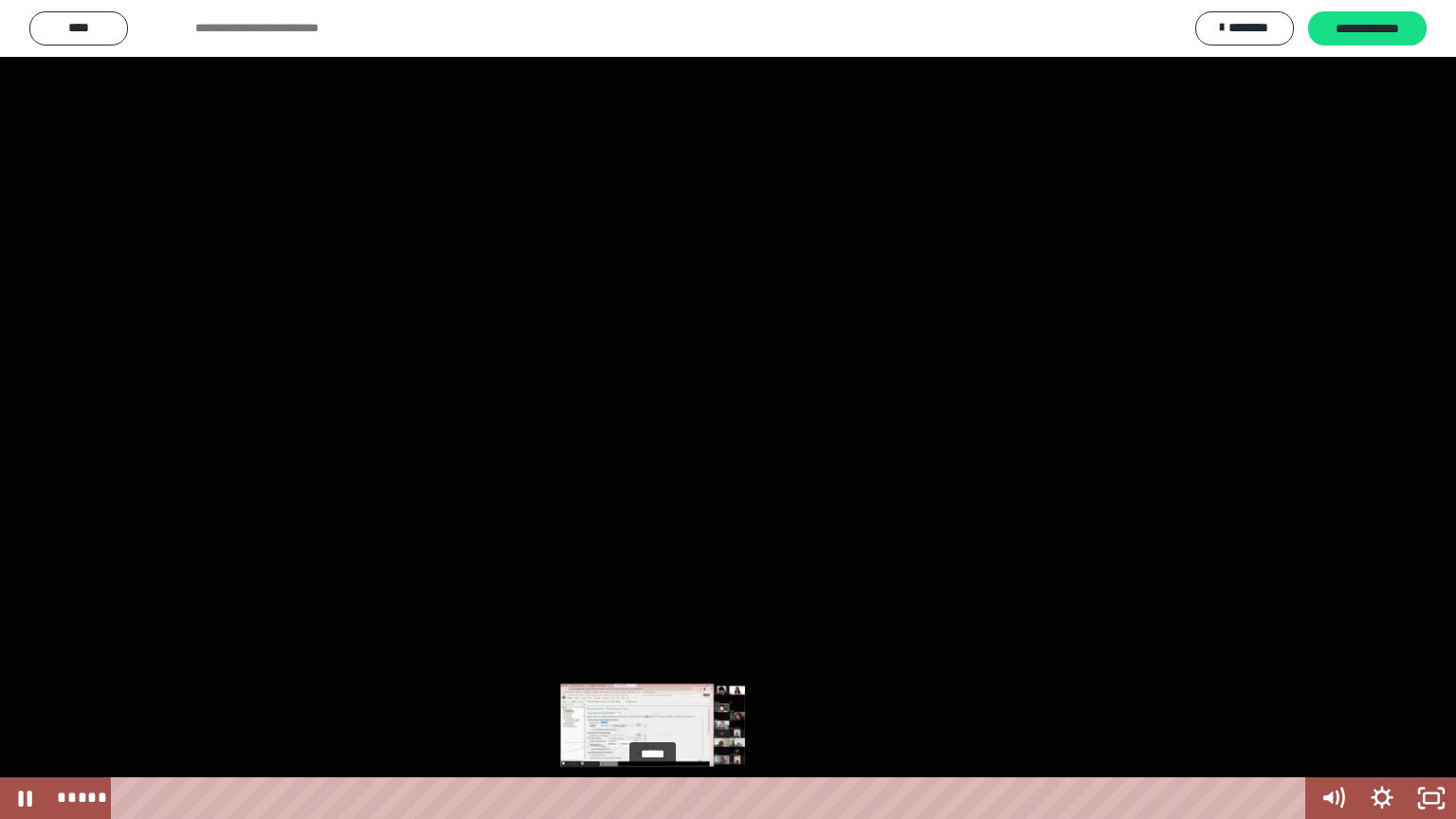 click on "*****" at bounding box center (712, 798) 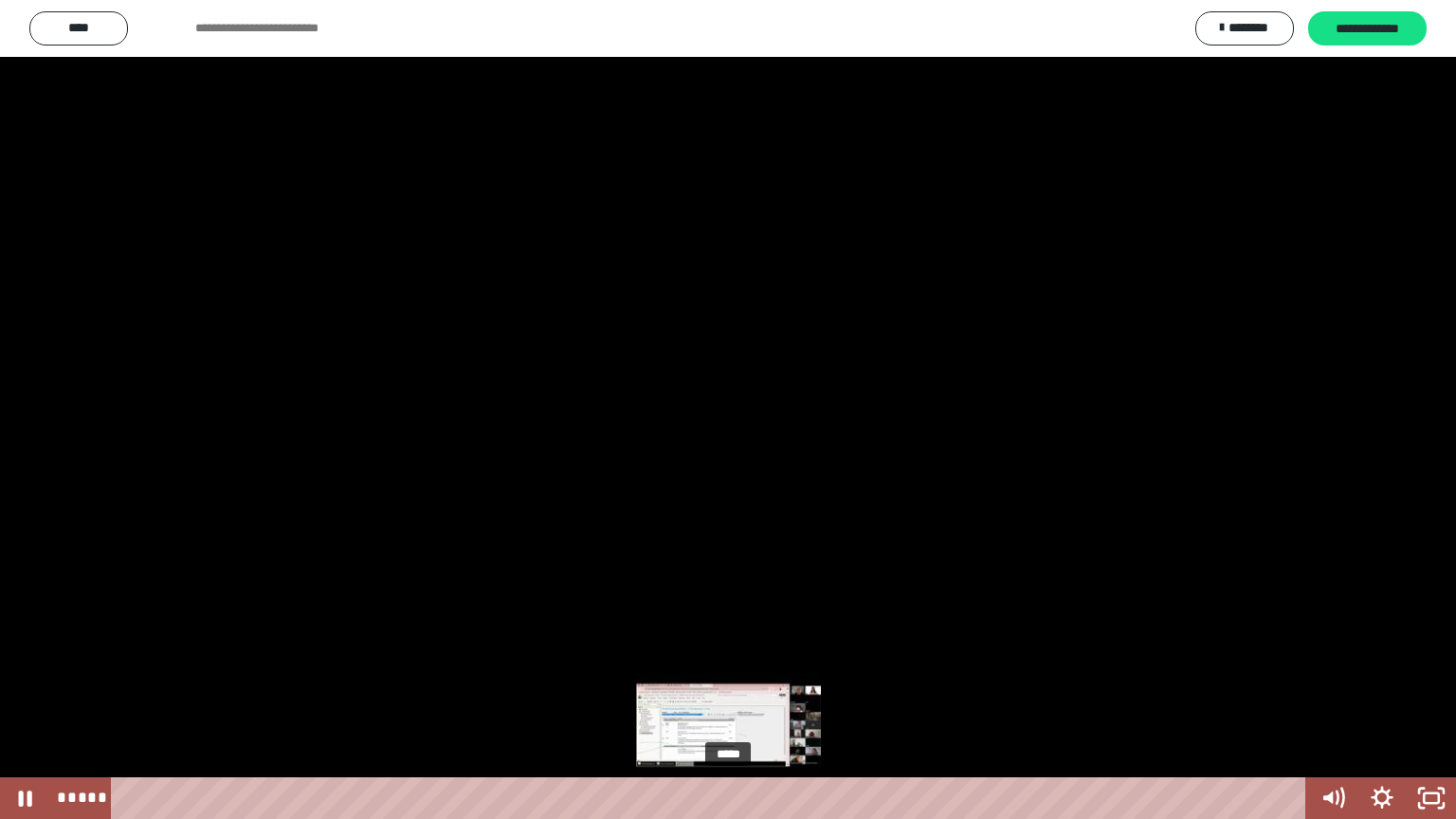 click on "*****" at bounding box center (712, 798) 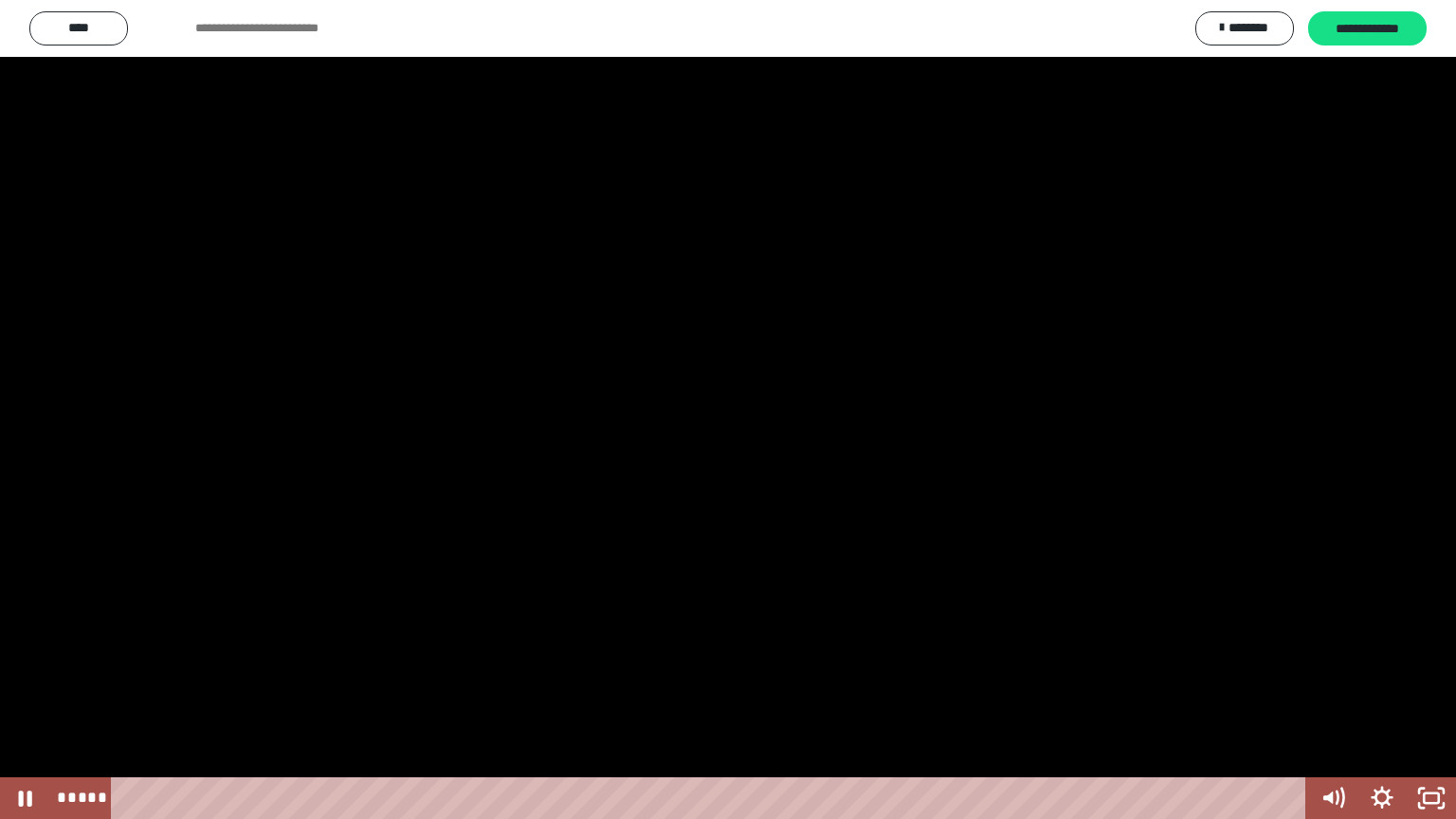 click at bounding box center (728, 410) 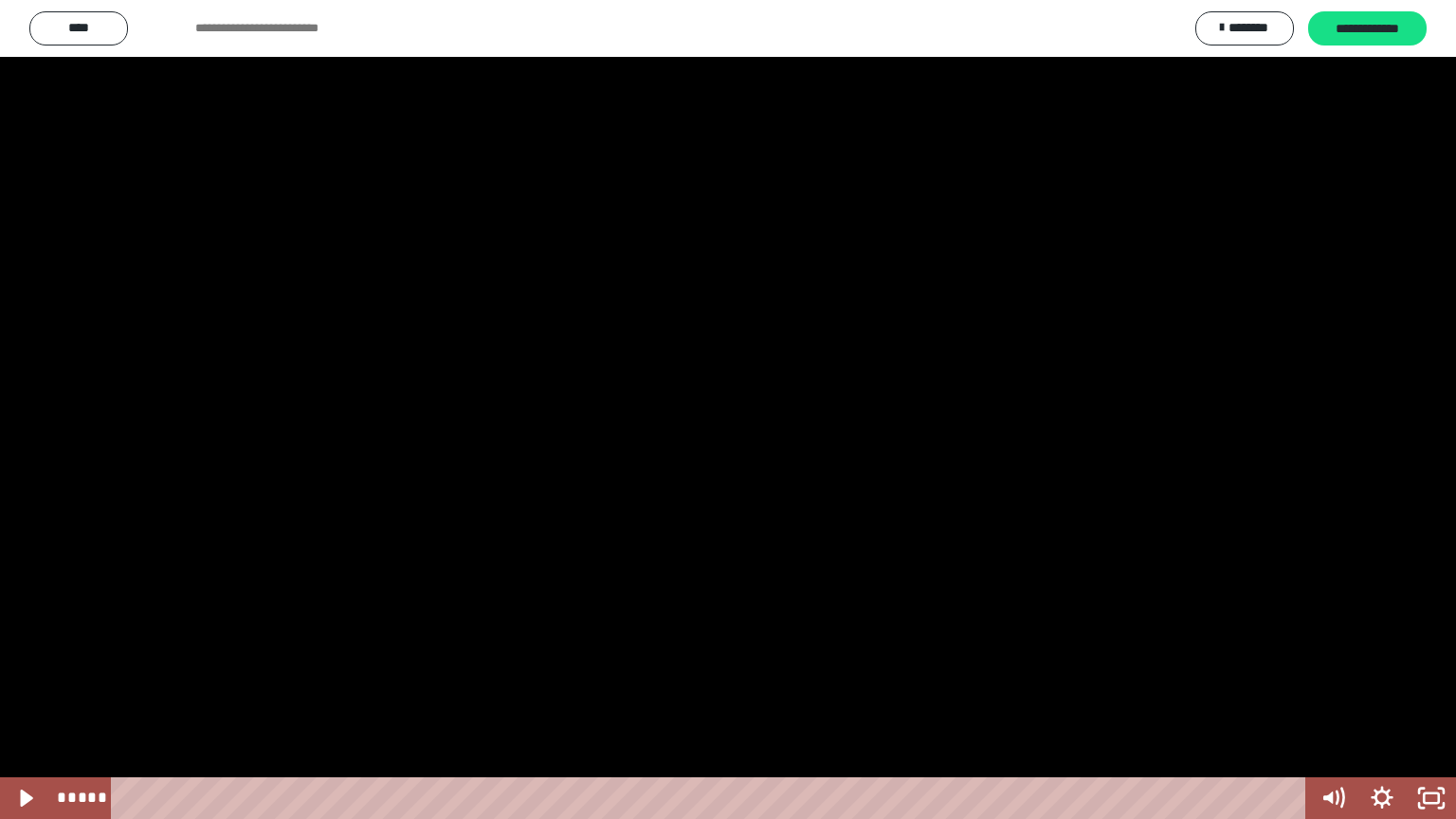 click at bounding box center (728, 410) 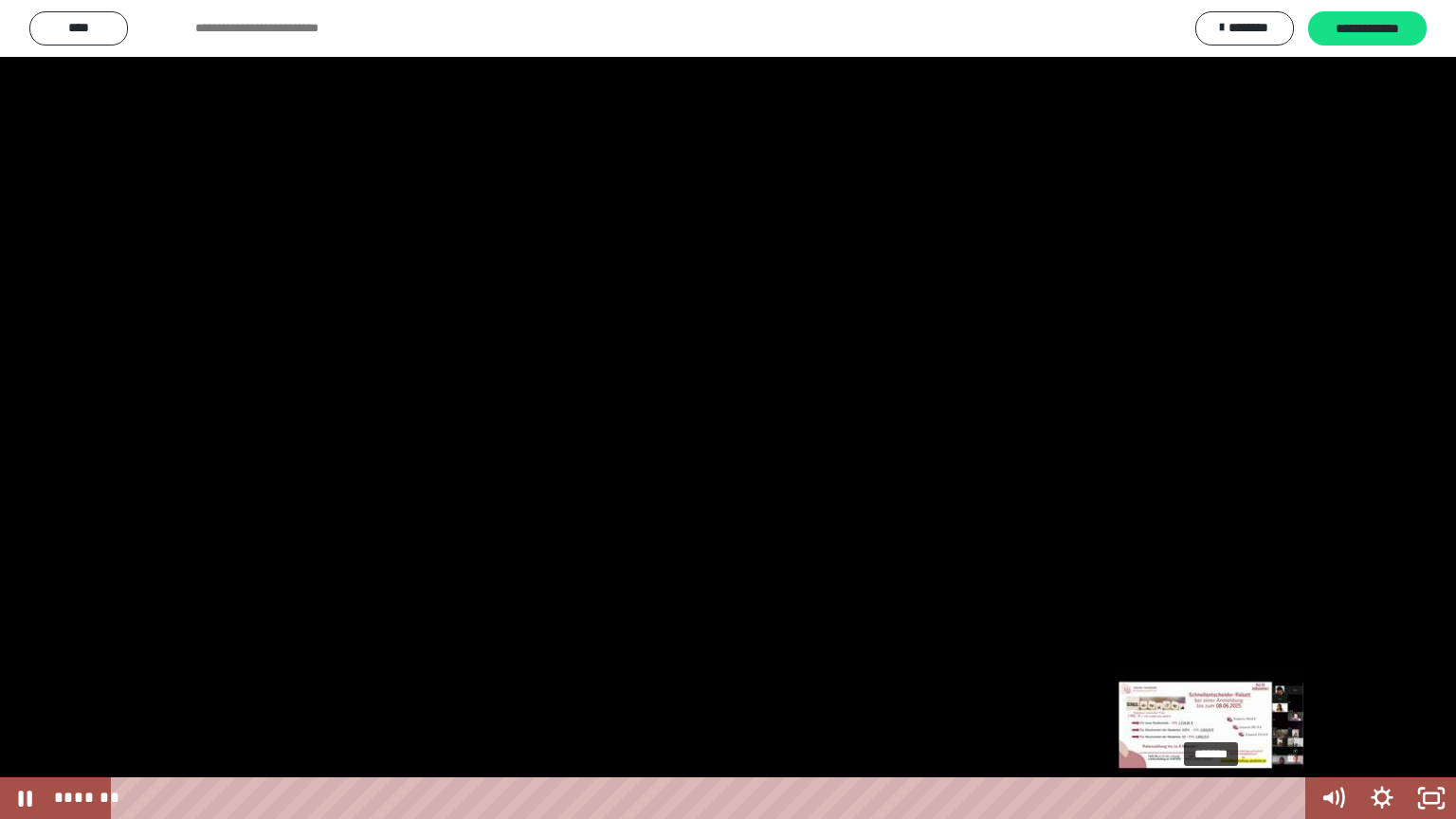 click on "*******" at bounding box center [712, 798] 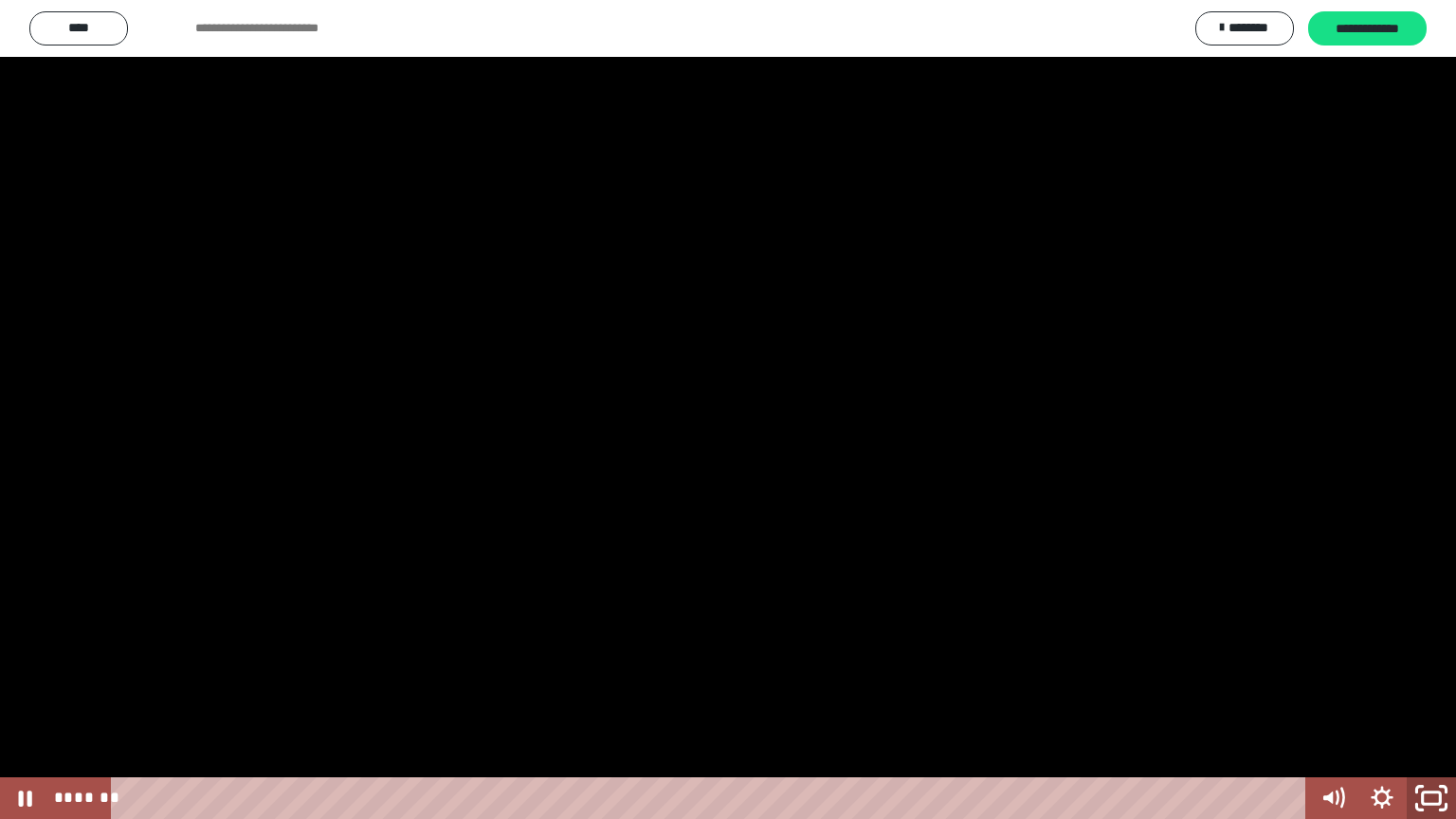 click 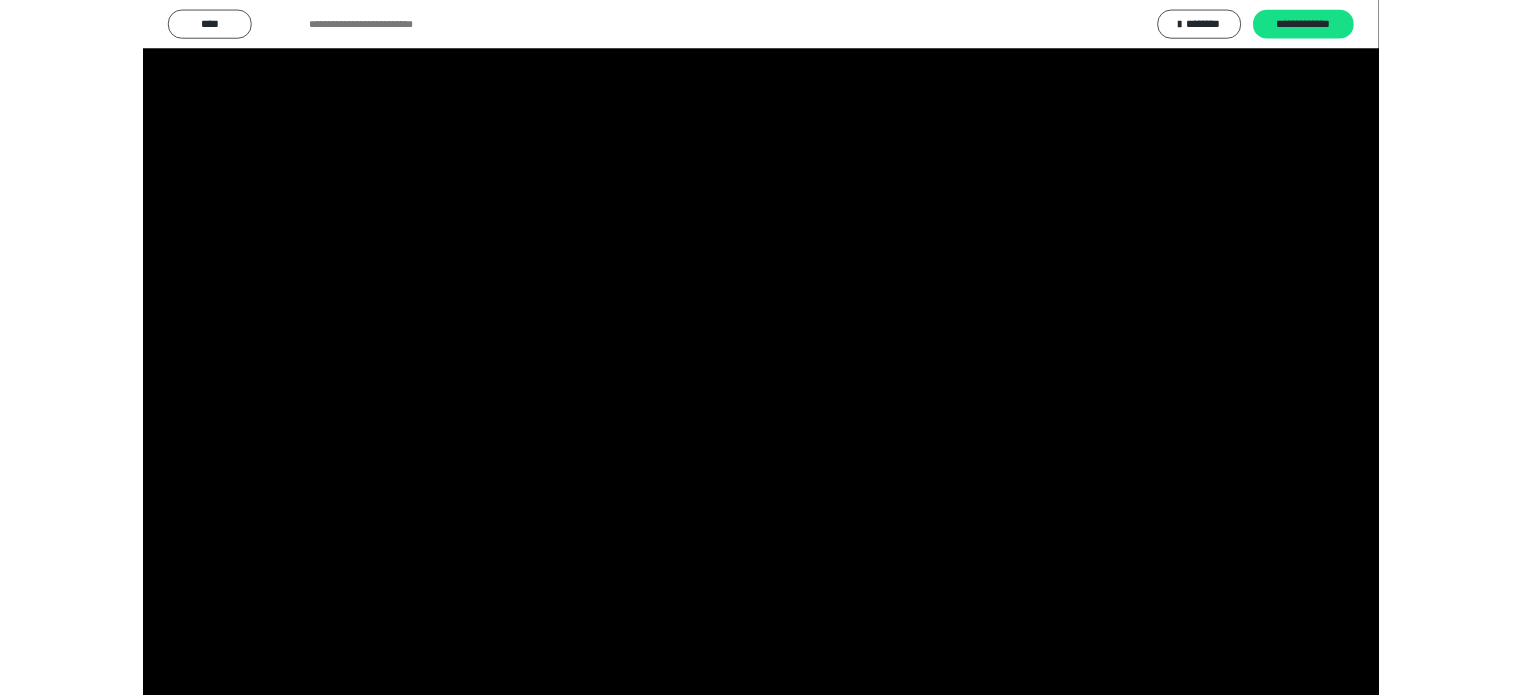 scroll, scrollTop: 722, scrollLeft: 0, axis: vertical 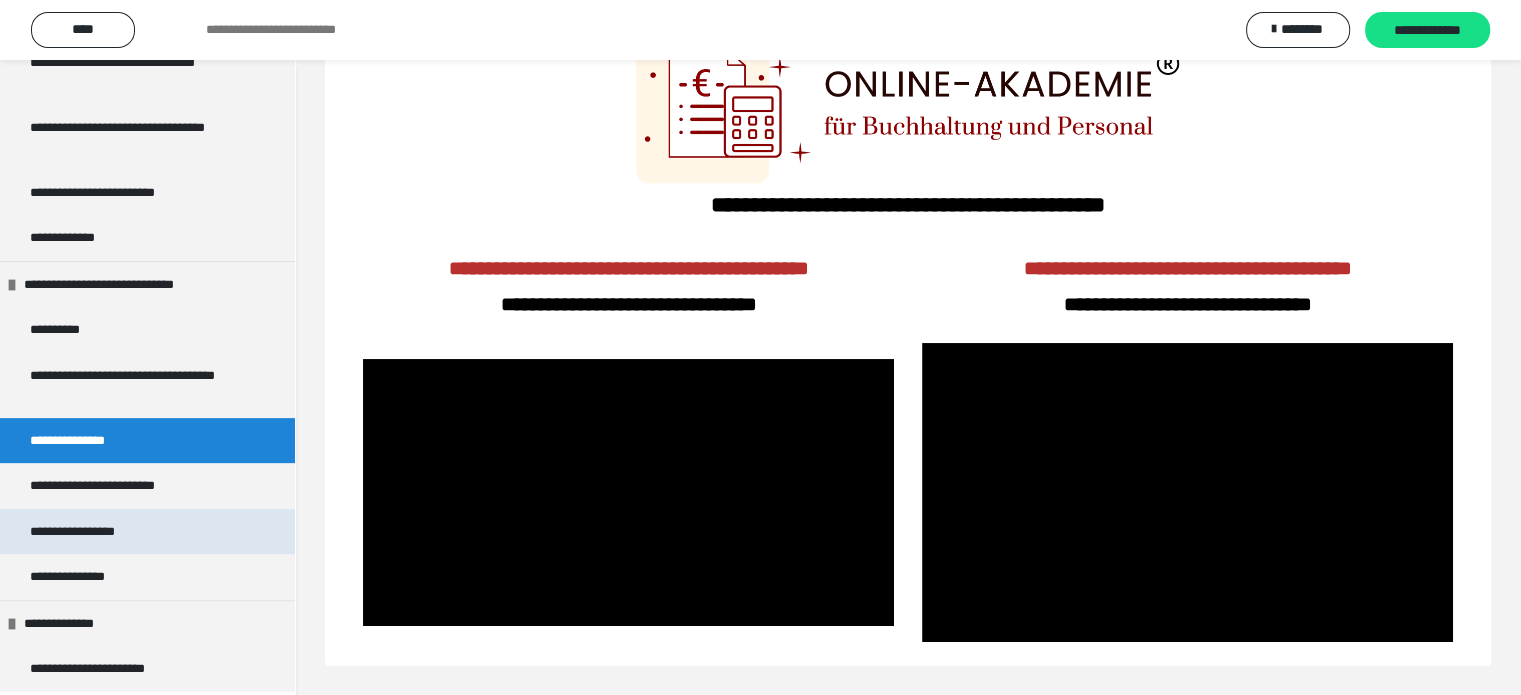 click on "**********" at bounding box center (94, 532) 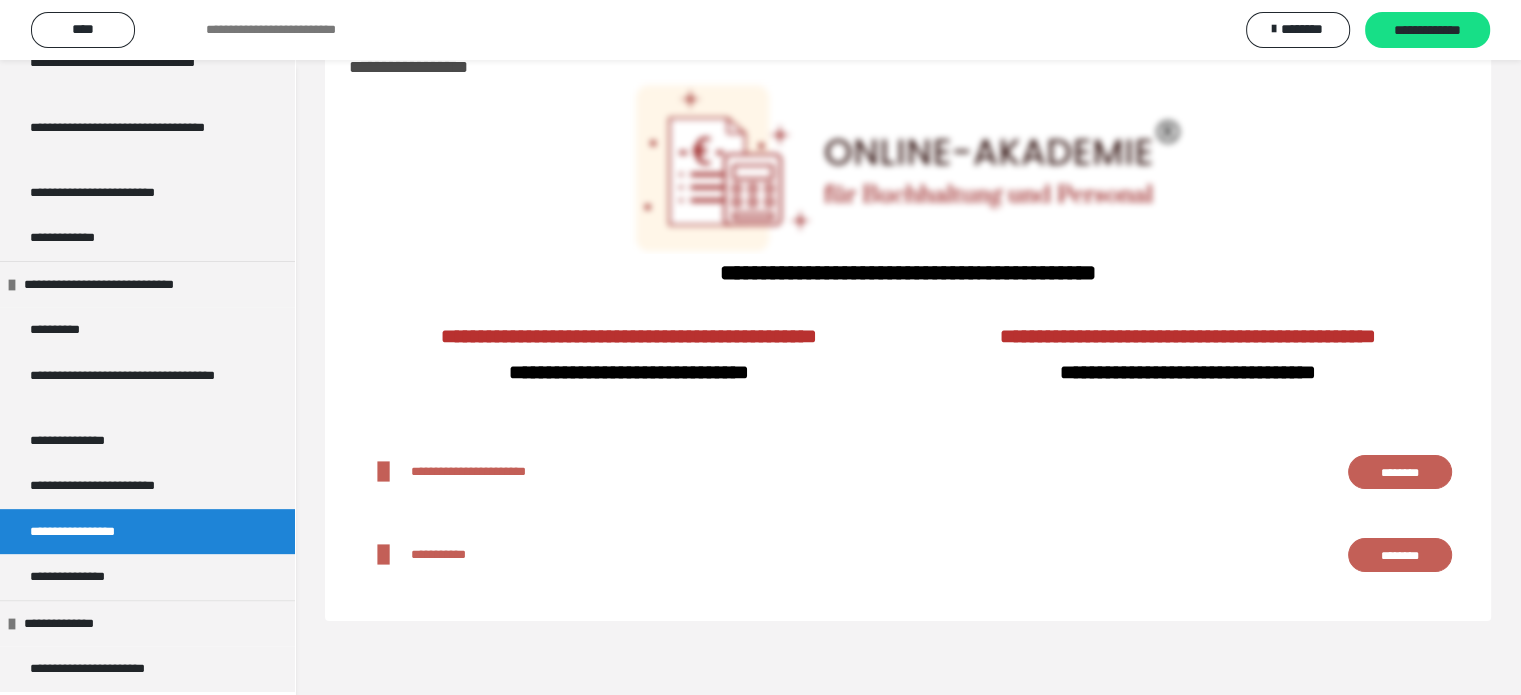 click on "**********" at bounding box center (94, 532) 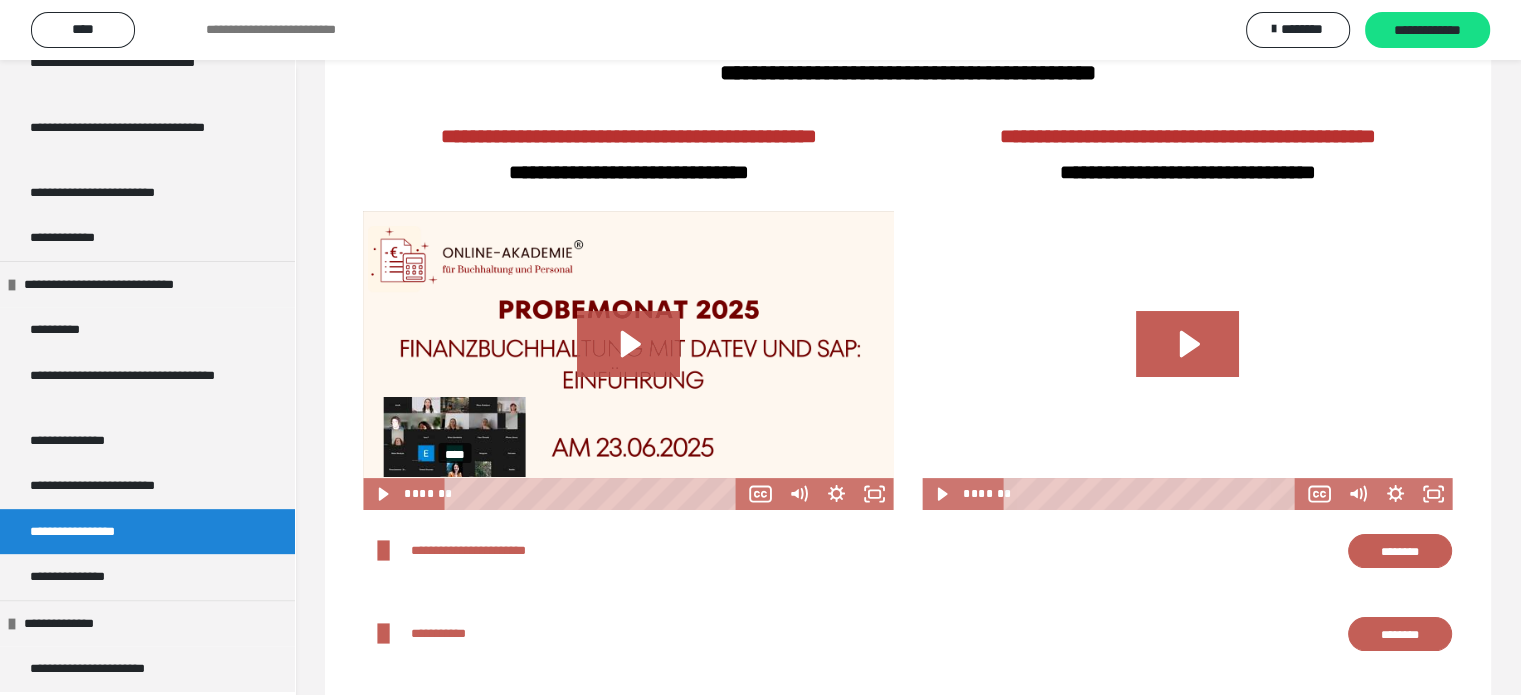scroll, scrollTop: 330, scrollLeft: 0, axis: vertical 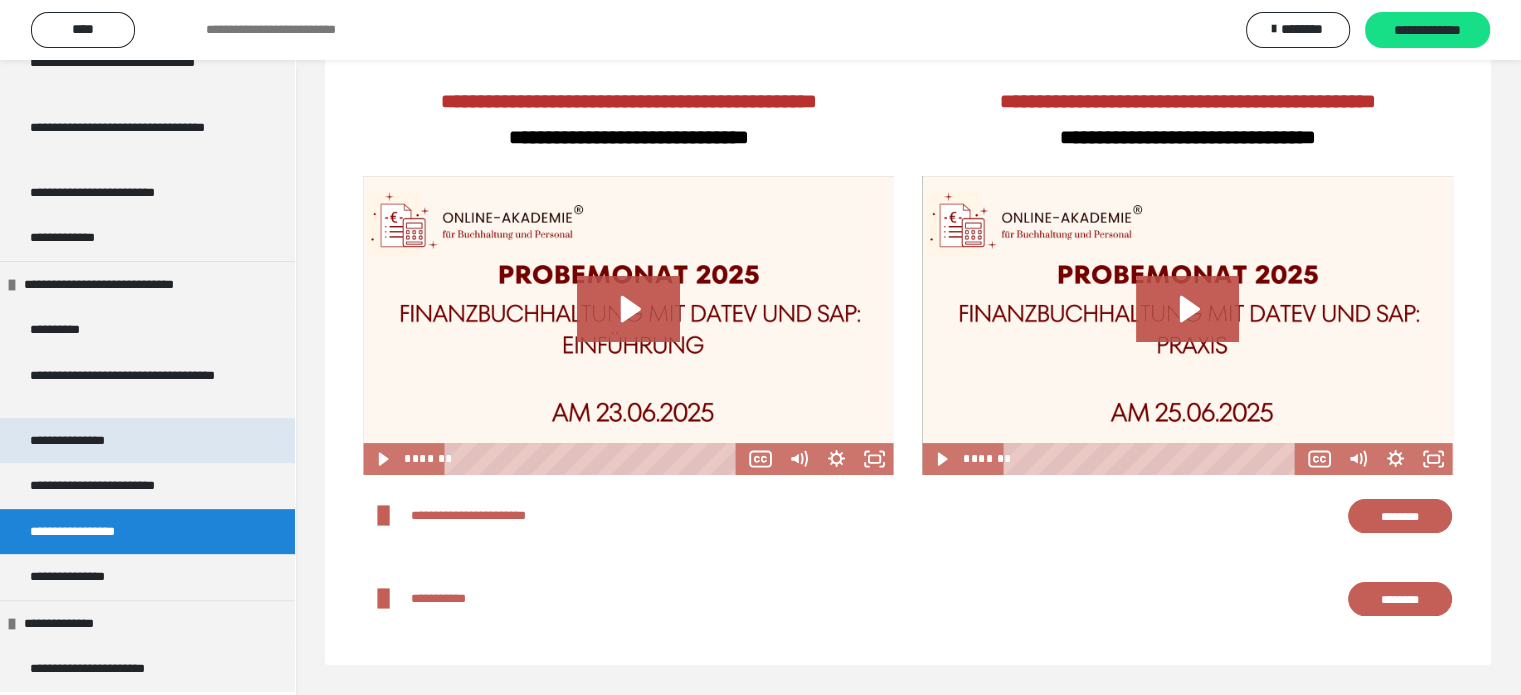 click on "**********" at bounding box center [89, 441] 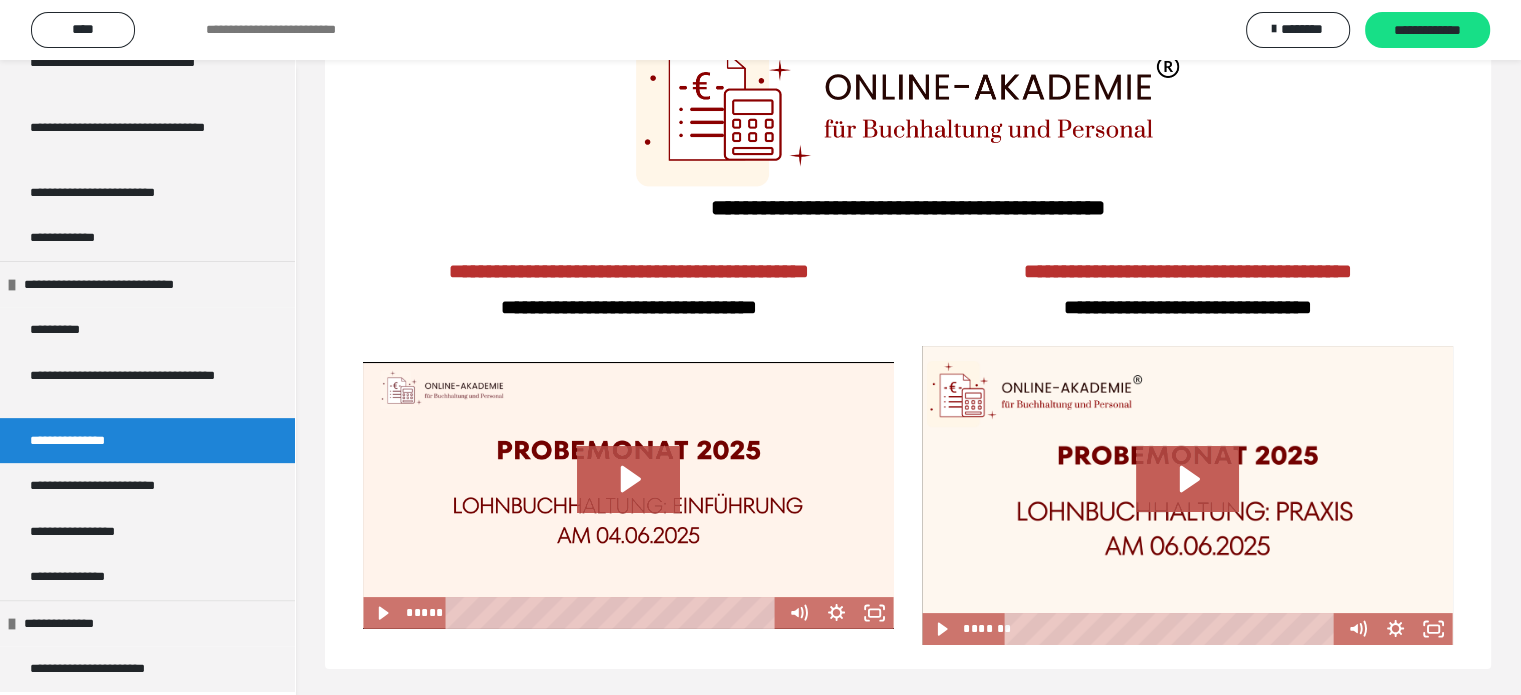 scroll, scrollTop: 128, scrollLeft: 0, axis: vertical 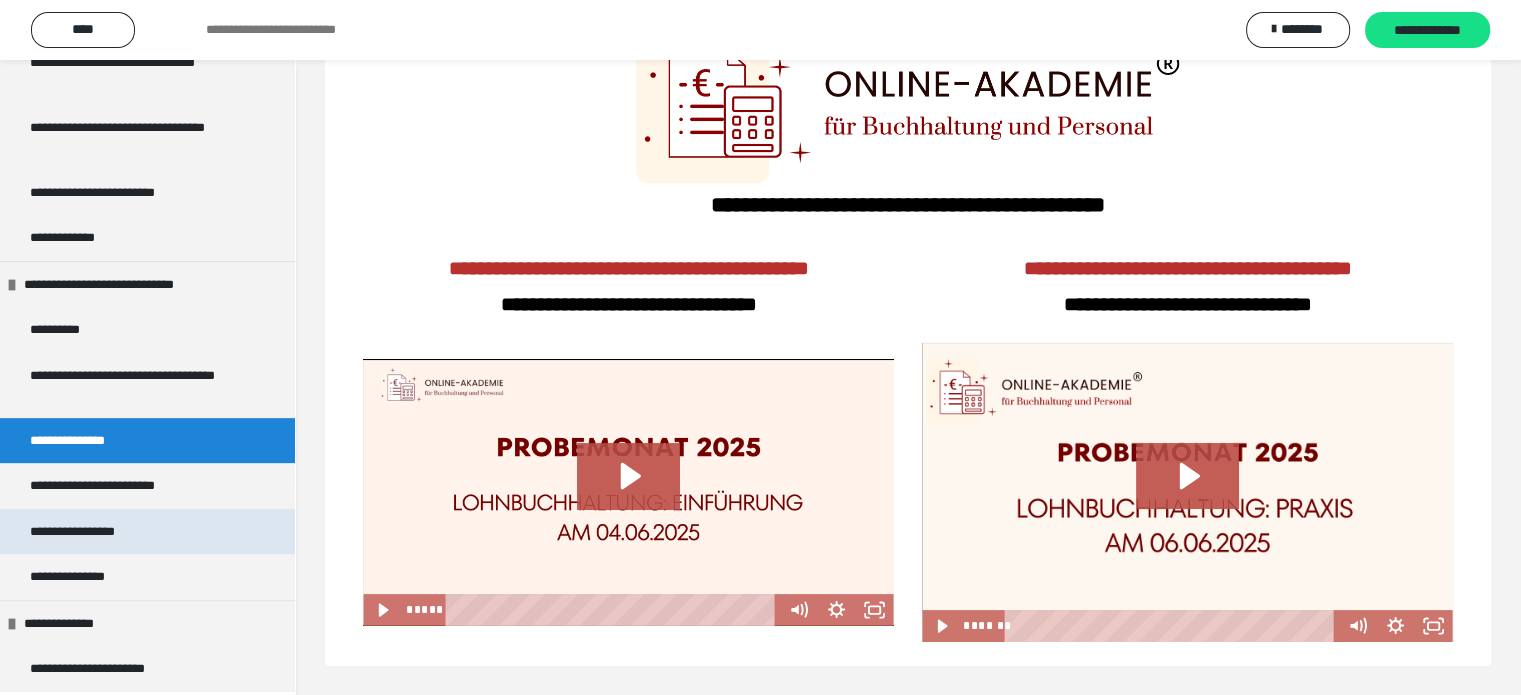 click on "**********" at bounding box center [94, 532] 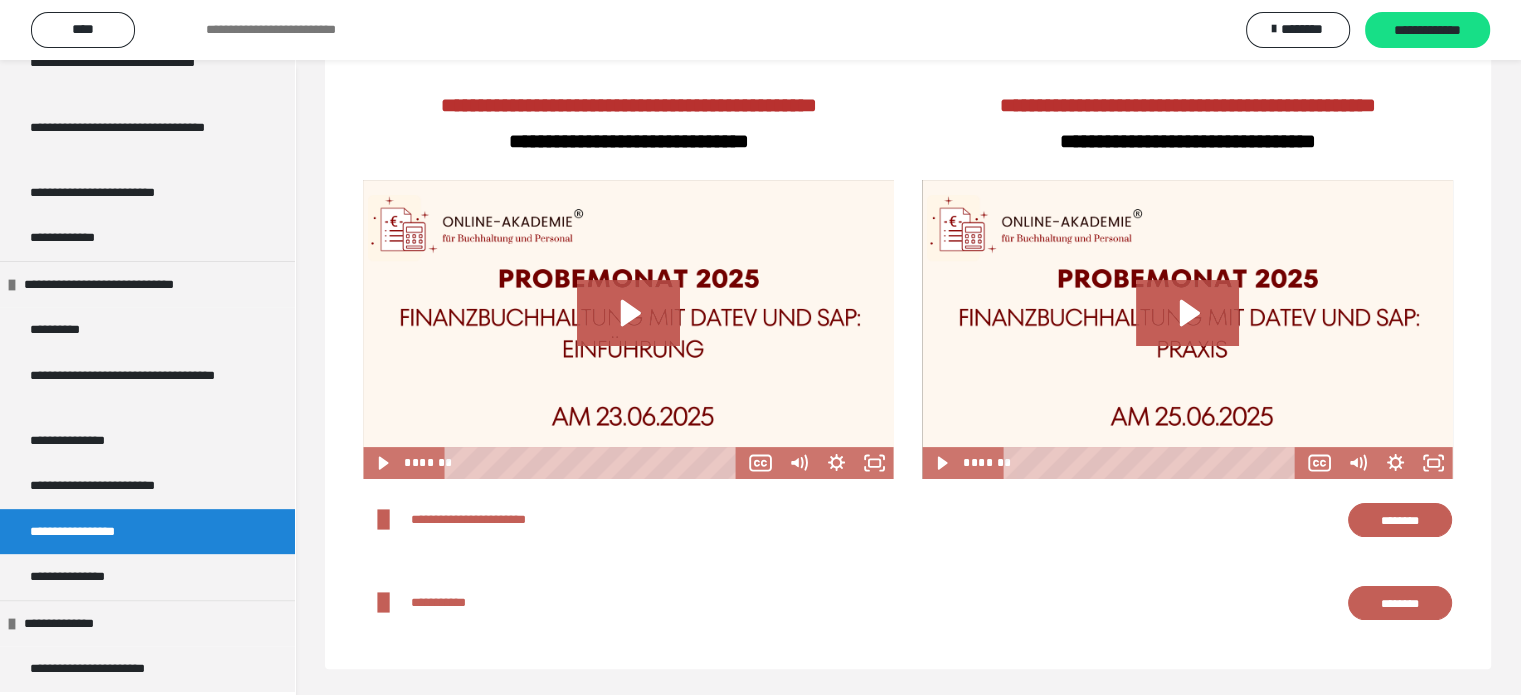 scroll, scrollTop: 330, scrollLeft: 0, axis: vertical 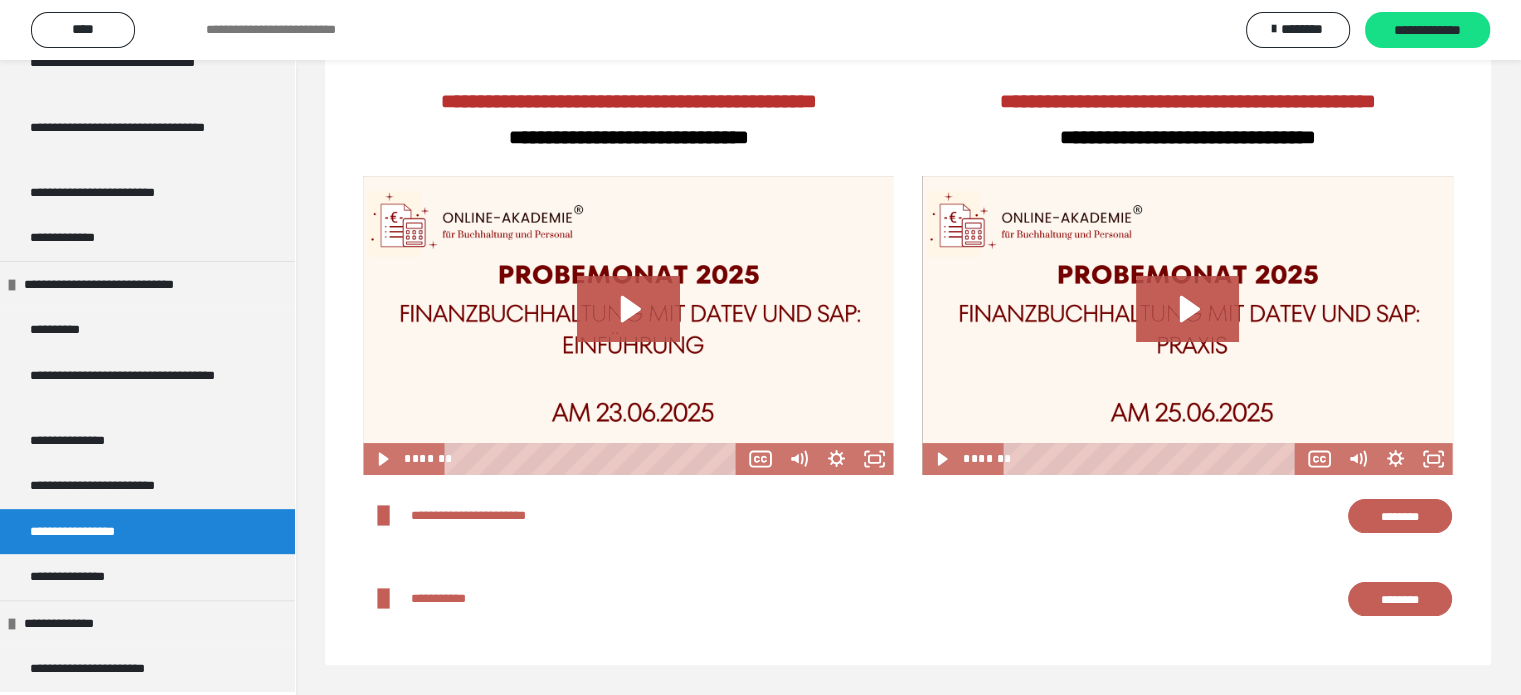 click on "********" at bounding box center [1400, 516] 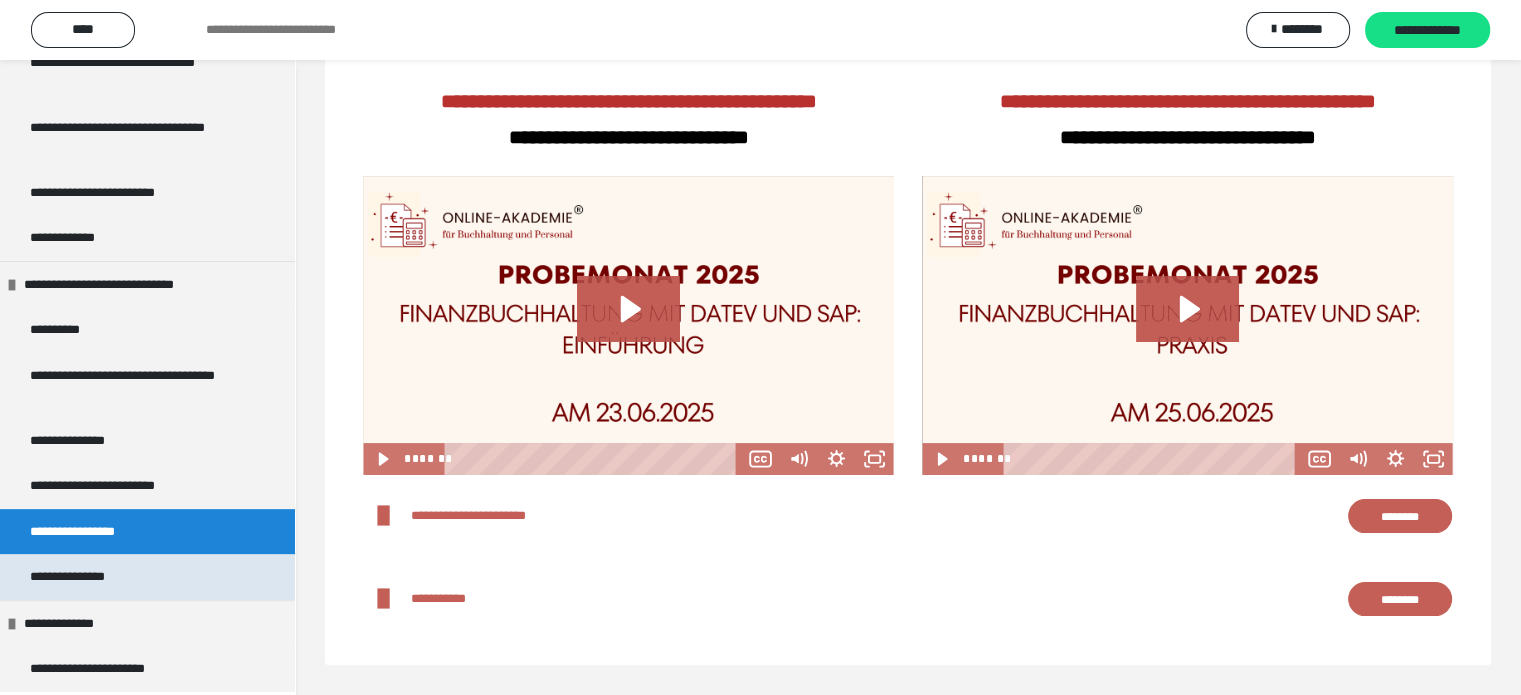 click on "**********" at bounding box center [86, 577] 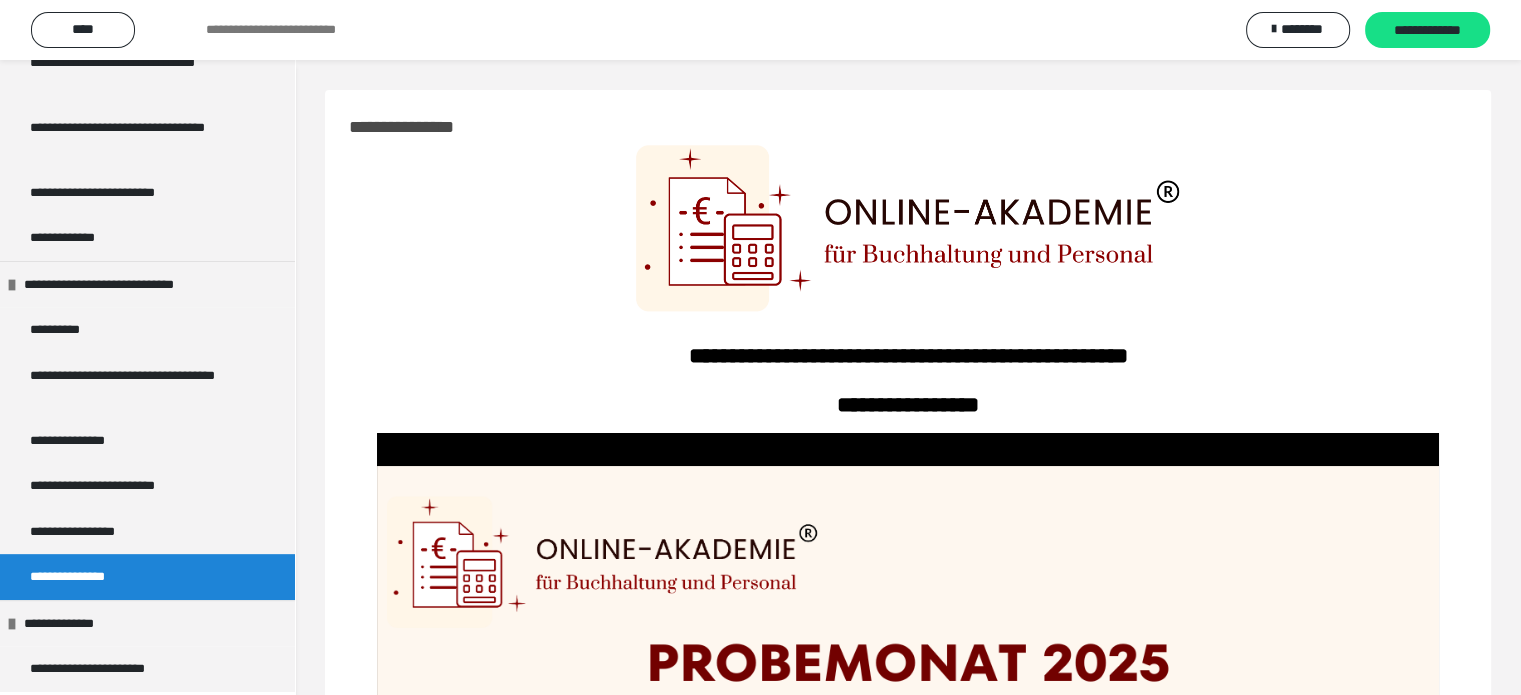 scroll, scrollTop: 455, scrollLeft: 0, axis: vertical 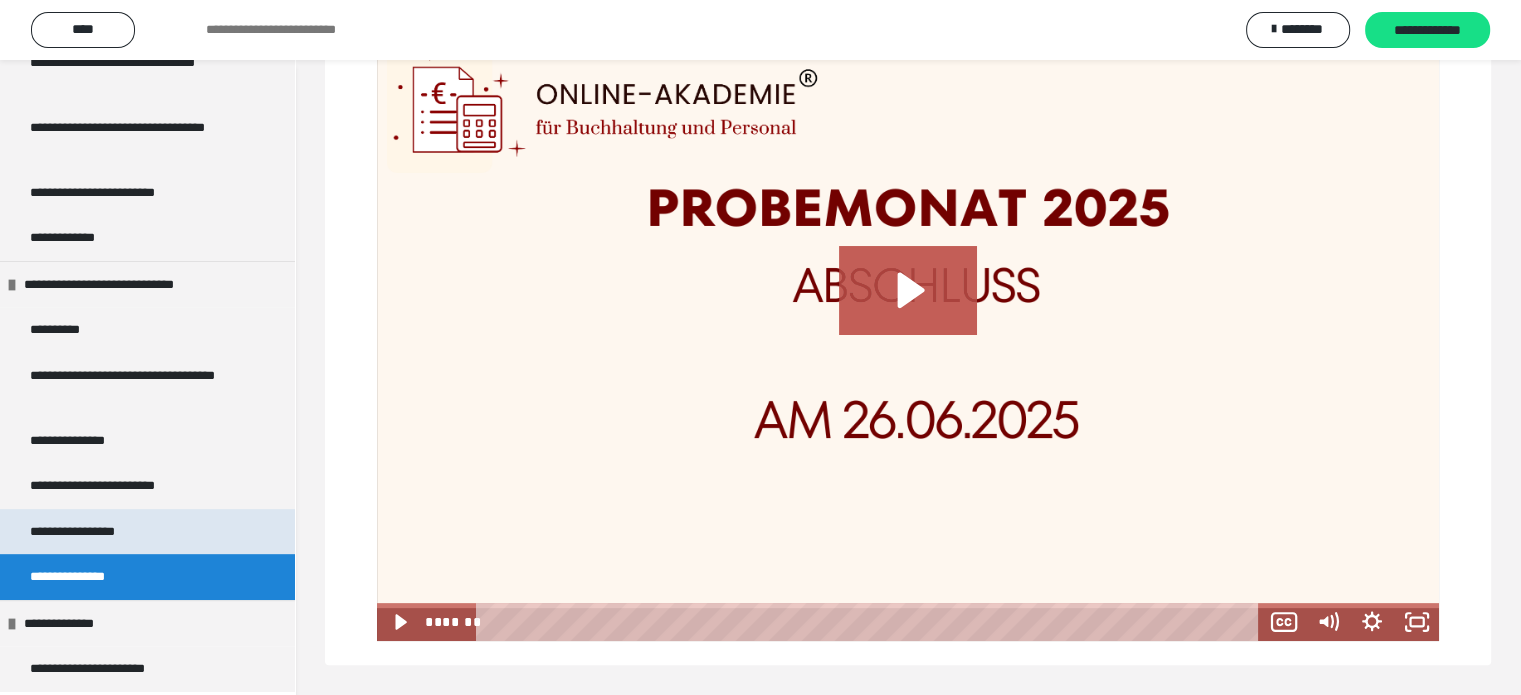 click on "**********" at bounding box center (94, 532) 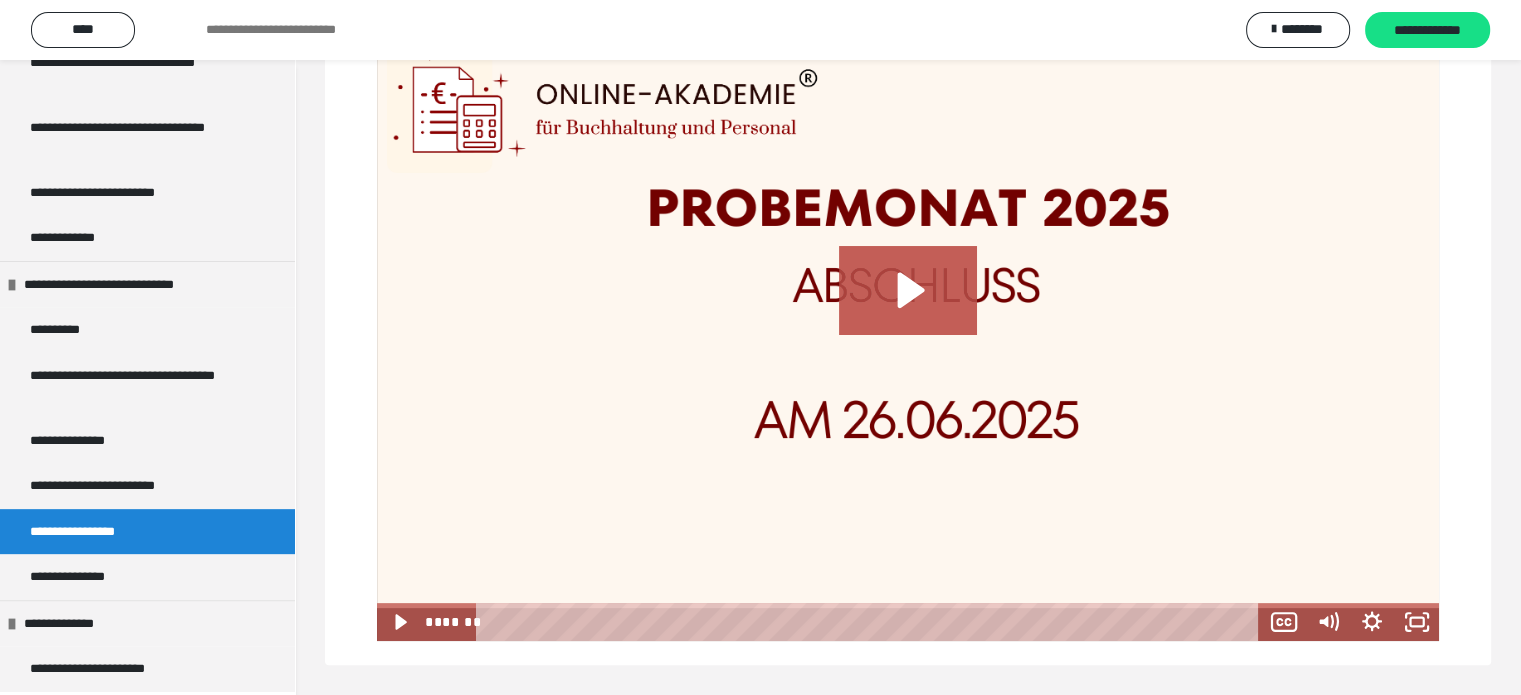 click on "**********" at bounding box center (94, 532) 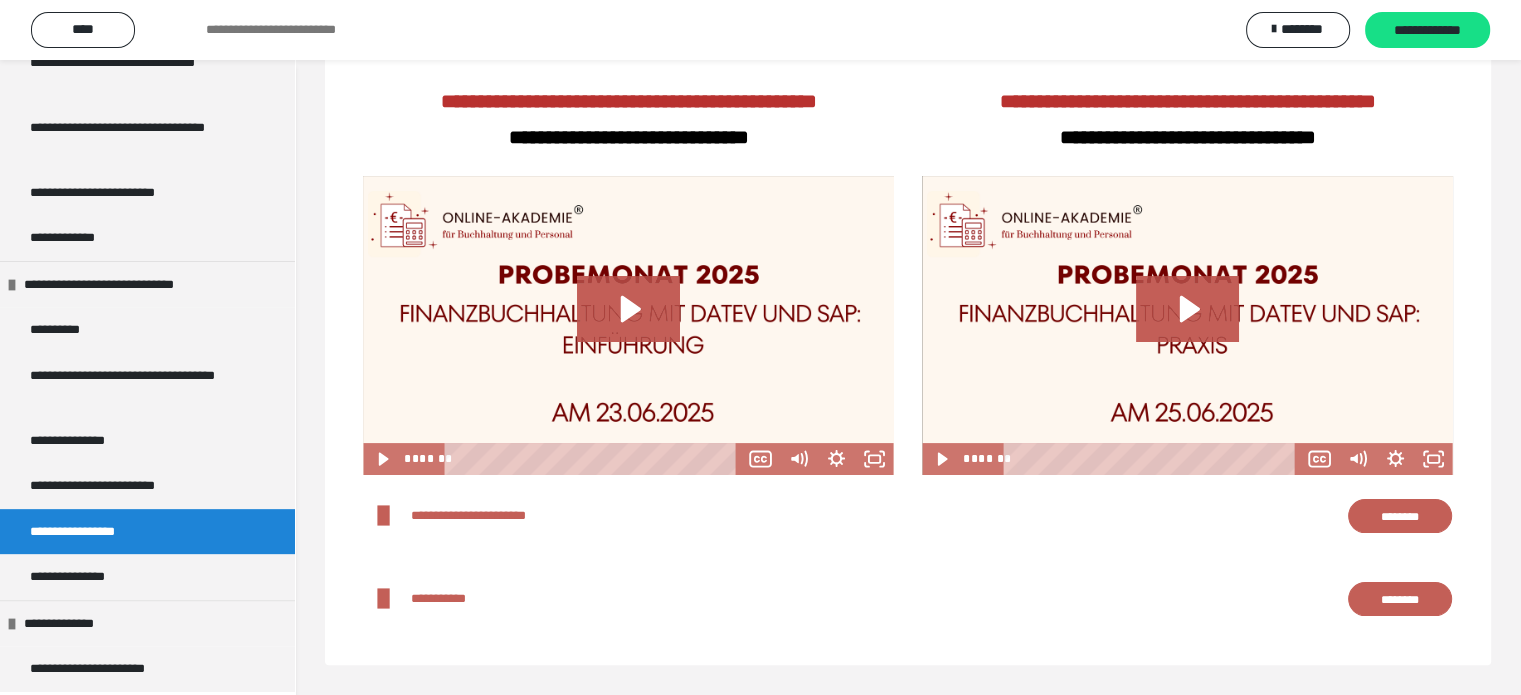 scroll, scrollTop: 330, scrollLeft: 0, axis: vertical 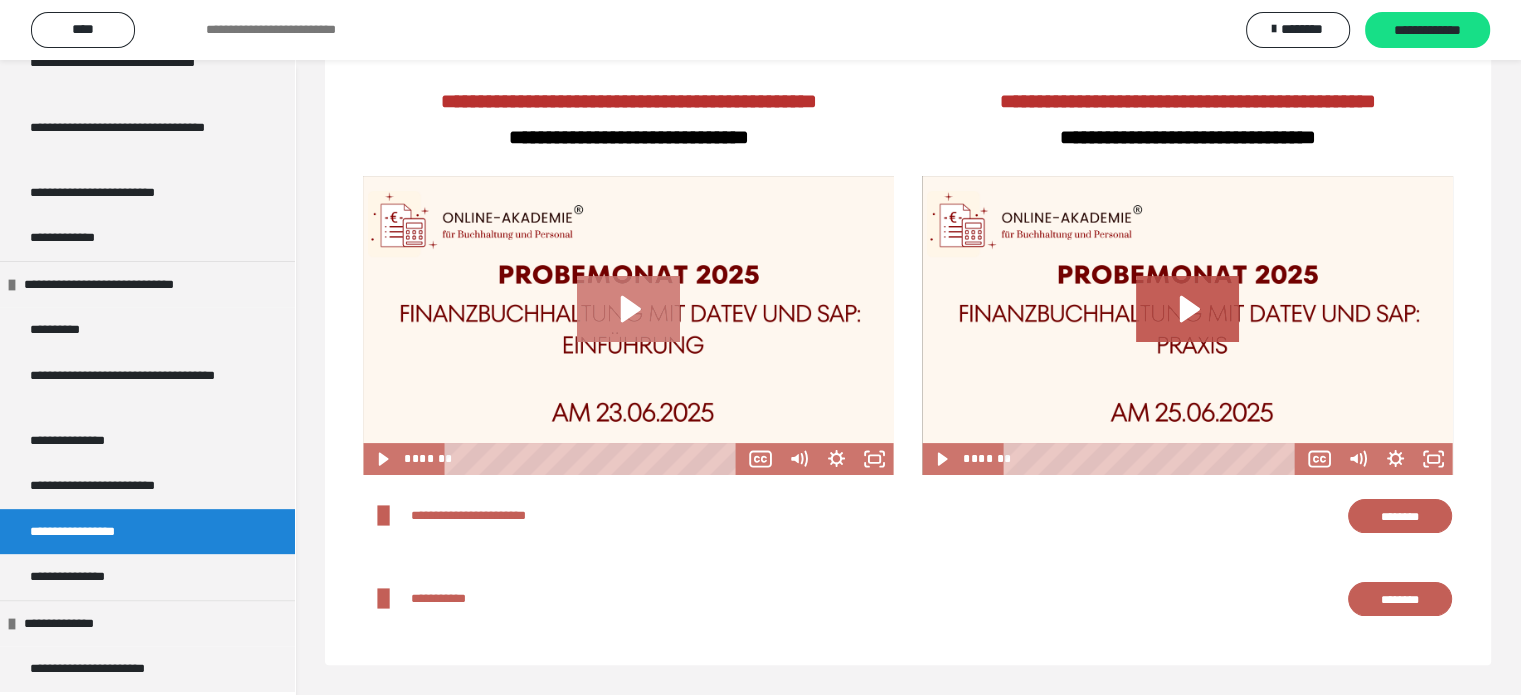click 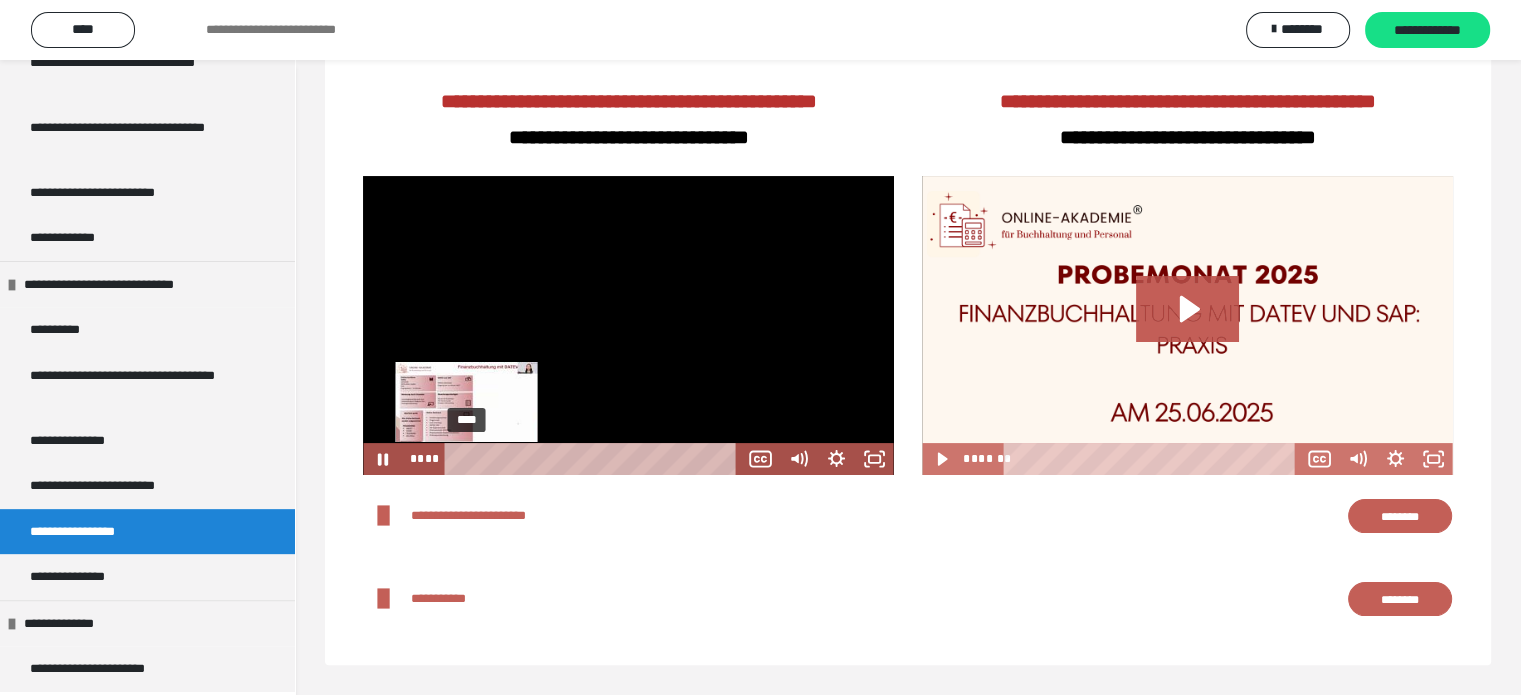 click on "****" at bounding box center [595, 459] 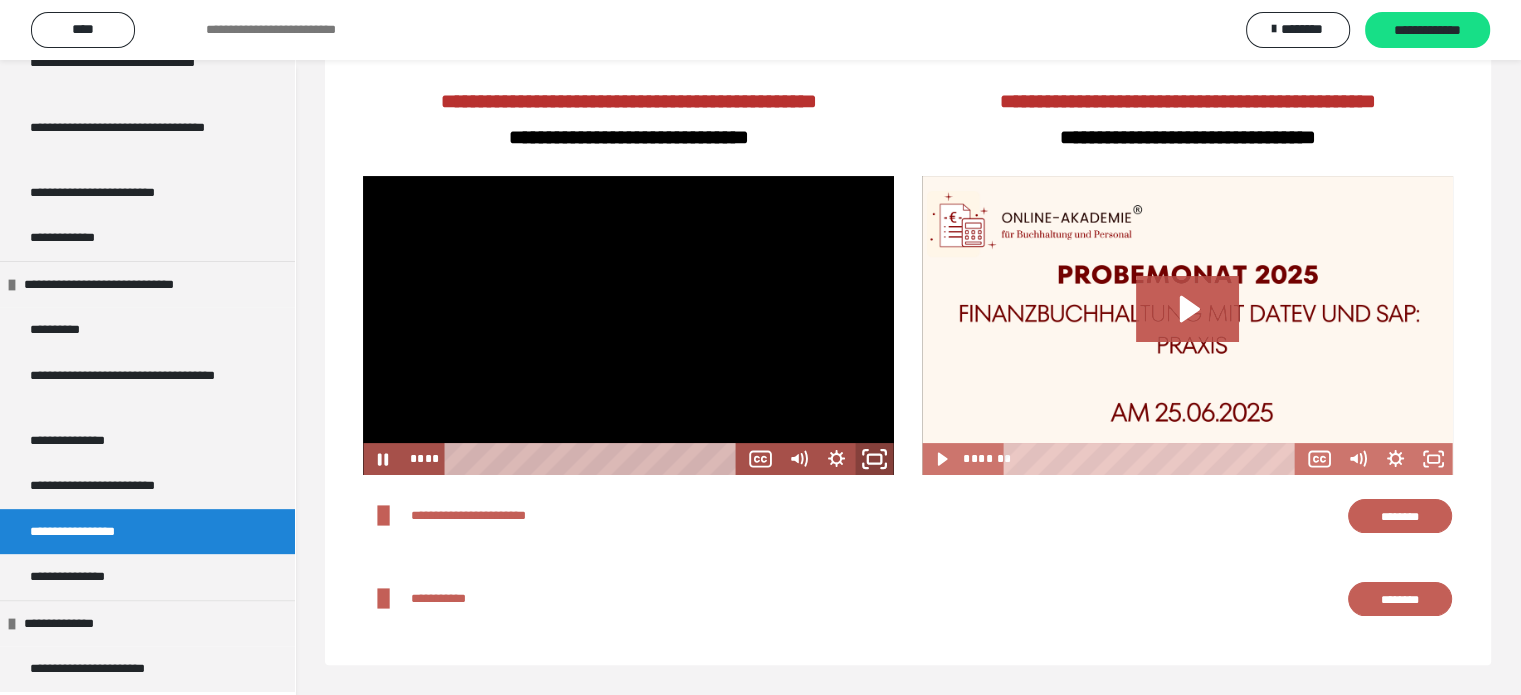 click 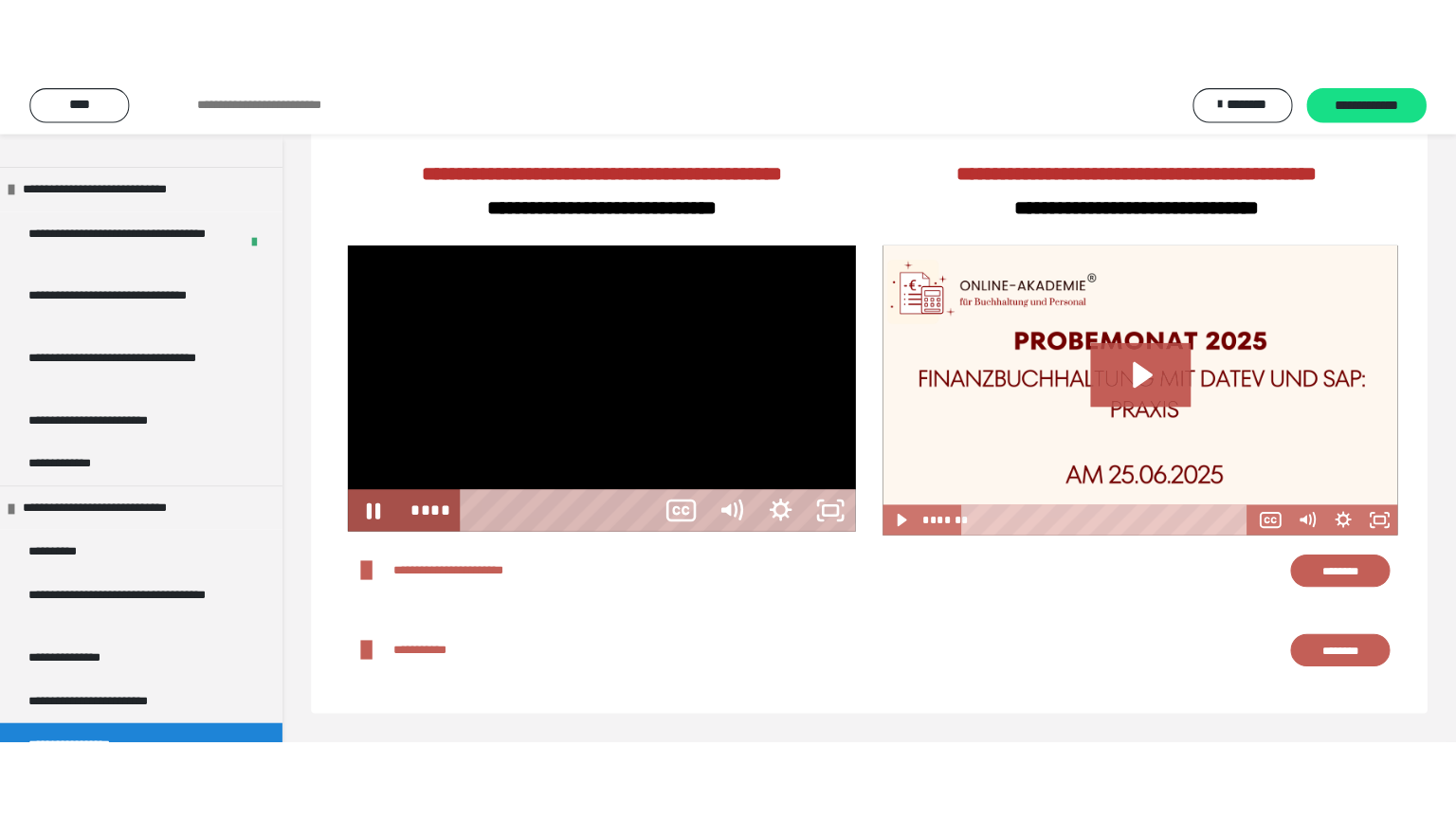 scroll, scrollTop: 125, scrollLeft: 0, axis: vertical 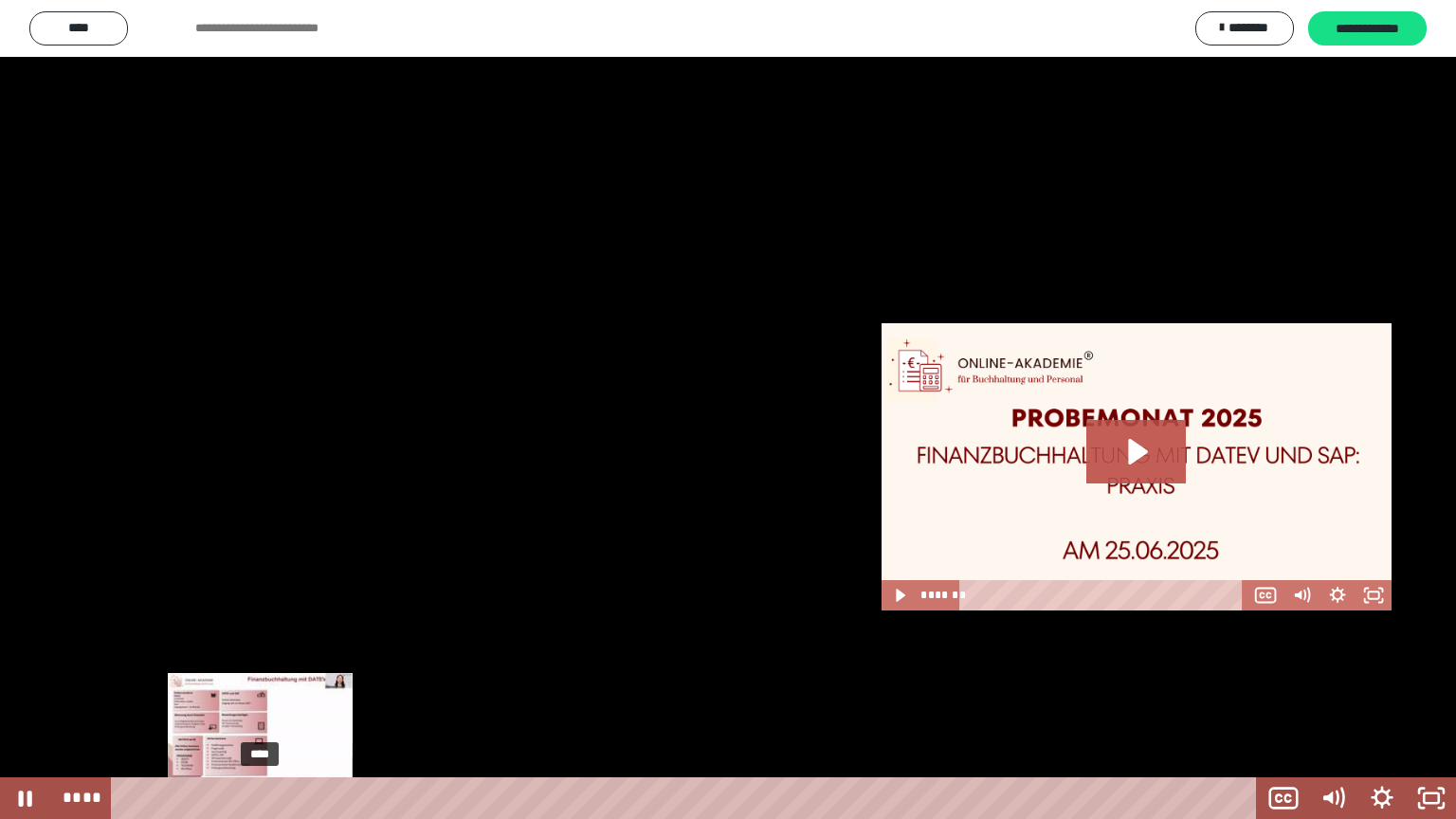 click on "****" at bounding box center (687, 798) 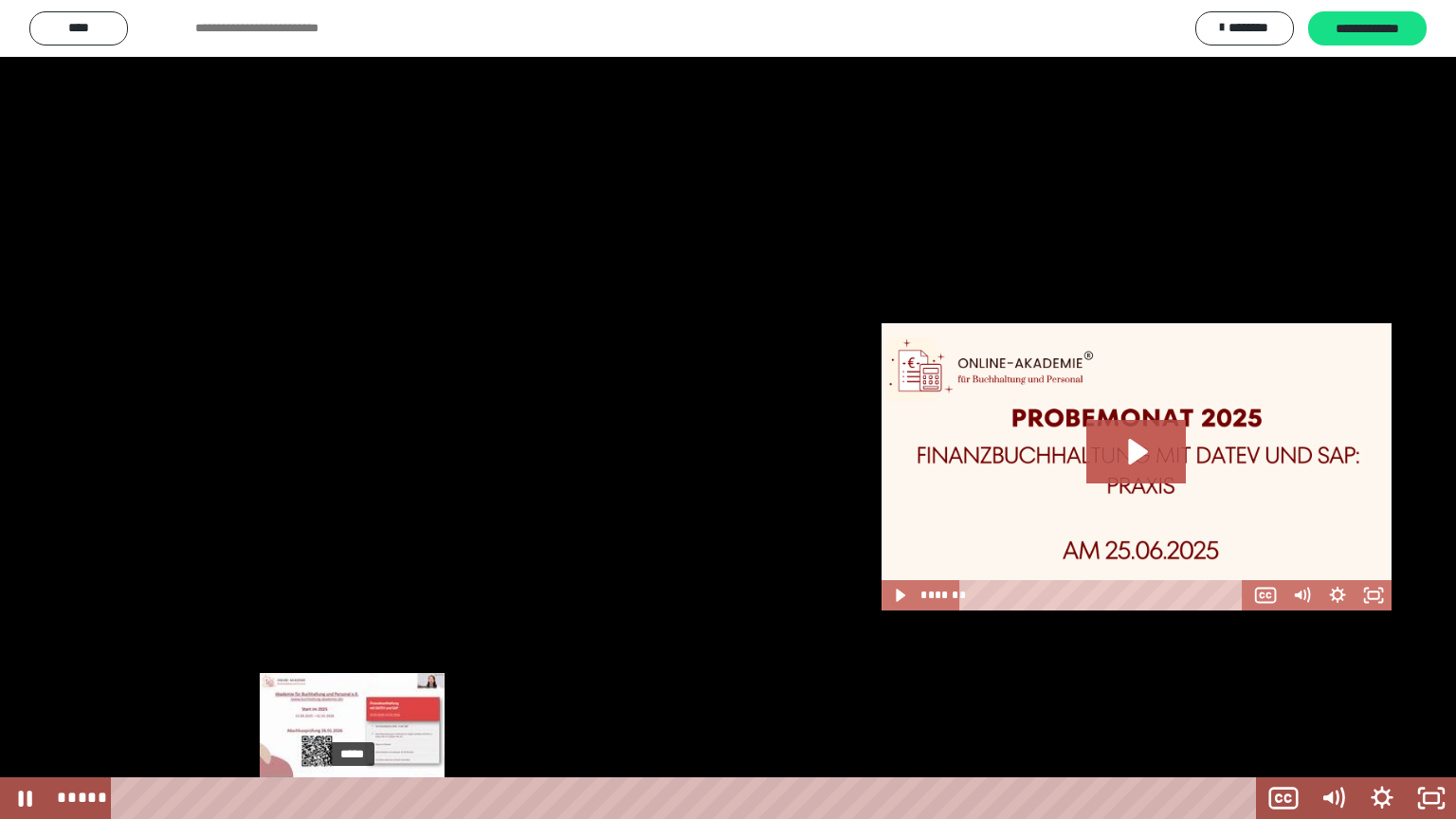 click on "*****" at bounding box center [687, 798] 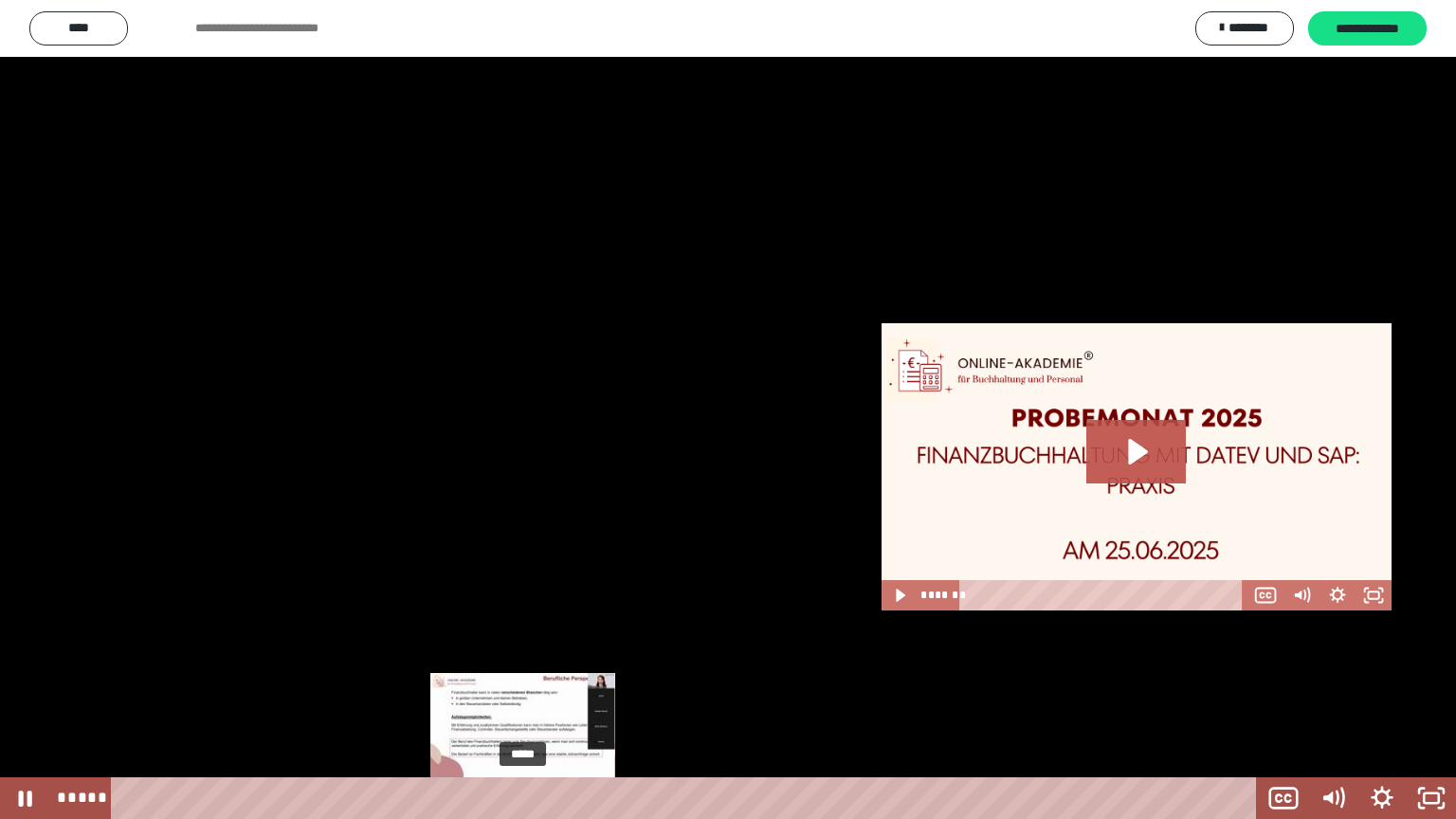 click on "*****" at bounding box center [687, 798] 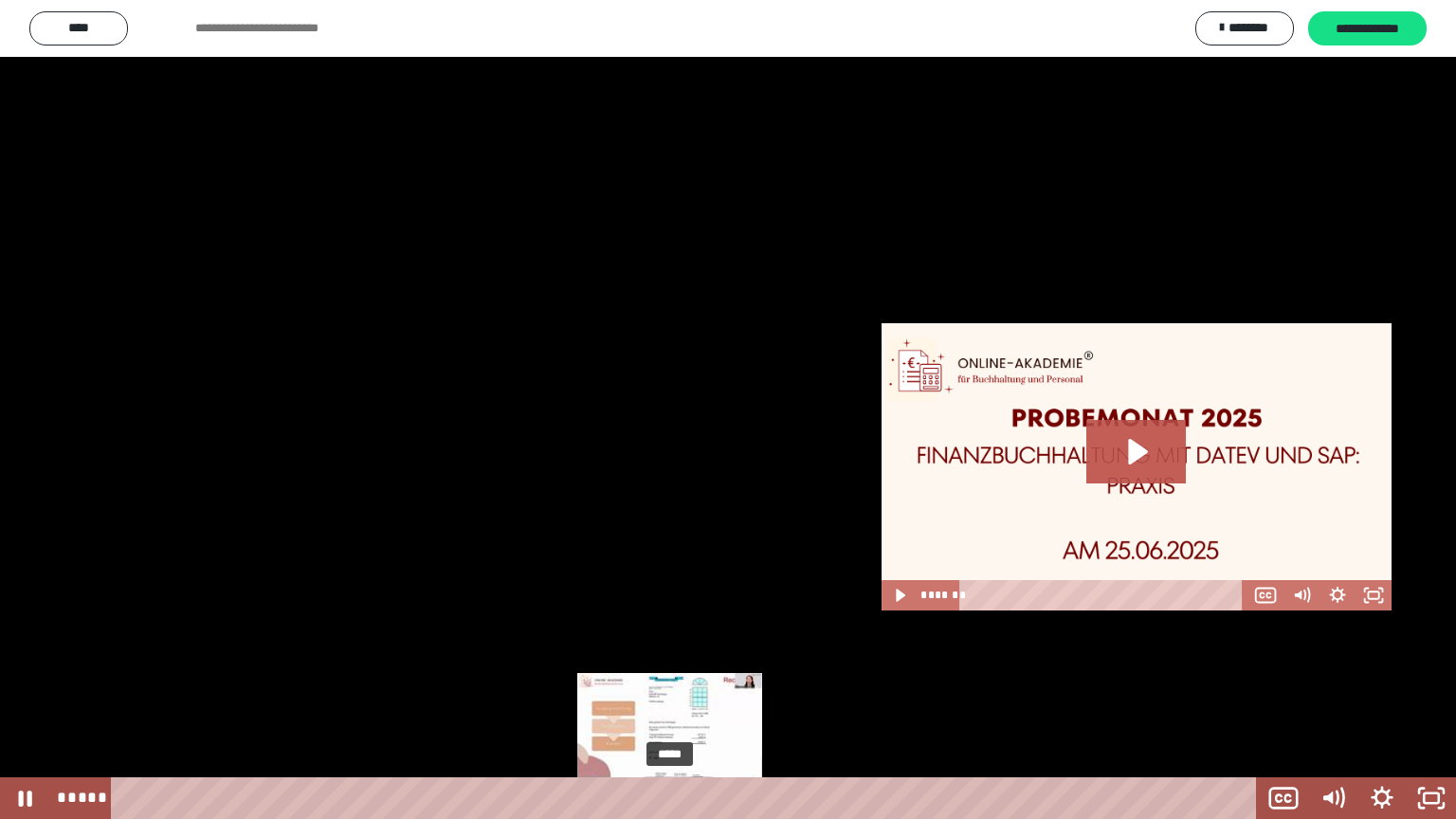 click on "*****" at bounding box center [687, 798] 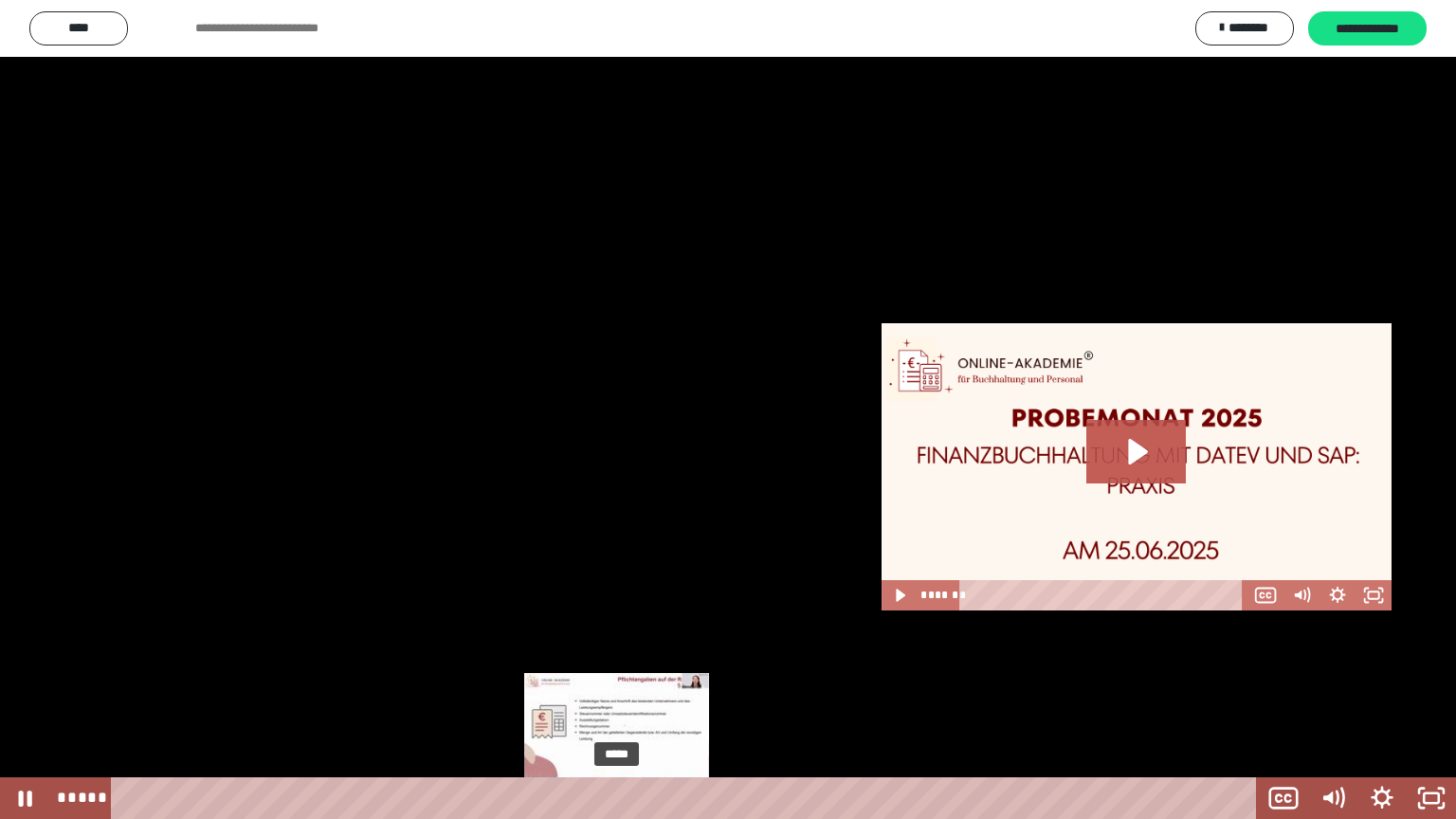 click on "*****" at bounding box center (687, 798) 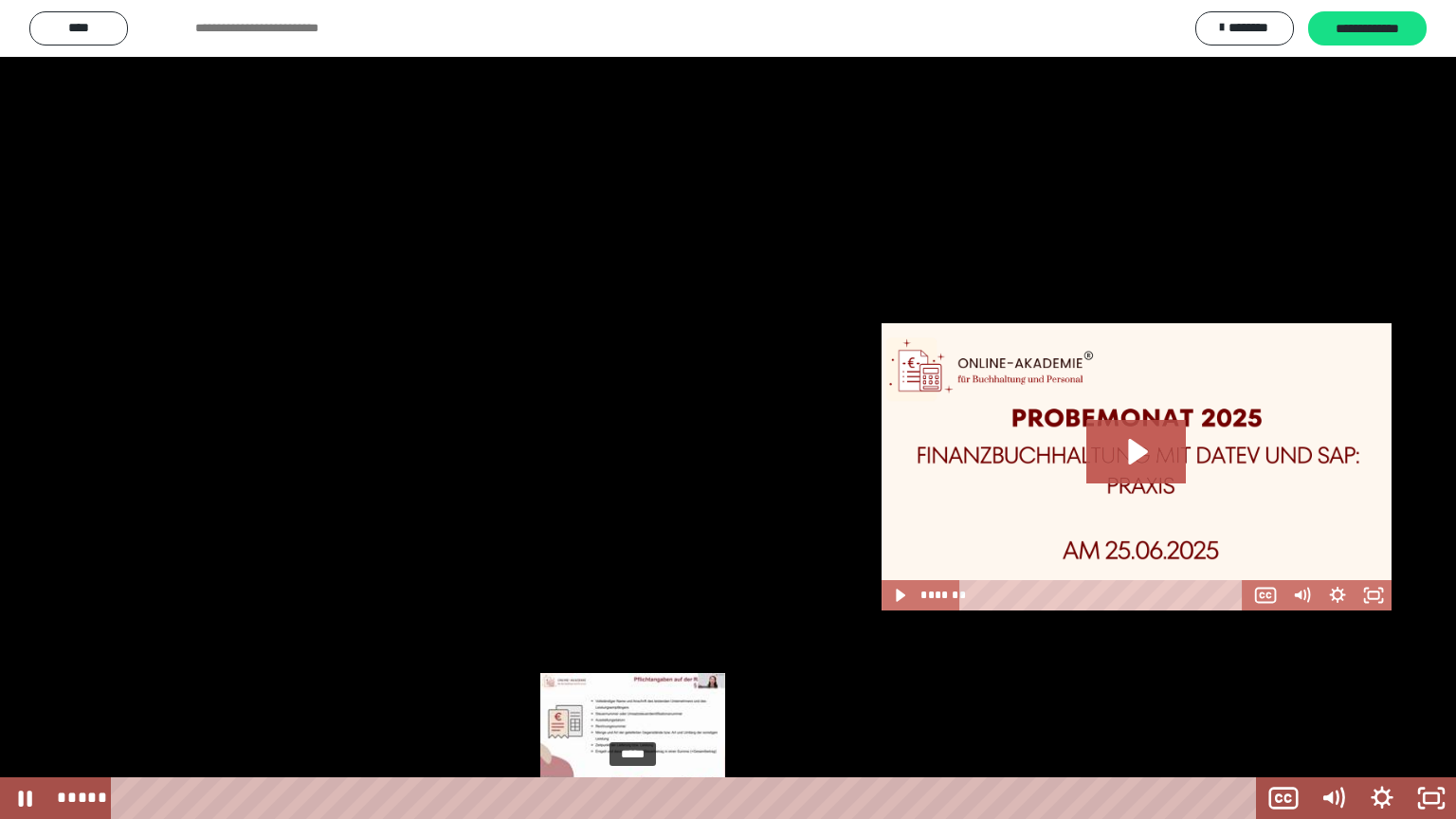 click on "*****" at bounding box center [687, 798] 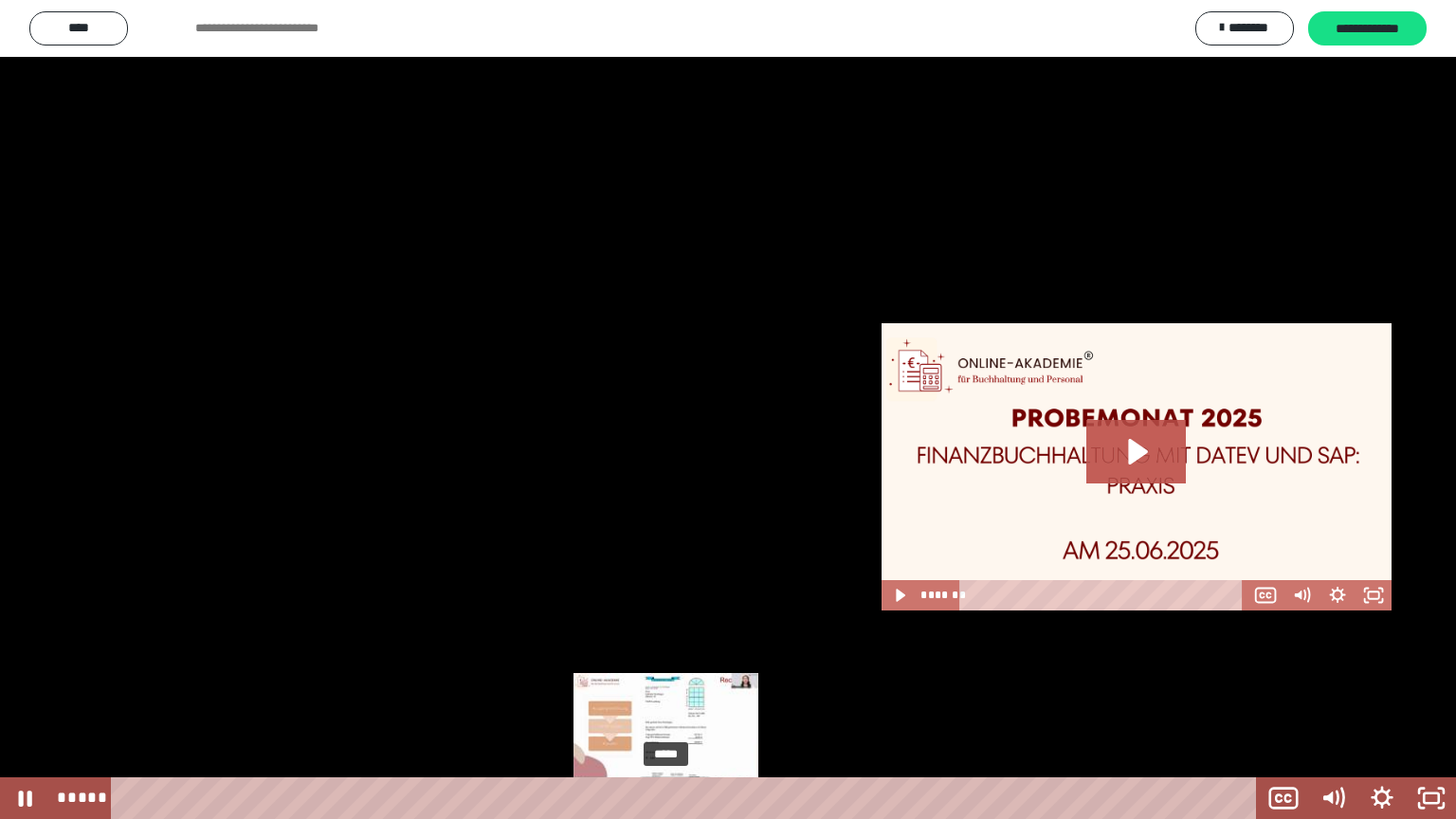 click on "*****" at bounding box center (687, 798) 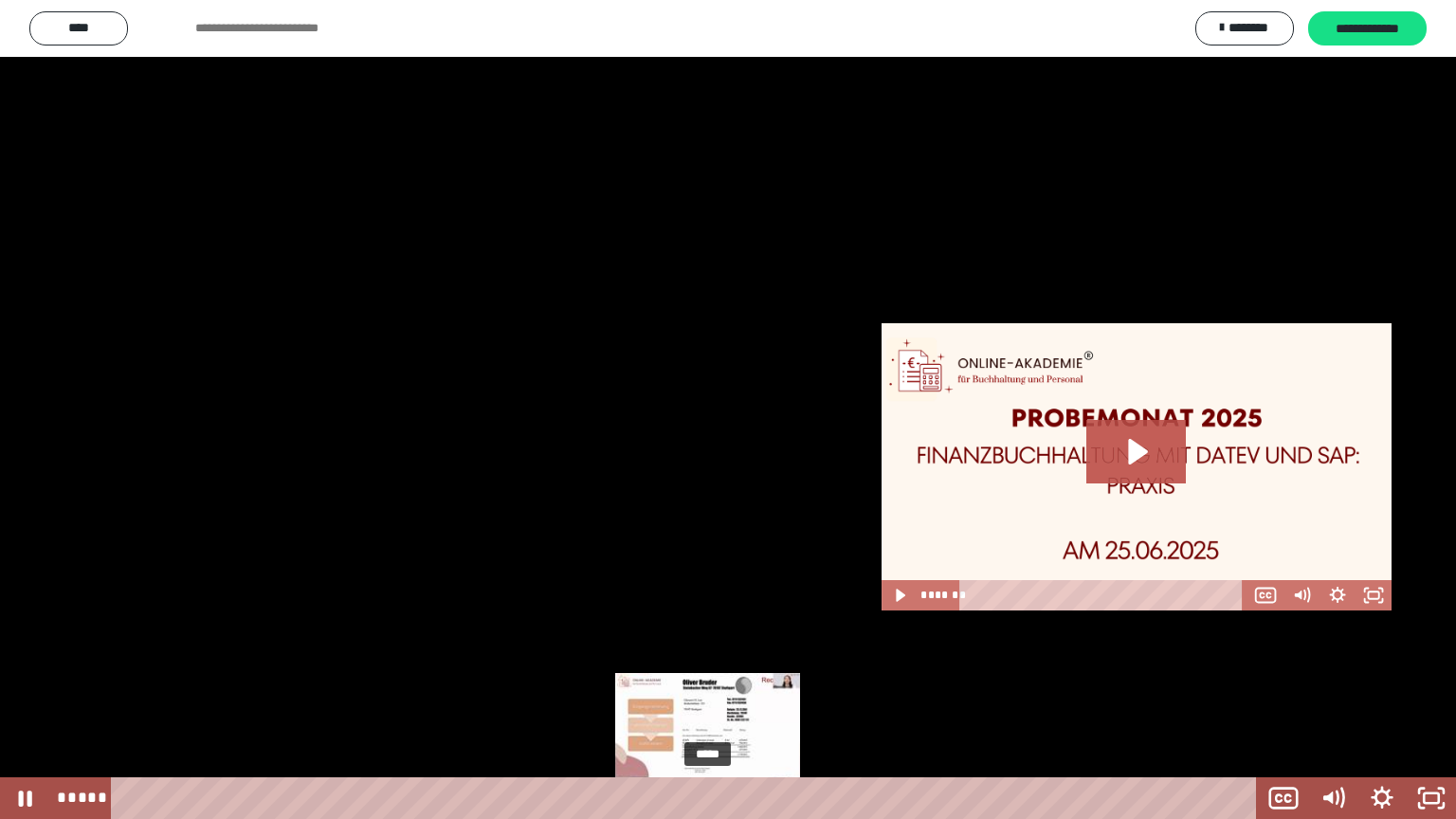 click on "*****" at bounding box center [687, 798] 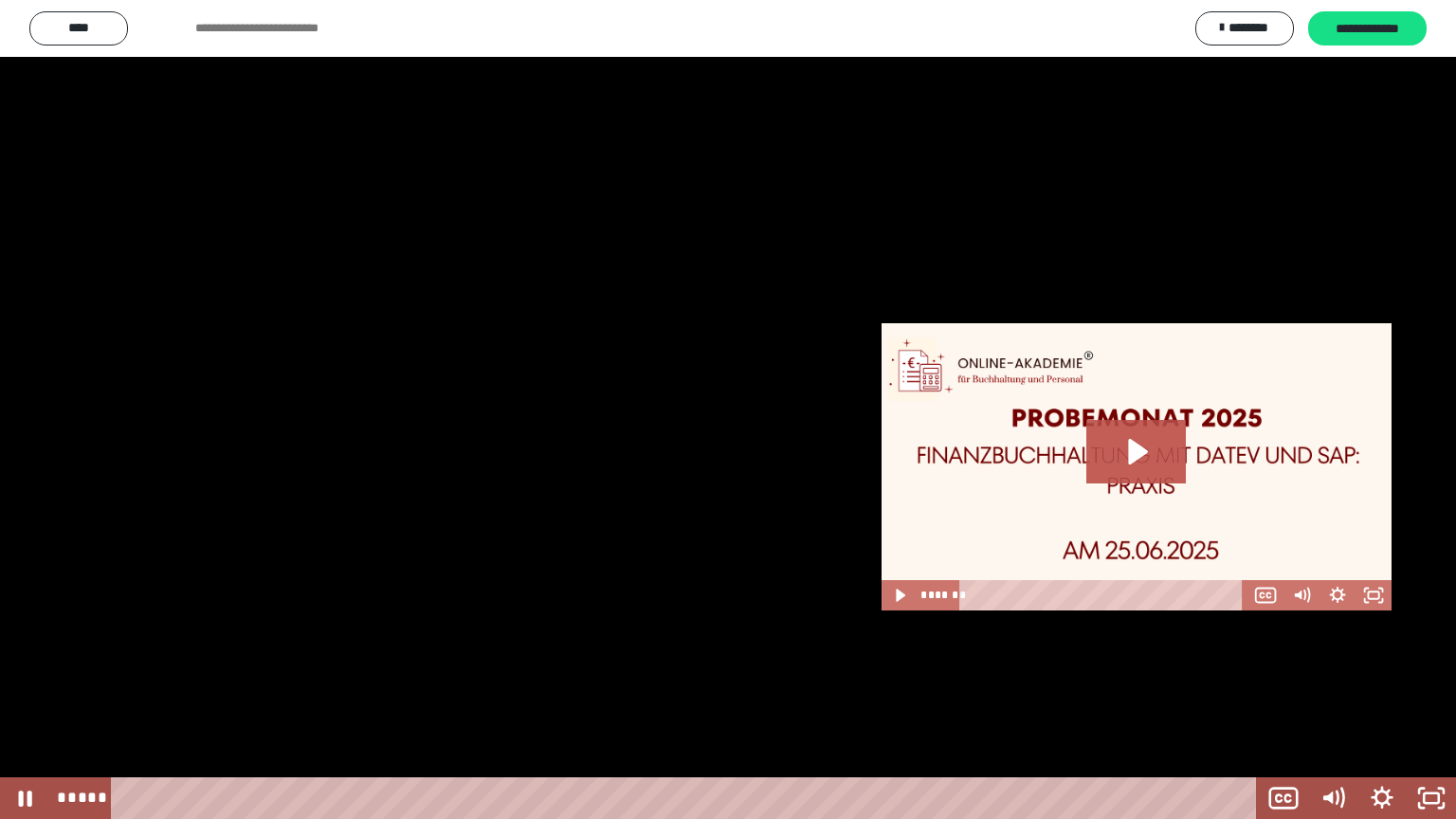 click at bounding box center (728, 410) 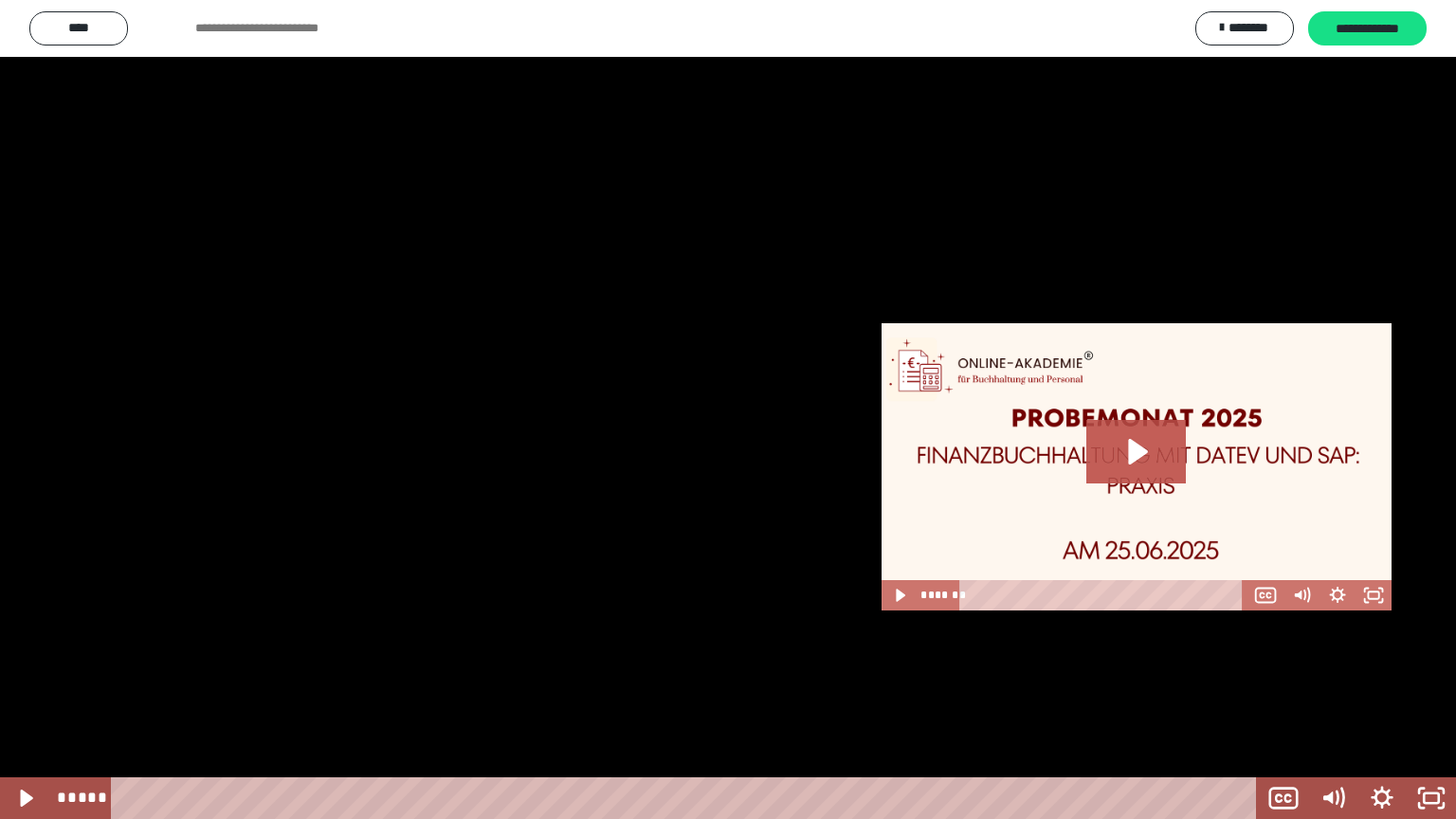type 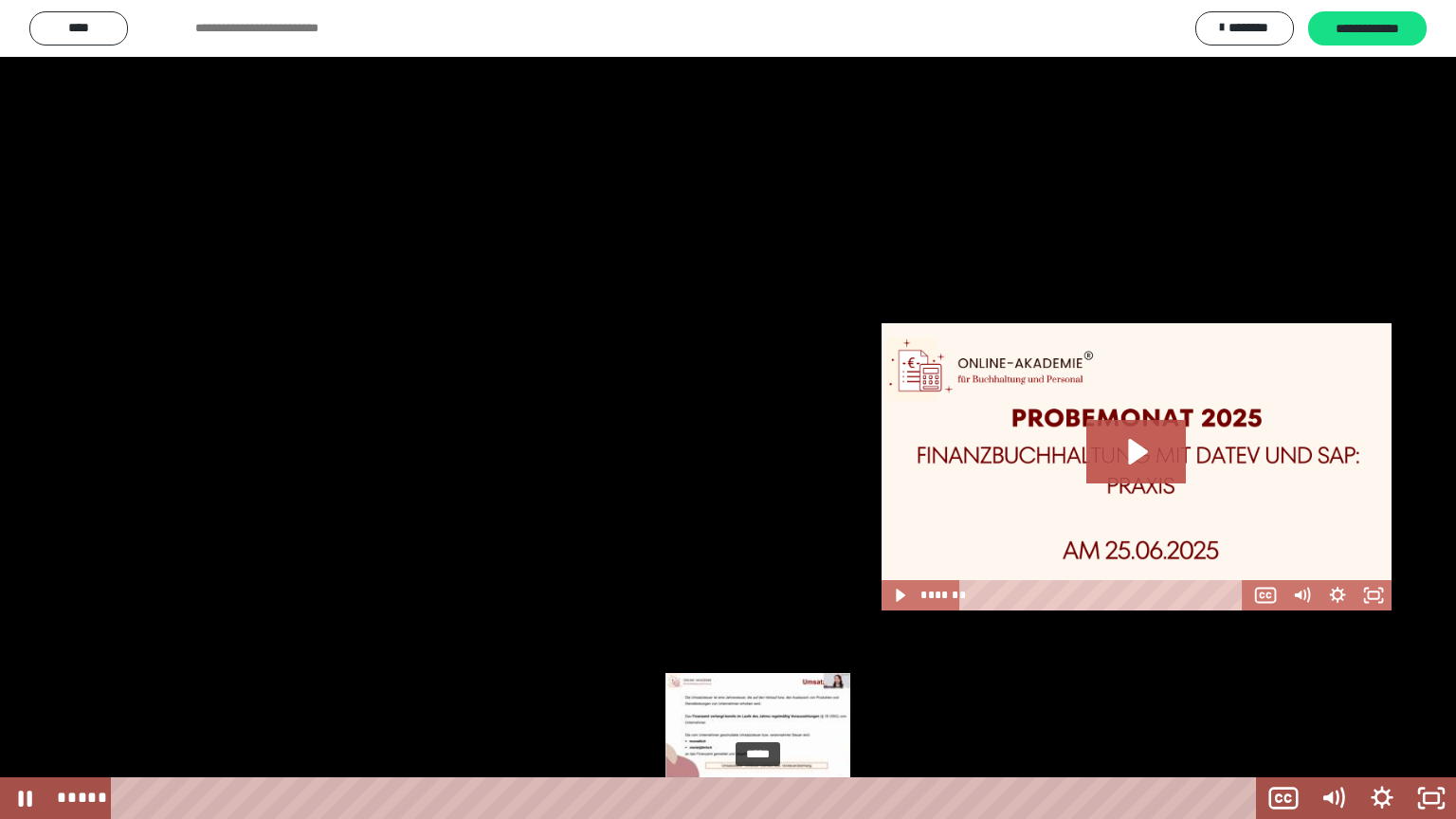 click on "*****" at bounding box center [687, 798] 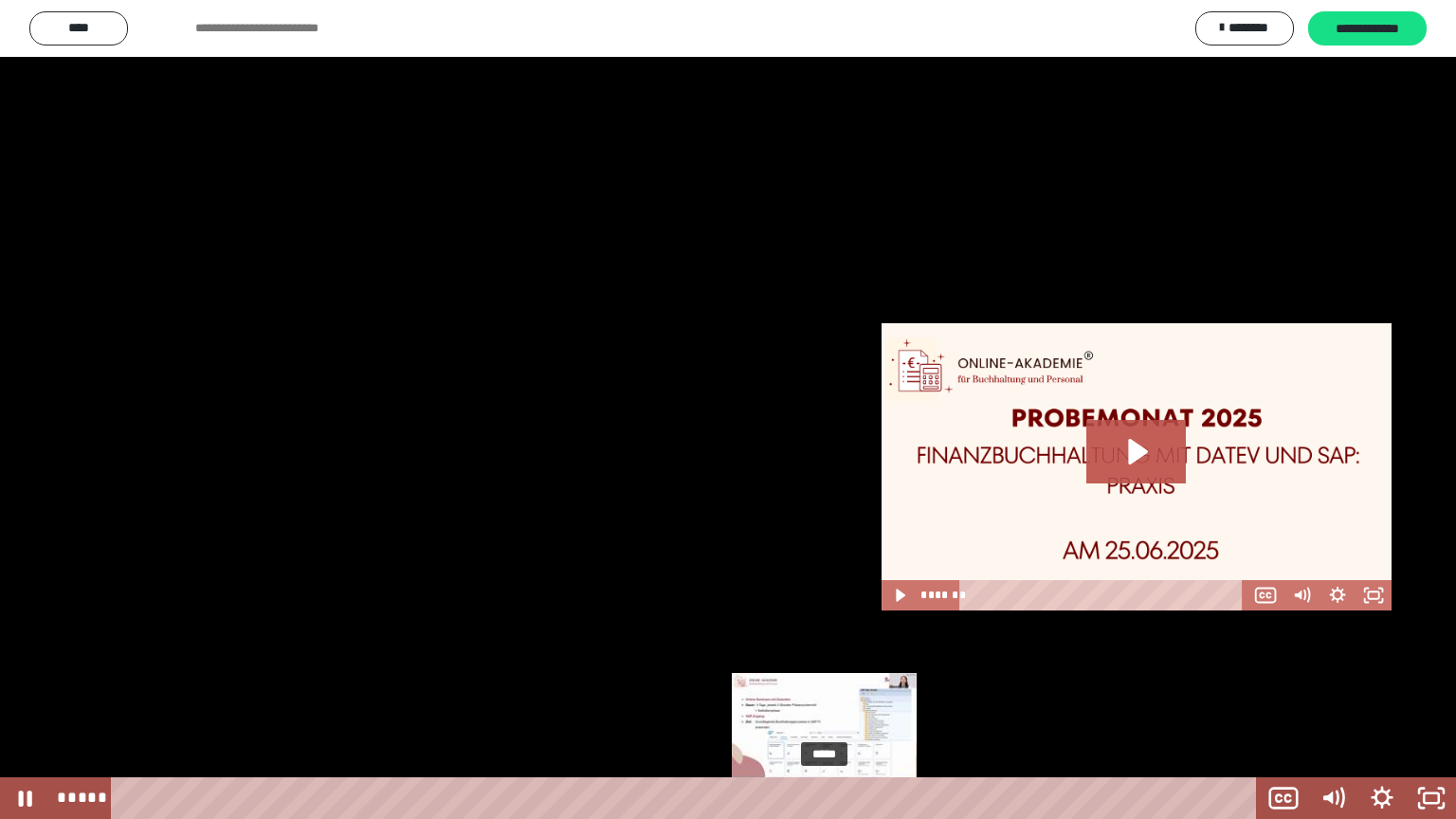 click on "*****" at bounding box center [687, 798] 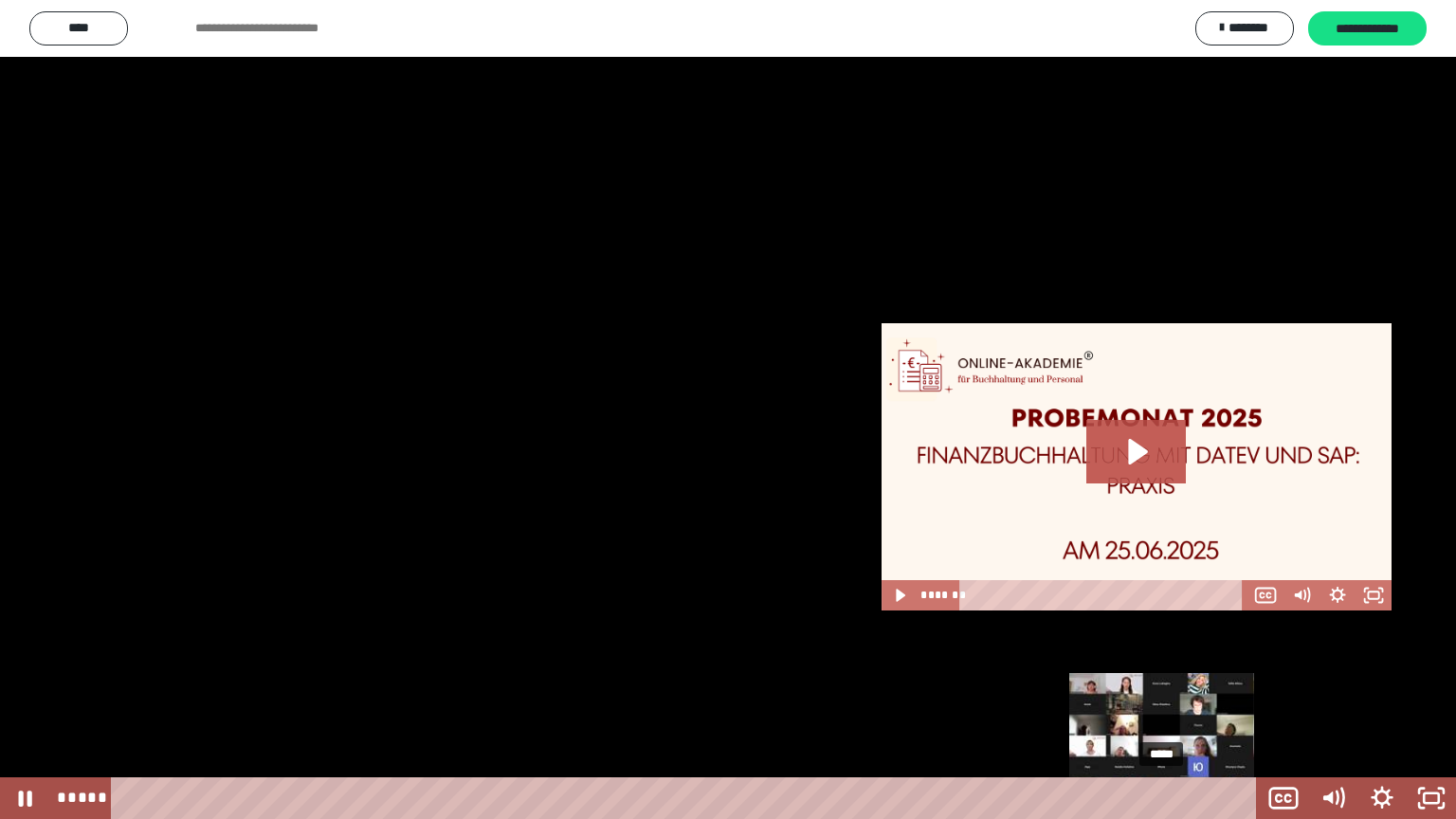 click on "*****" at bounding box center (687, 798) 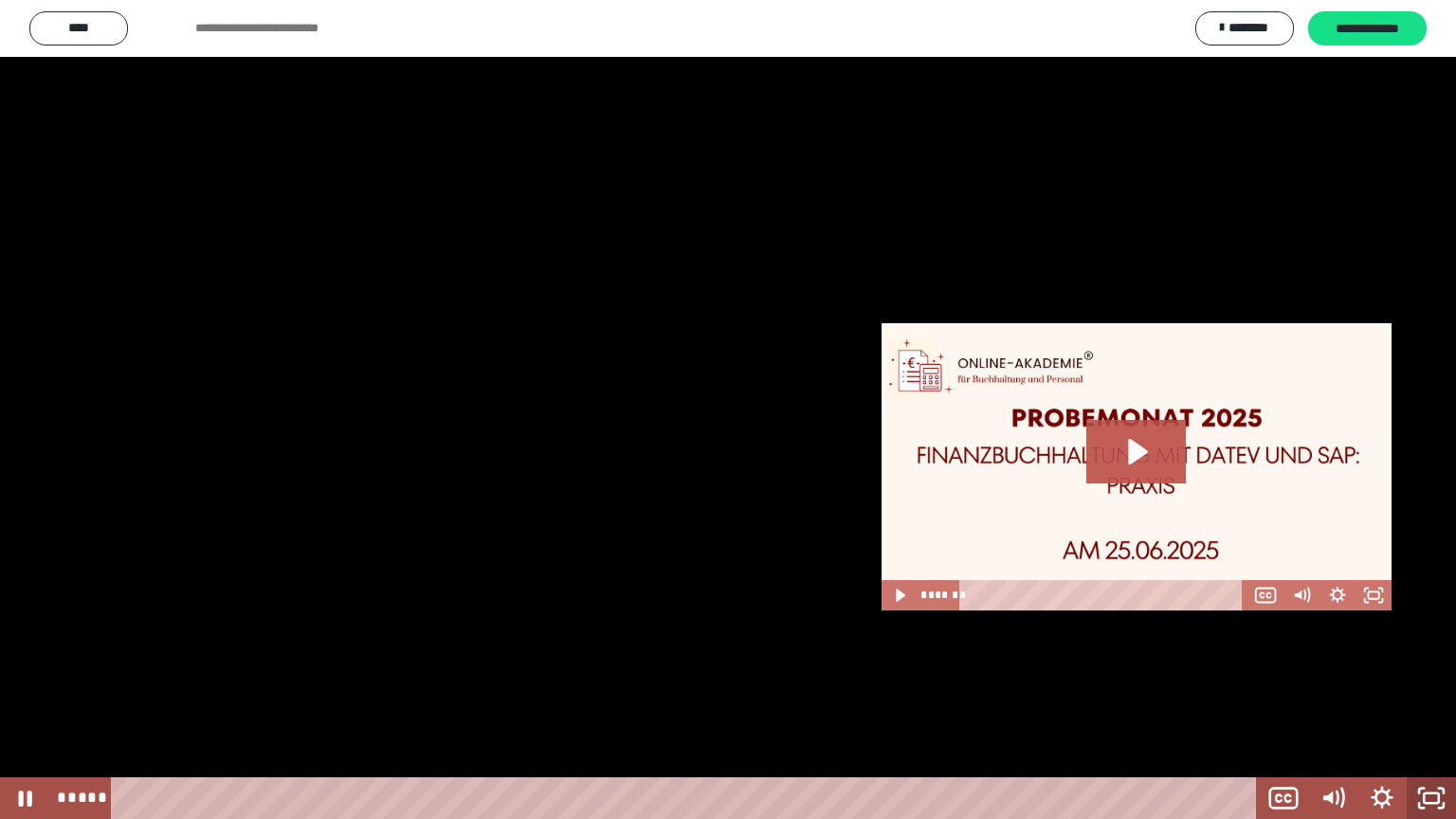click 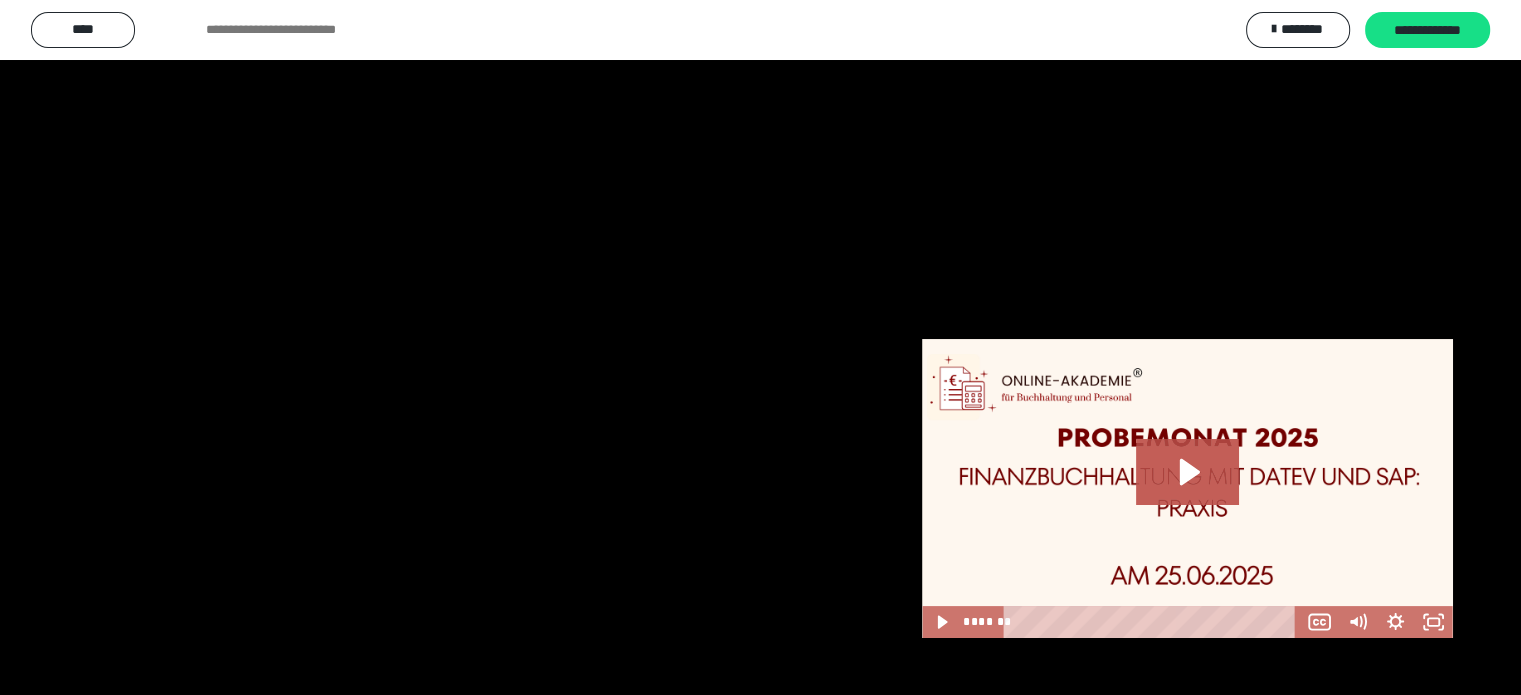 scroll, scrollTop: 722, scrollLeft: 0, axis: vertical 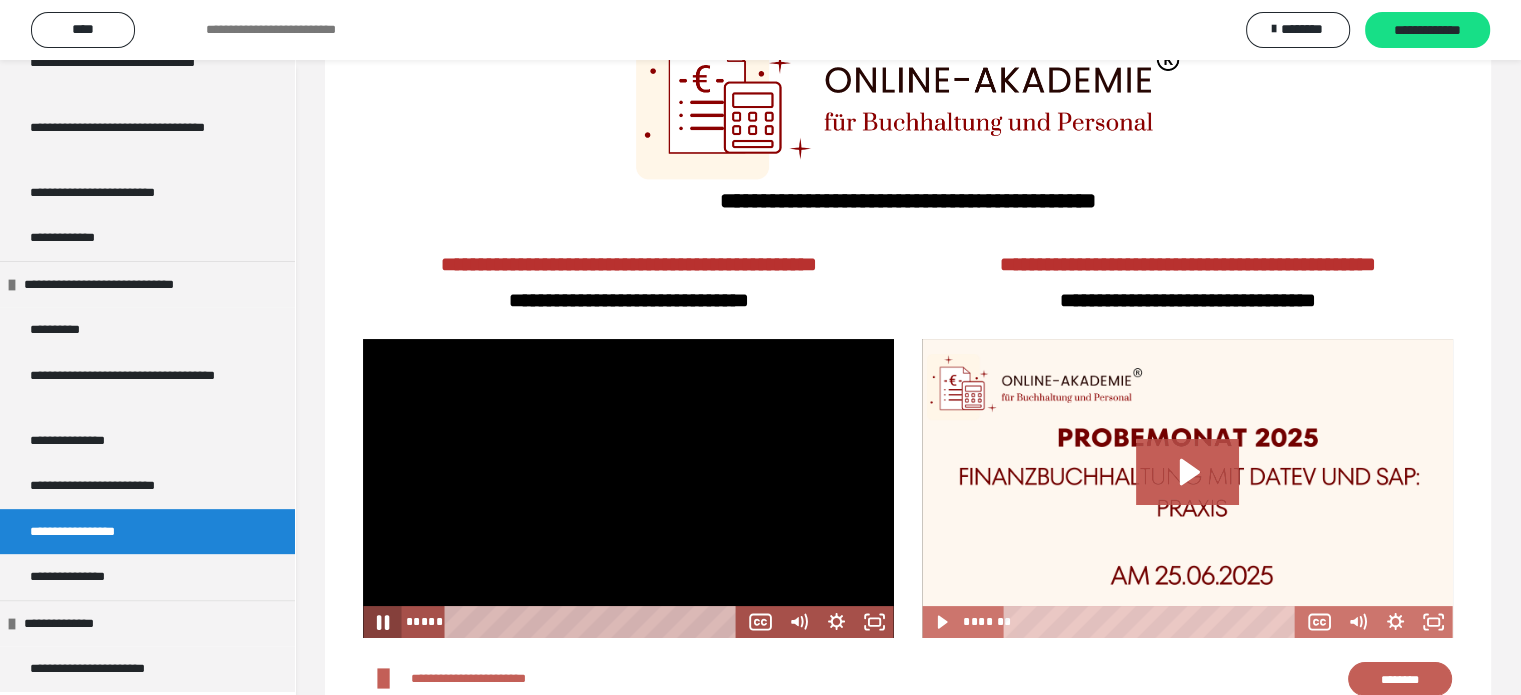 click 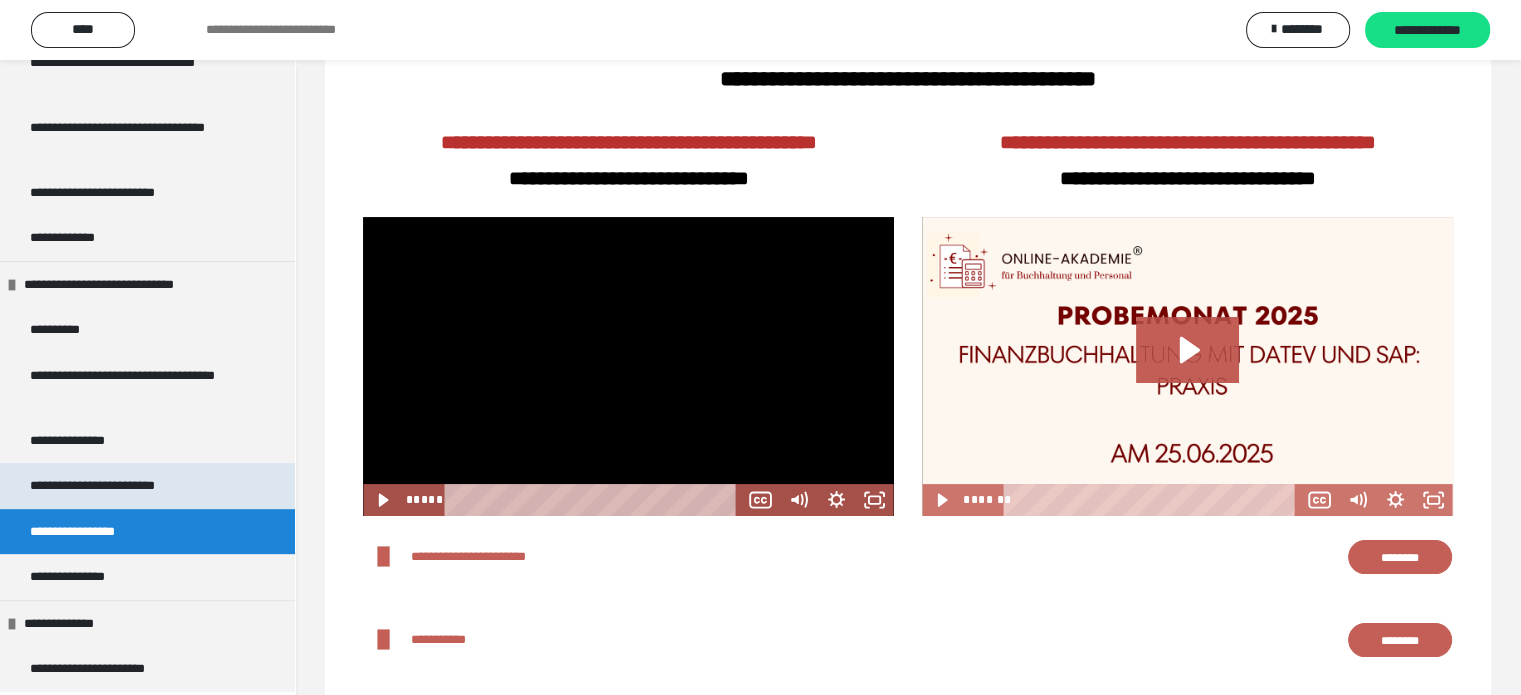 scroll, scrollTop: 330, scrollLeft: 0, axis: vertical 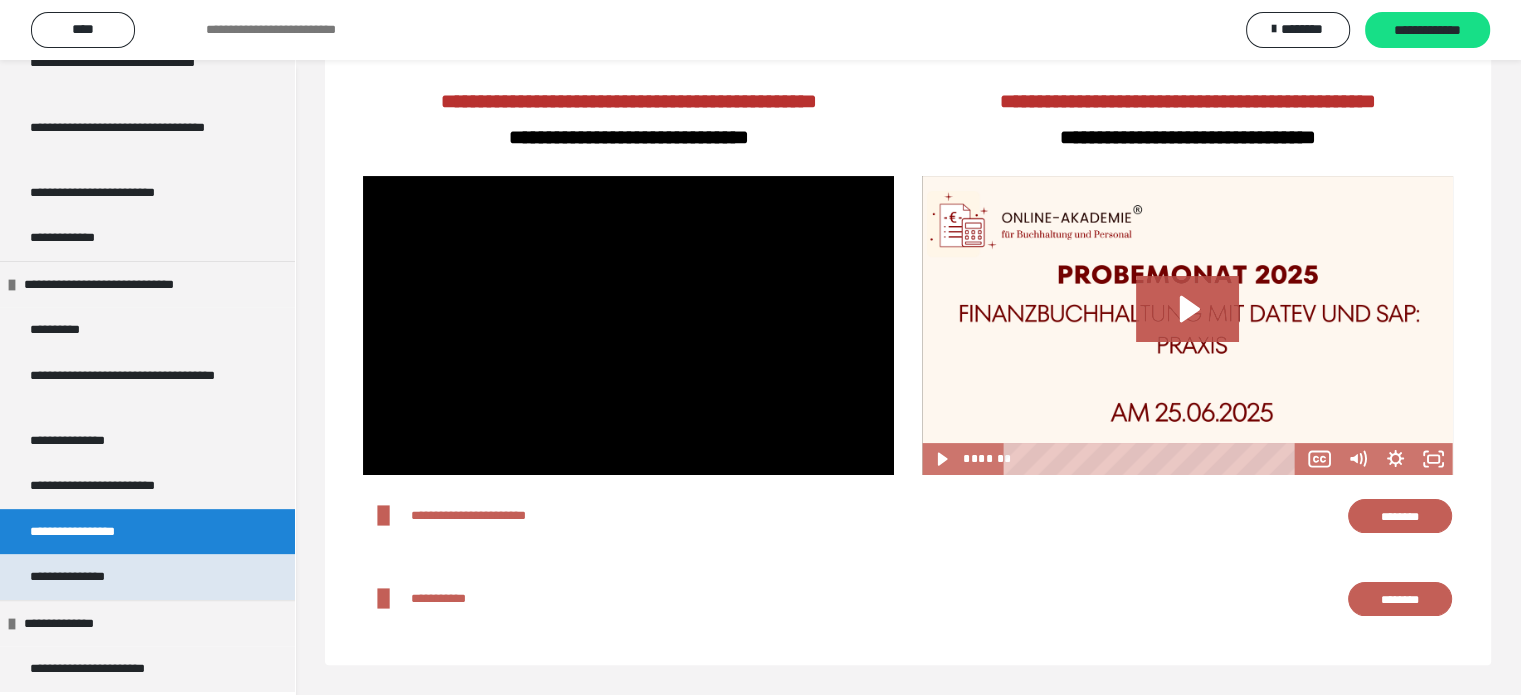 click on "**********" at bounding box center [86, 577] 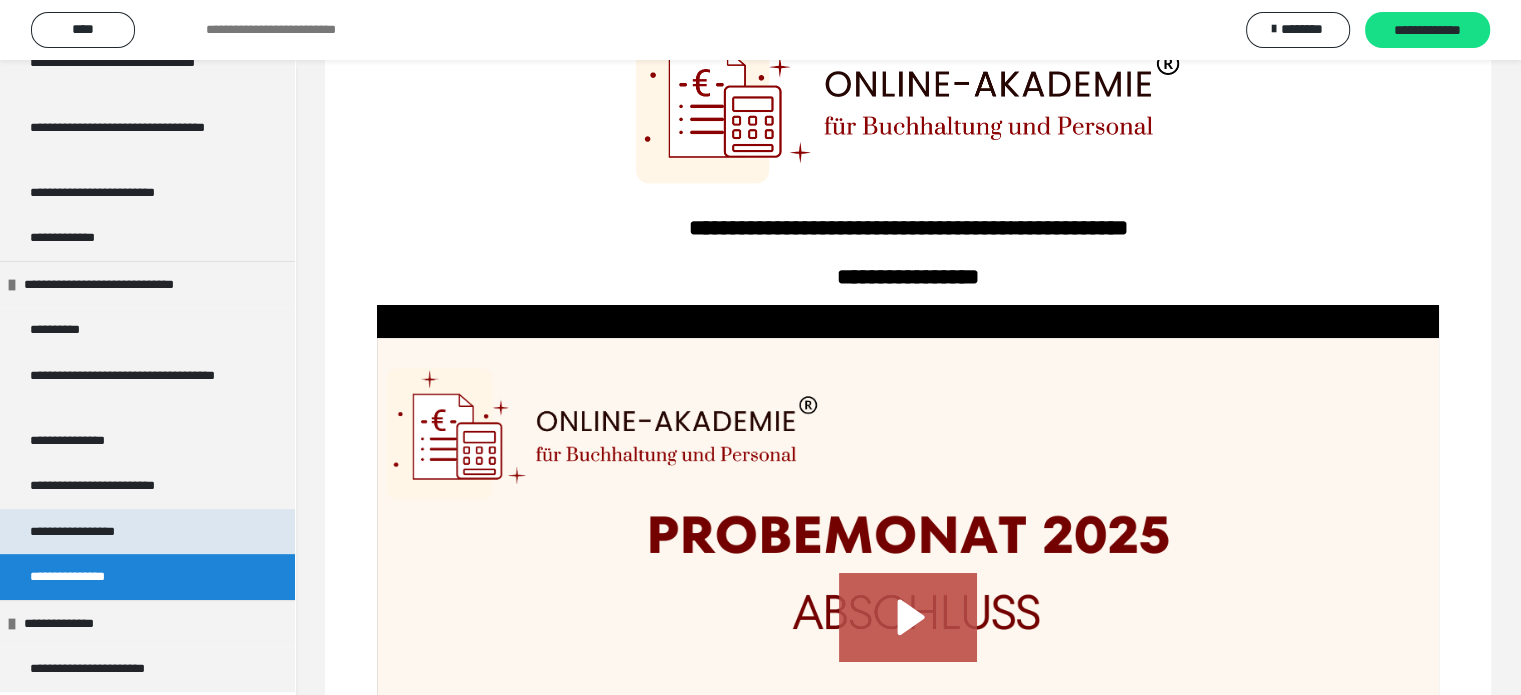 scroll, scrollTop: 455, scrollLeft: 0, axis: vertical 